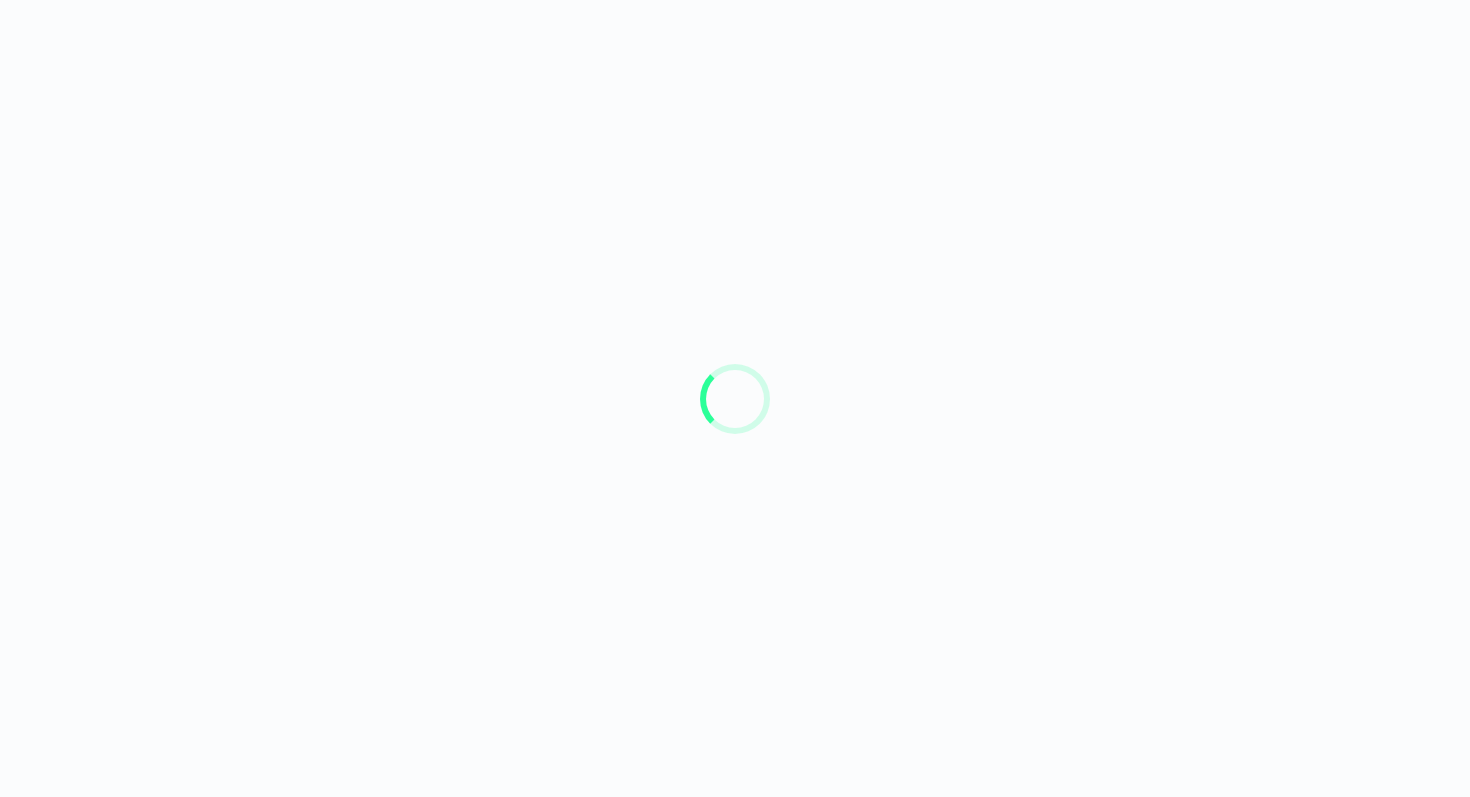 scroll, scrollTop: 0, scrollLeft: 0, axis: both 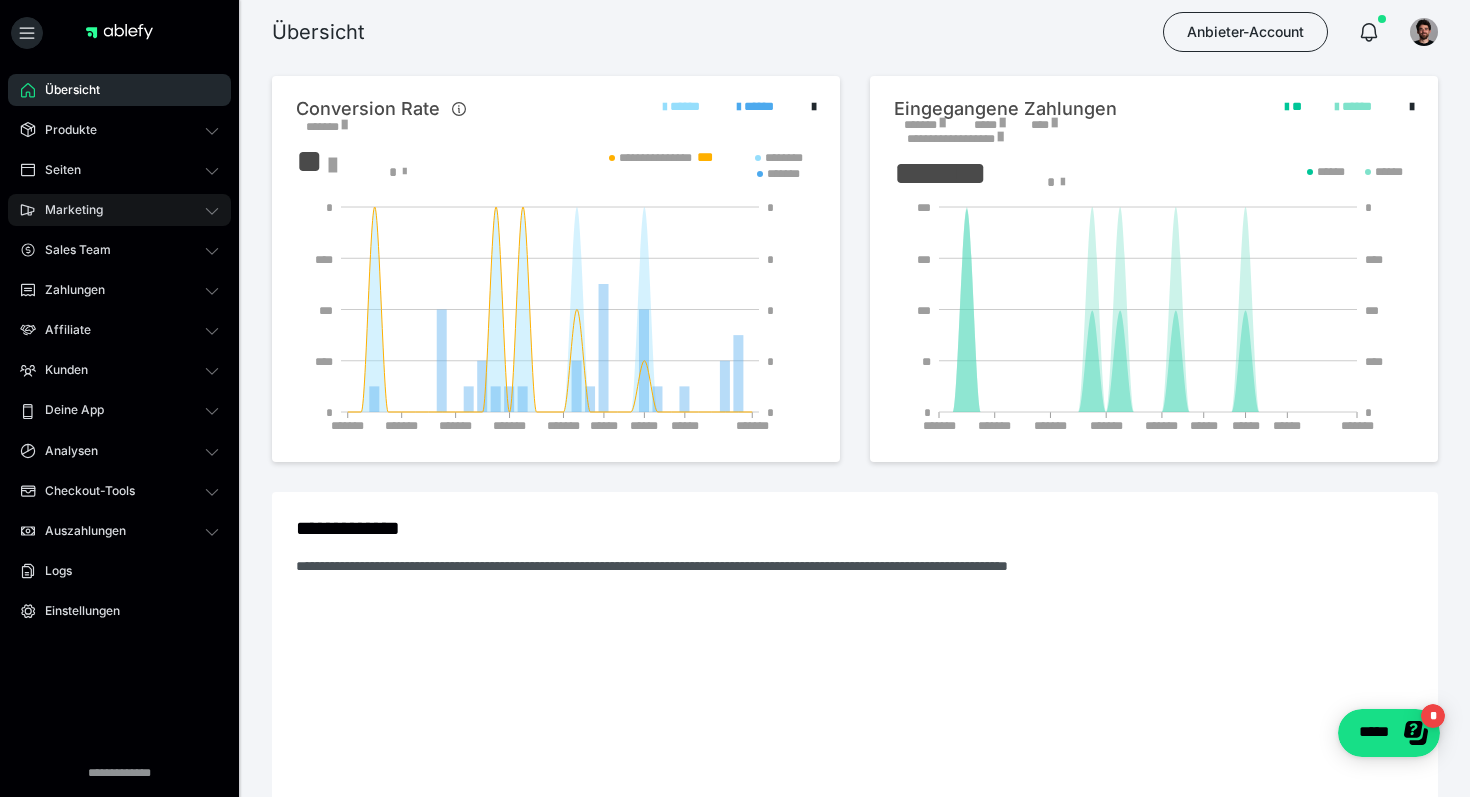 click on "Marketing" at bounding box center [67, 210] 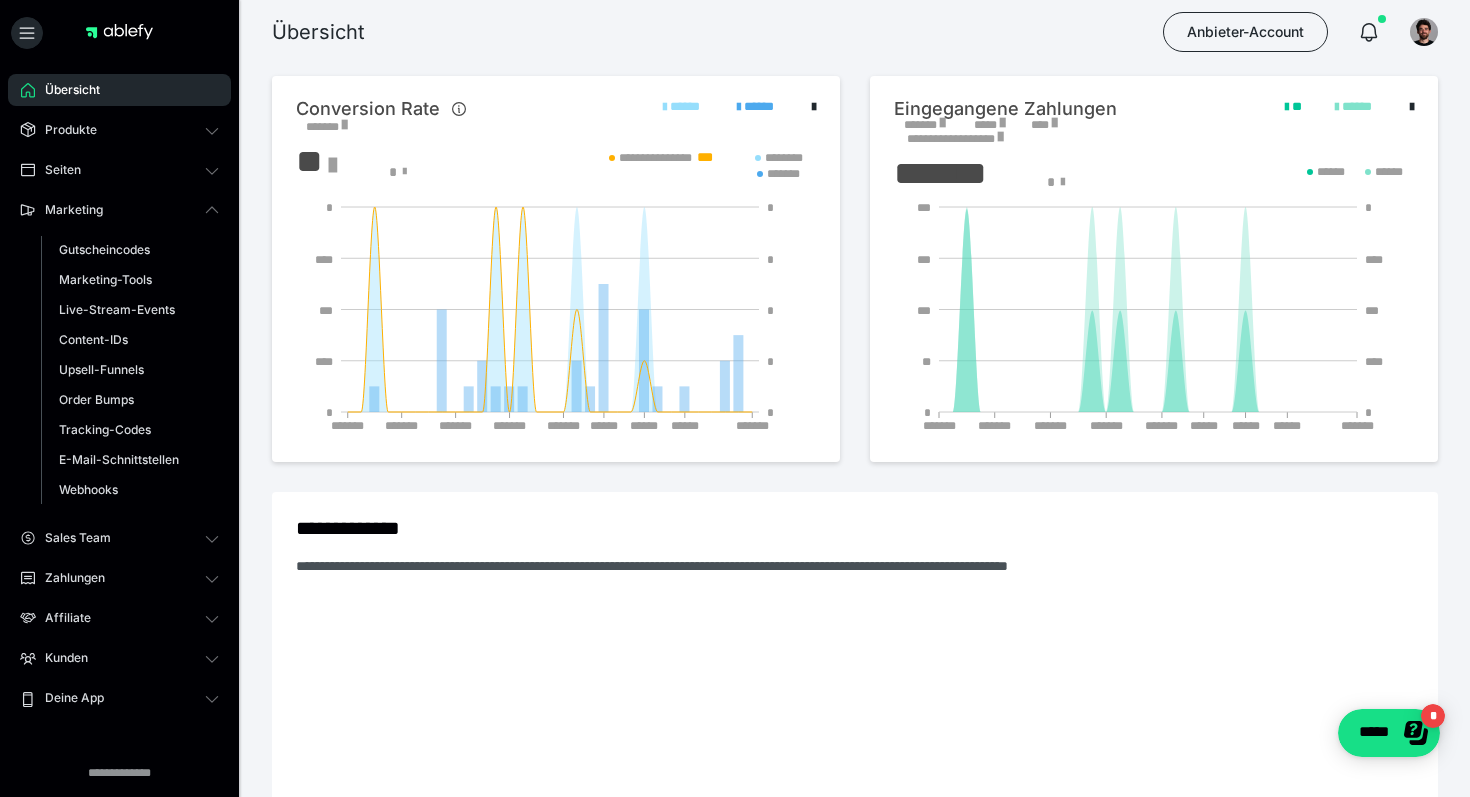 click on "Übersicht Produkte Alle Produkte Produkt-Kategorien Online-Kurs-Themes Mediathek Seiten Shop-Themes Membership-Themes ableSHARE Marketing Gutscheincodes Marketing-Tools Live-Stream-Events Content-IDs Upsell-Funnels Order Bumps Tracking-Codes E-Mail-Schnittstellen Webhooks Sales Team Sales Team Zahlungen Bestellungen Fälligkeiten Transaktionen Rechnungen & Storno-Rechnungen Teilzahlungen ablefy CONNECT Mahnwesen & Inkasso Affiliate Affiliate-Programme Affiliates Statistiken Landingpages Kunden Kunden Kurs-Zugänge Membership-Zugänge E-Ticket-Bestellungen Awards Lizenzschlüssel Deine App Analysen Analysen Analysen 3.0 Checkout-Tools Bezahlseiten-Templates Zahlungspläne Zusatzkosten Widerrufskonditionen Zusatzfelder Zusatzfeld-Antworten Steuersätze Auszahlungen Neue Auszahlung Berichte Logs Einstellungen" at bounding box center (119, 554) 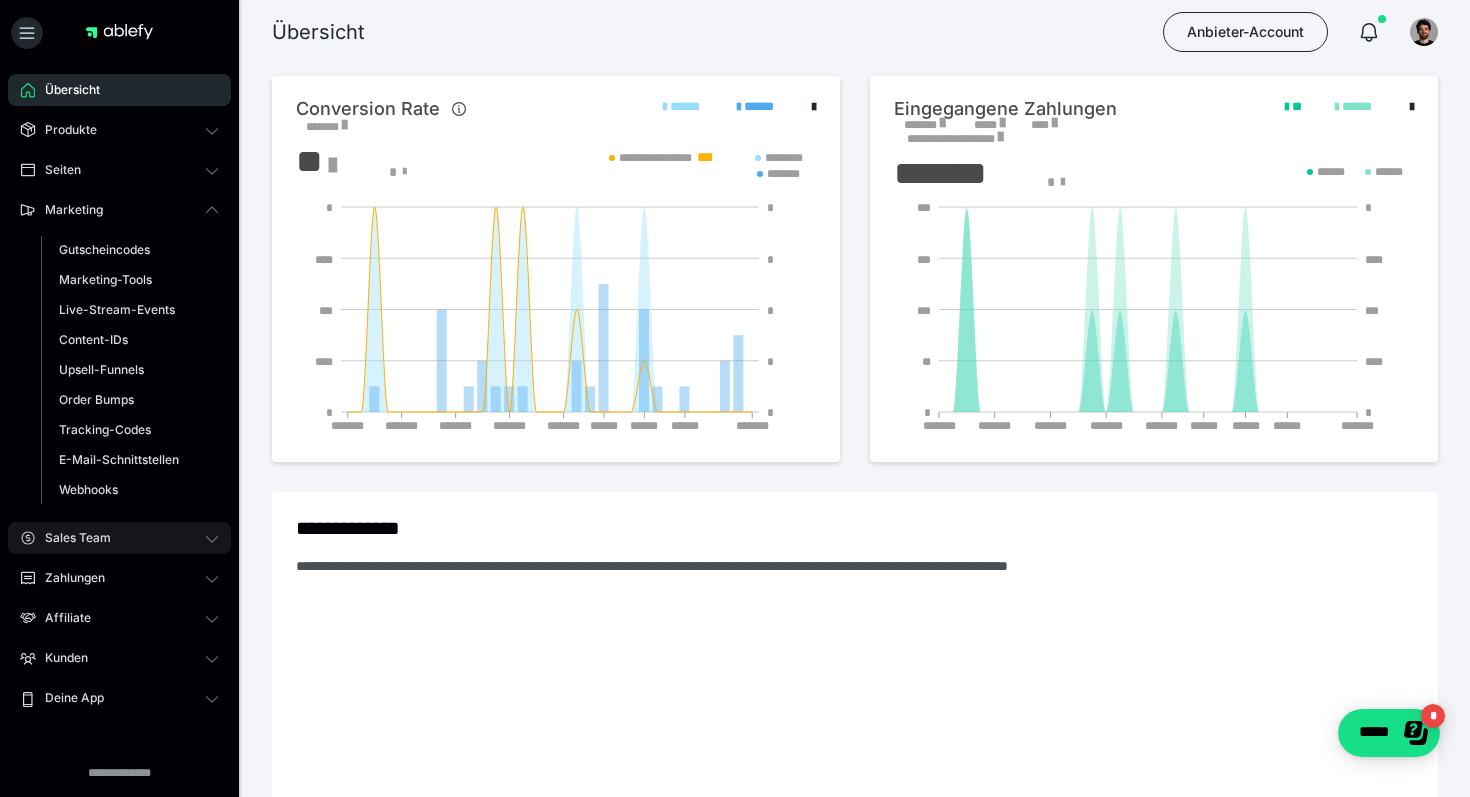 click on "Sales Team" at bounding box center (119, 538) 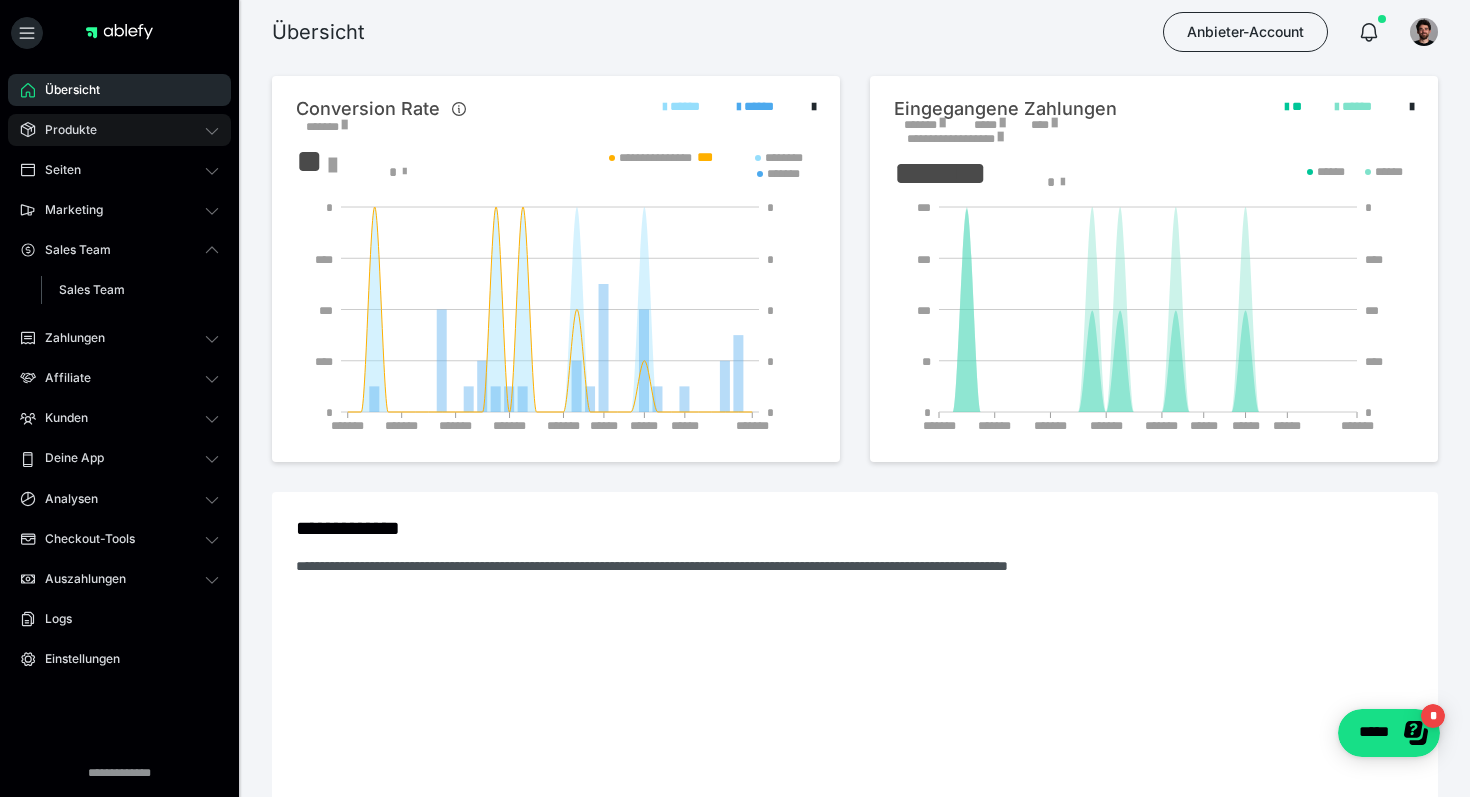 click on "Produkte" at bounding box center (64, 130) 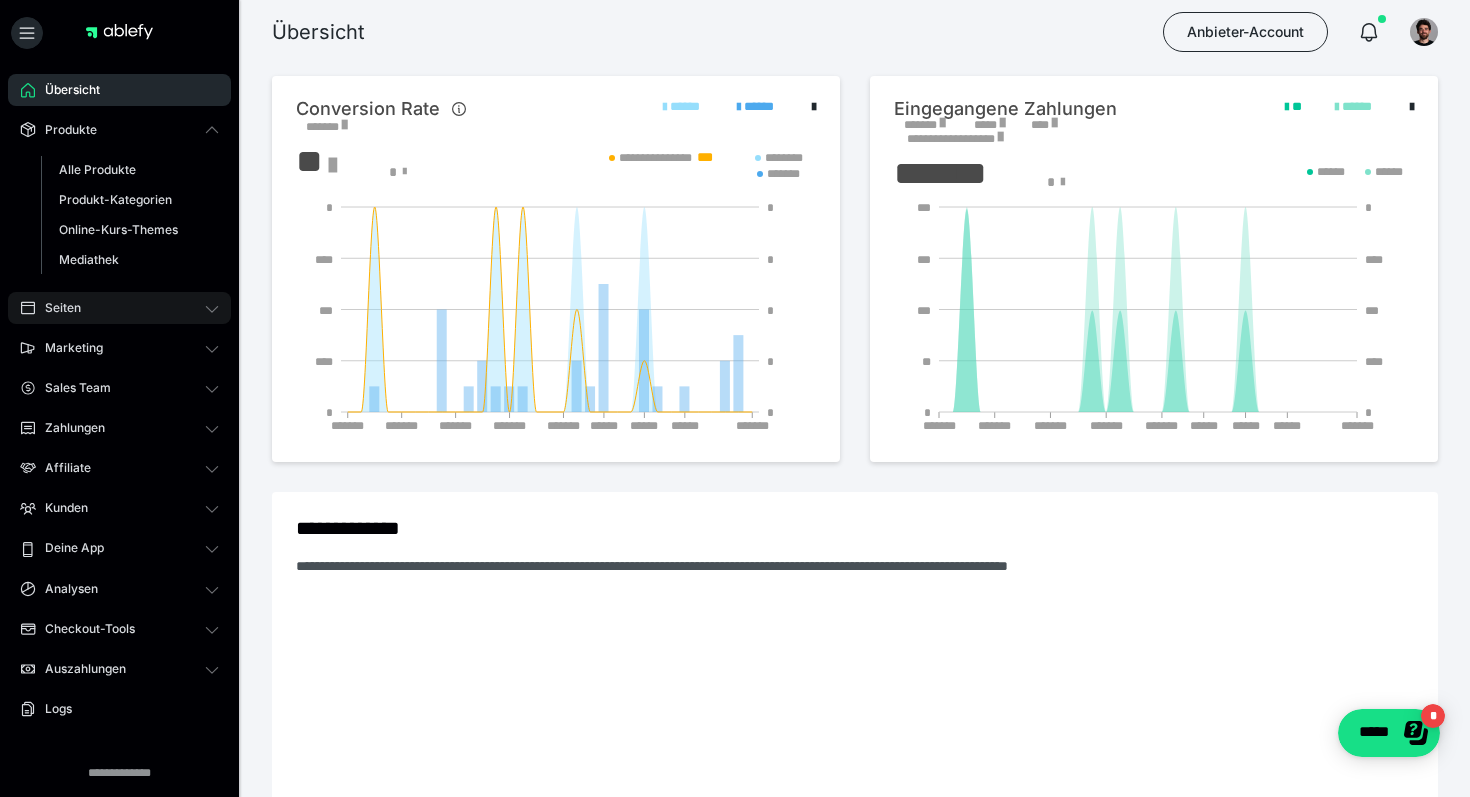 click on "Seiten" at bounding box center (119, 308) 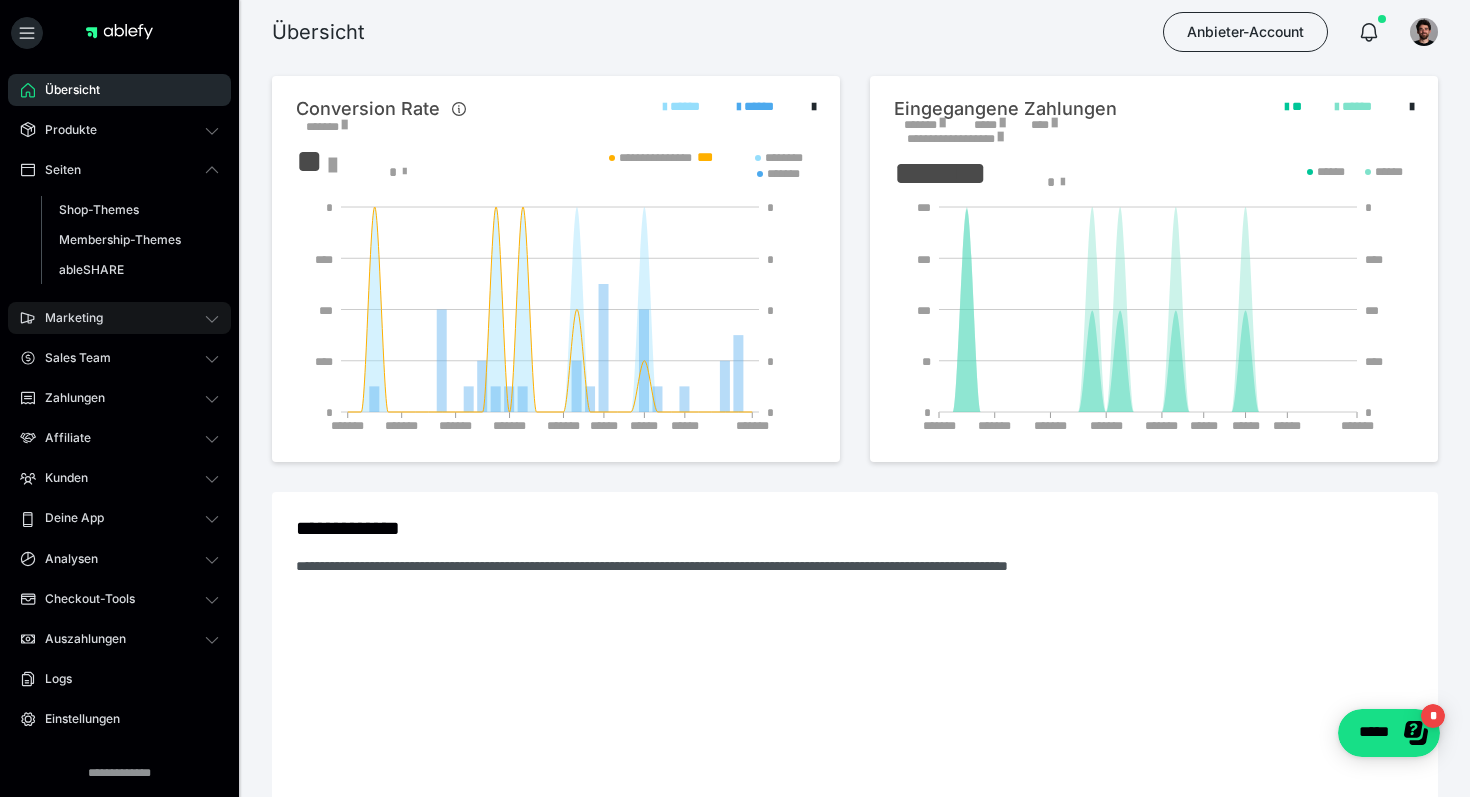 click on "Marketing" at bounding box center [119, 318] 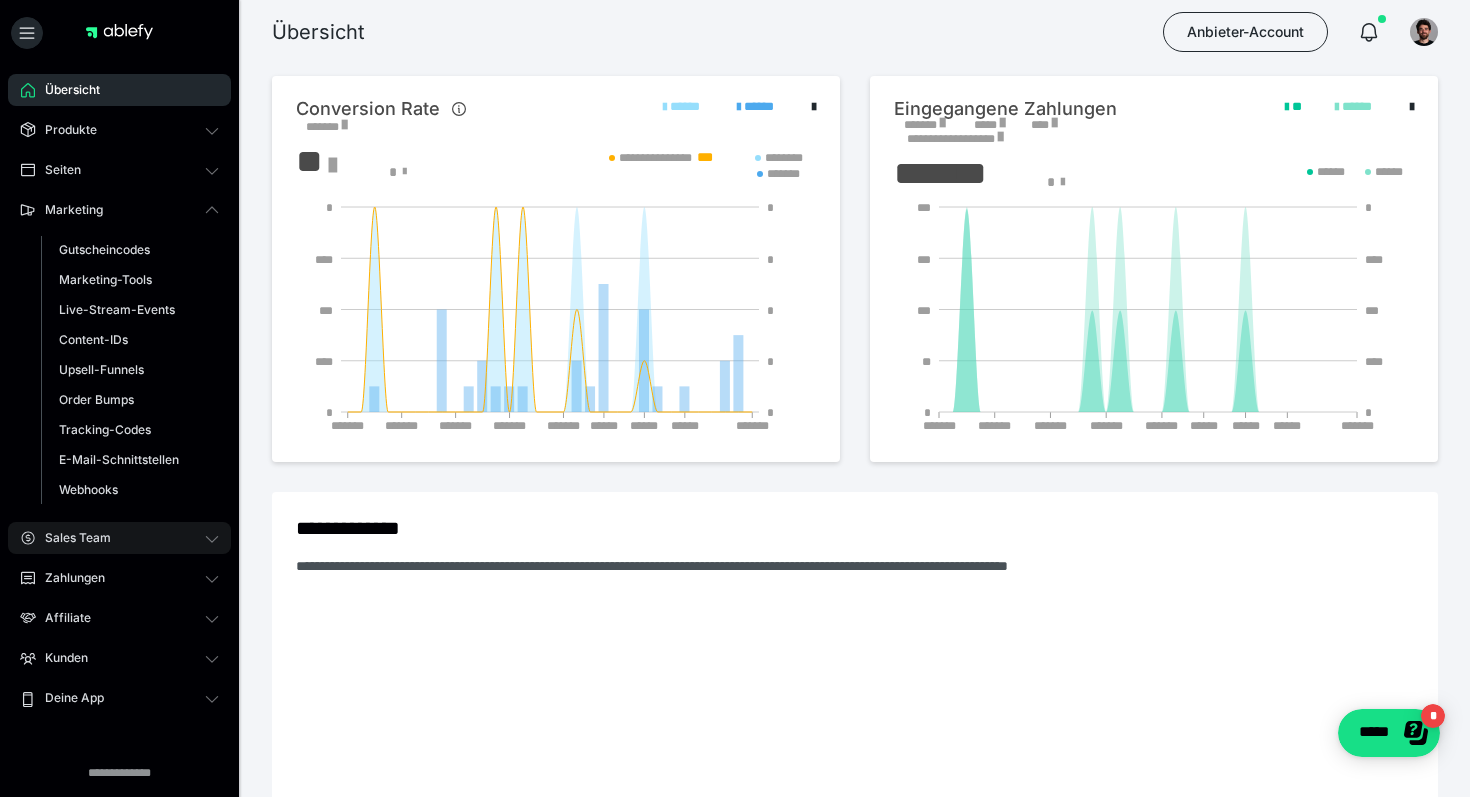 click on "Sales Team" at bounding box center [71, 538] 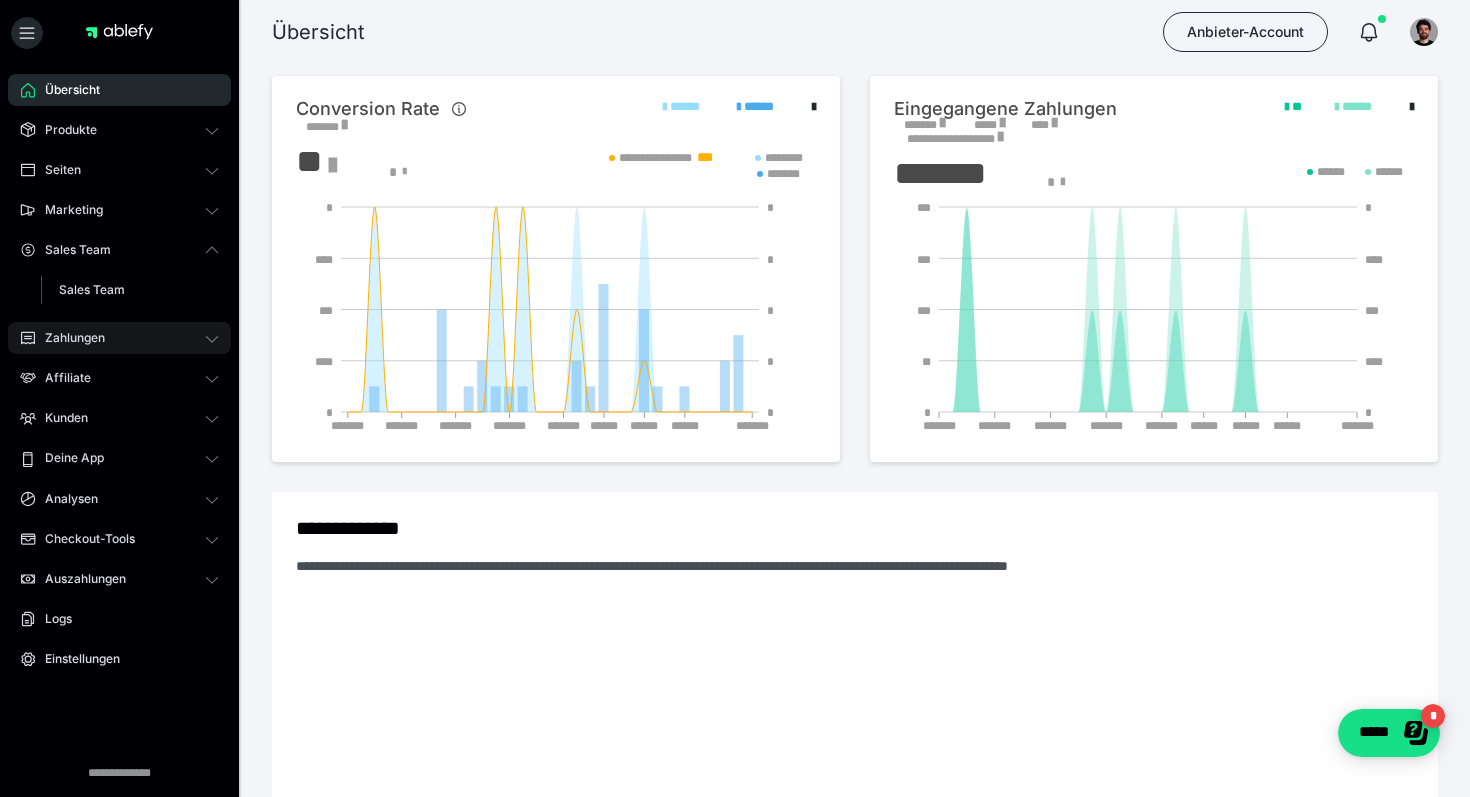 click on "Zahlungen" at bounding box center (119, 338) 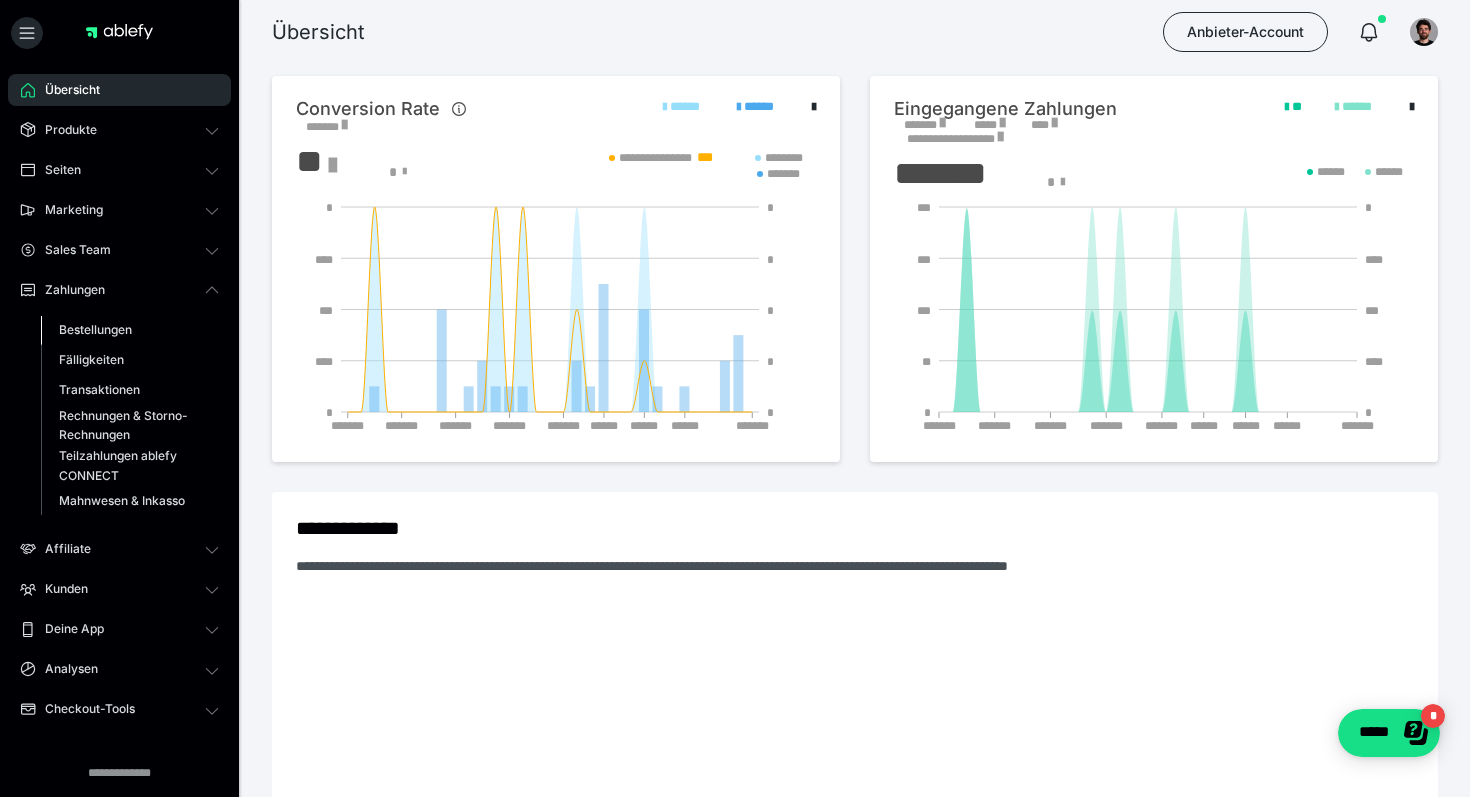 click on "Bestellungen" at bounding box center (130, 330) 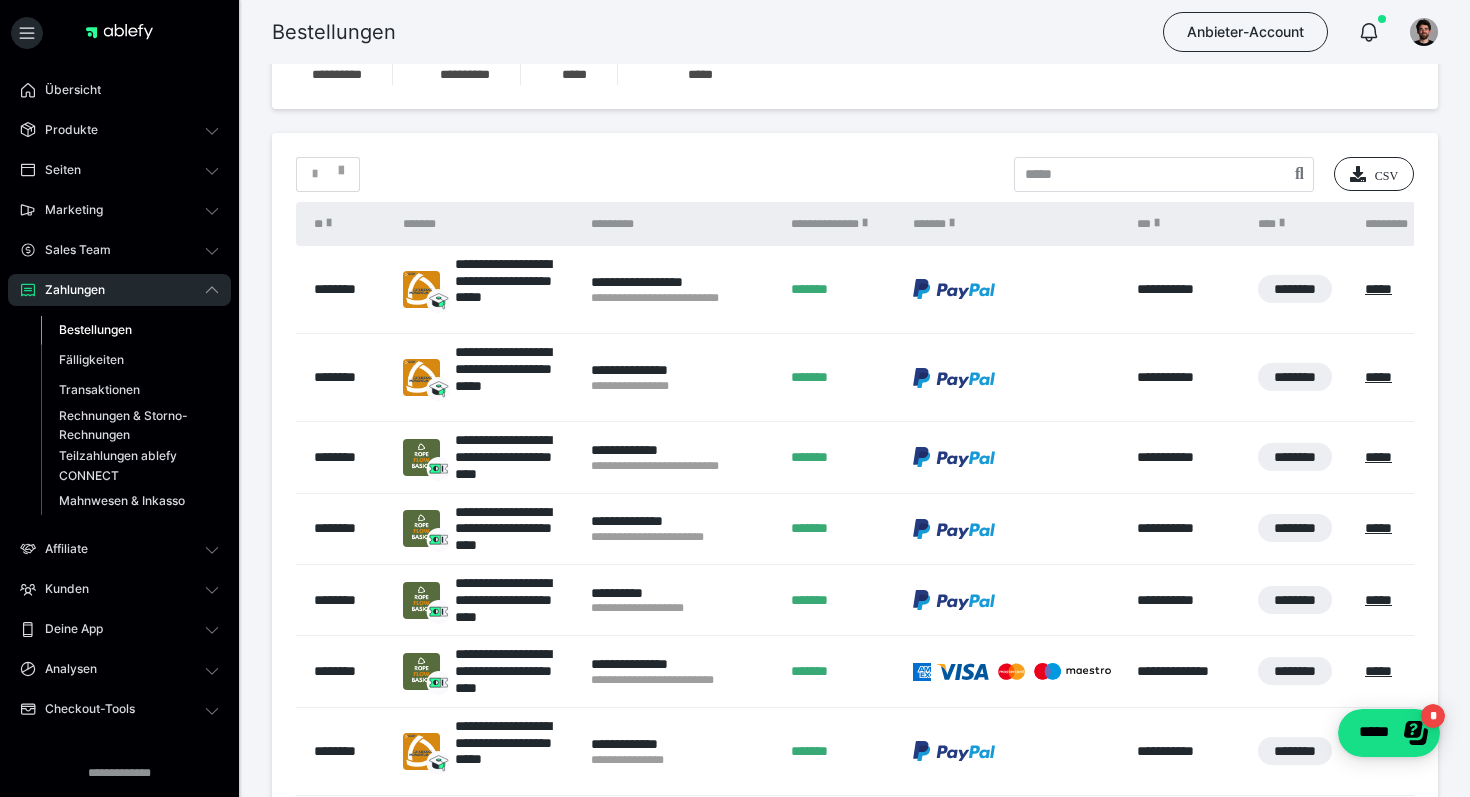scroll, scrollTop: 393, scrollLeft: 0, axis: vertical 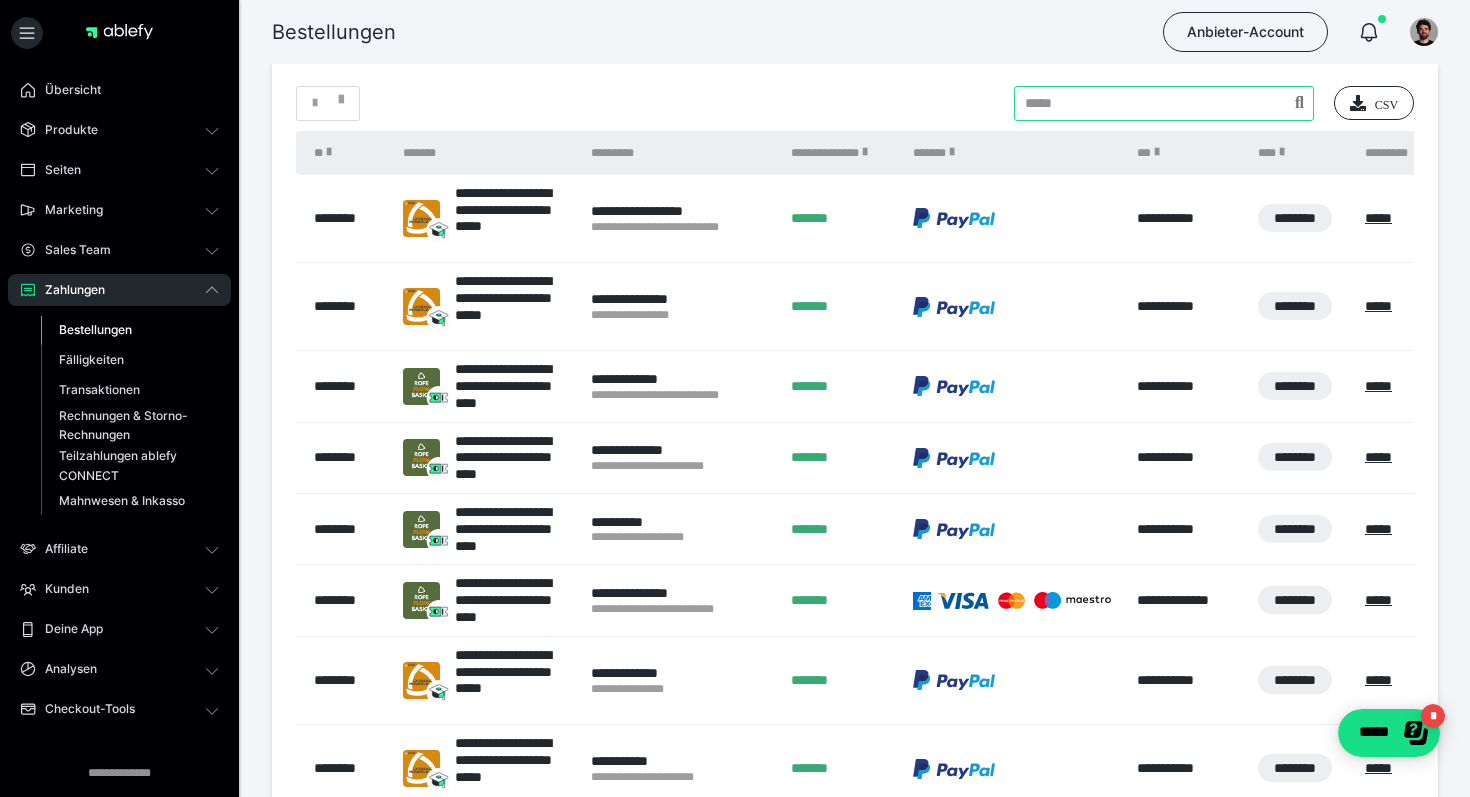 click at bounding box center [1164, 103] 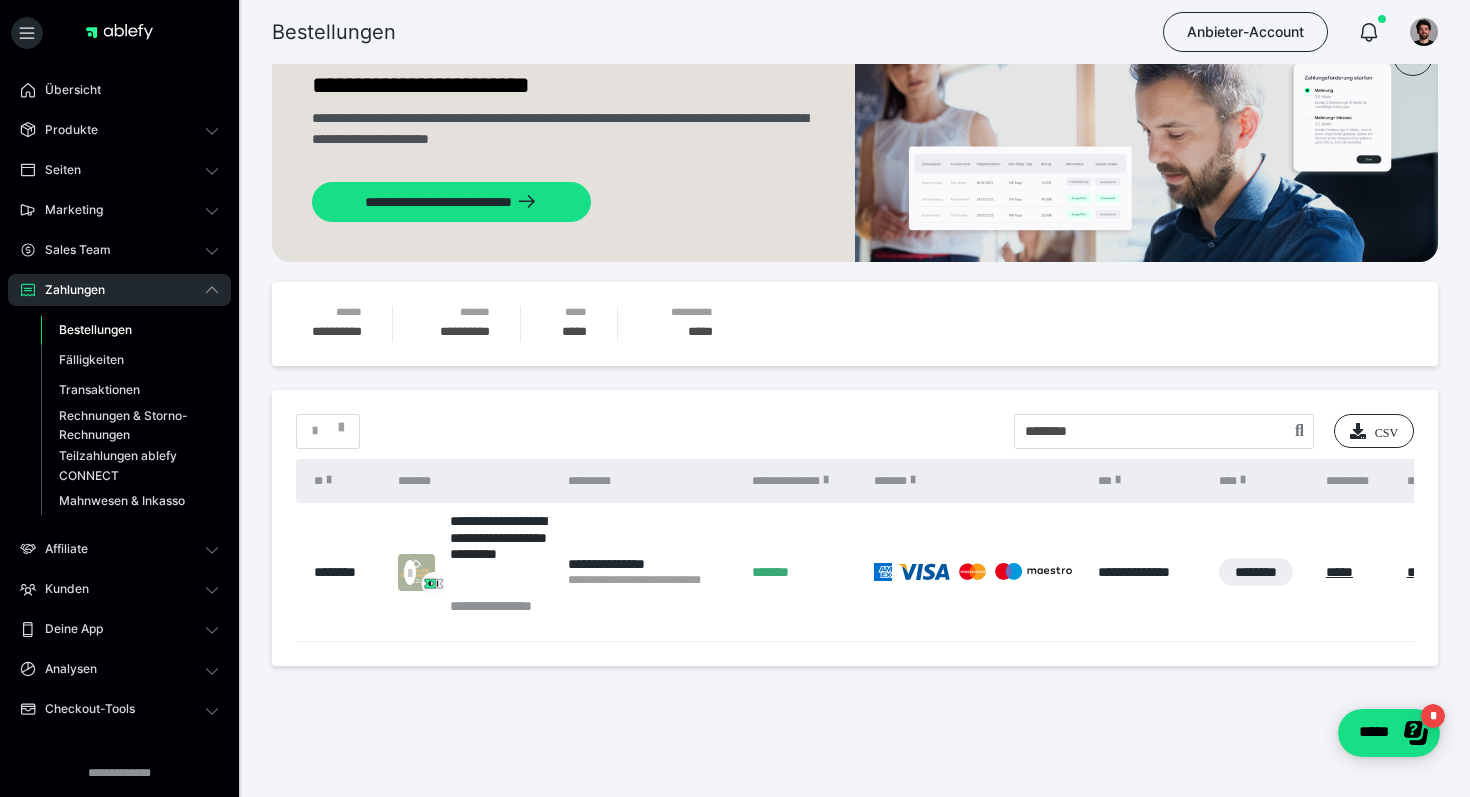 scroll, scrollTop: 65, scrollLeft: 0, axis: vertical 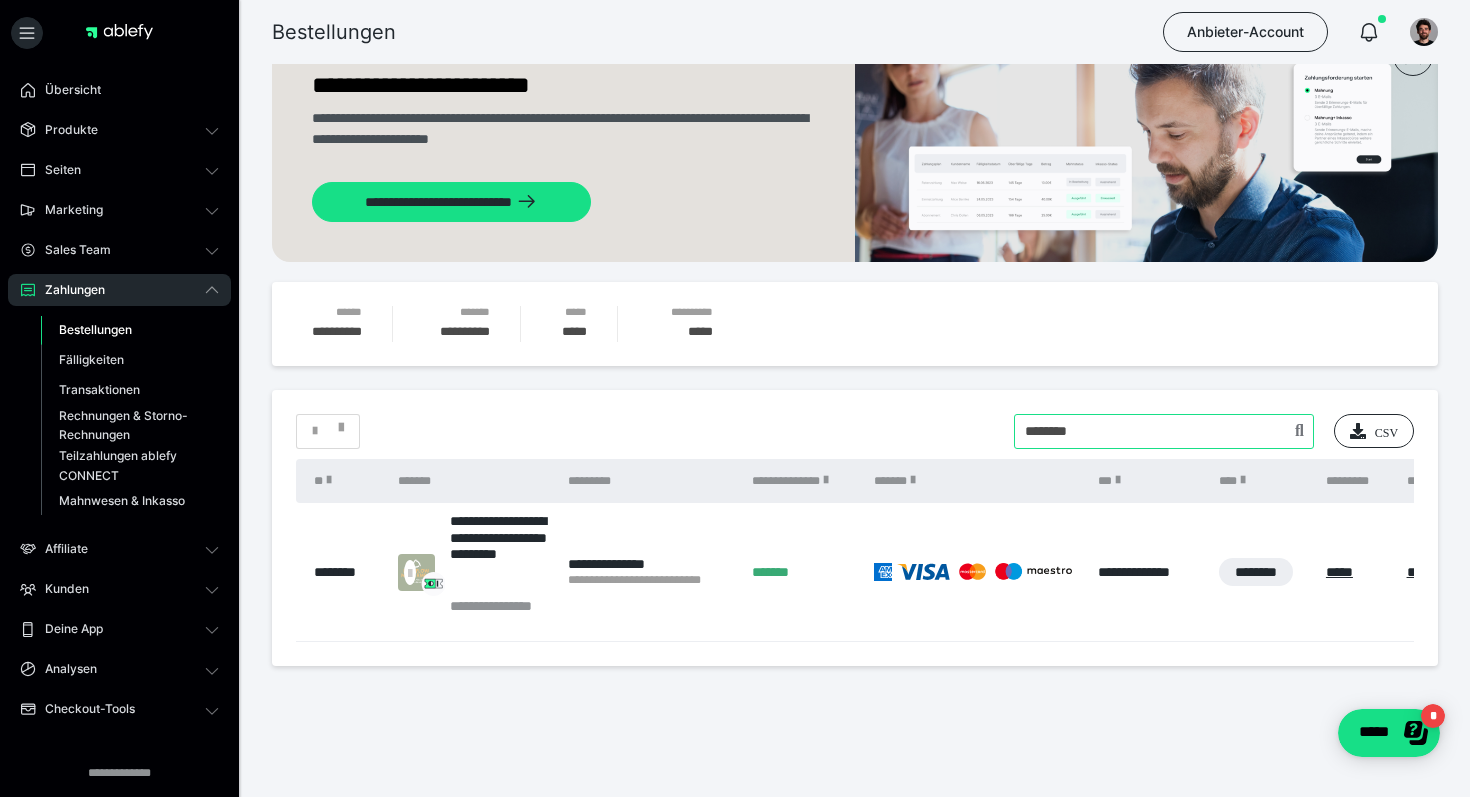 click at bounding box center (1164, 431) 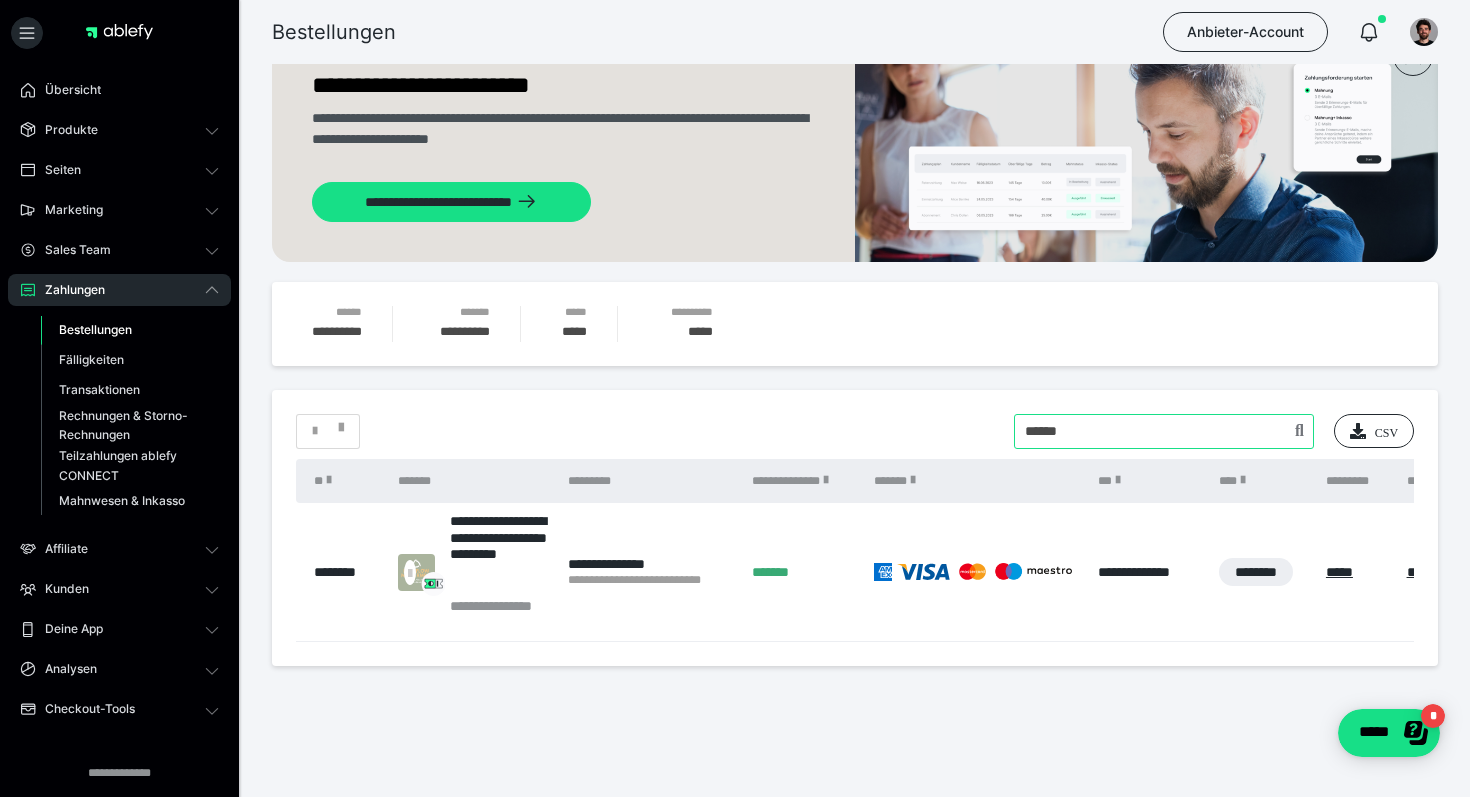type on "******" 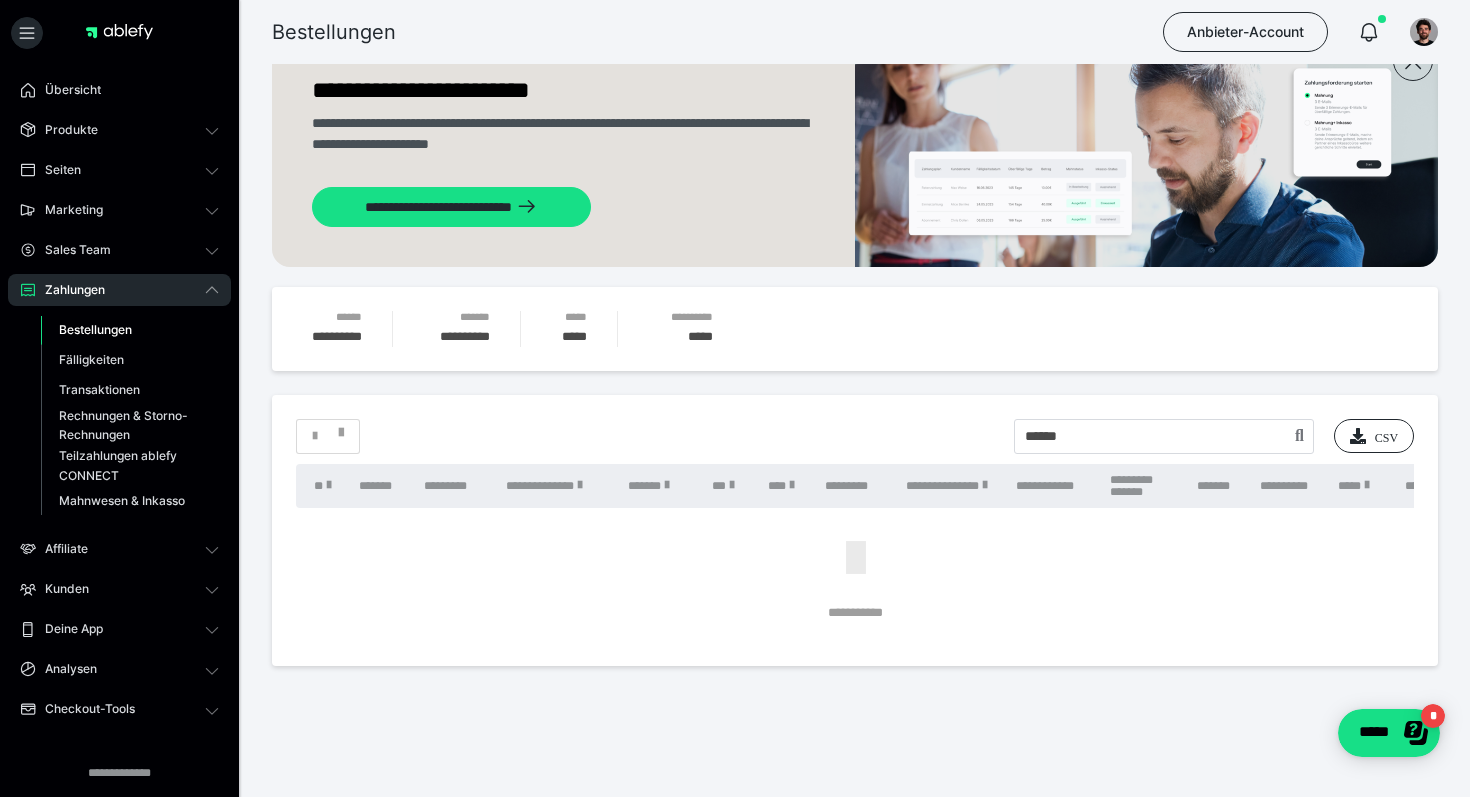 scroll, scrollTop: 60, scrollLeft: 0, axis: vertical 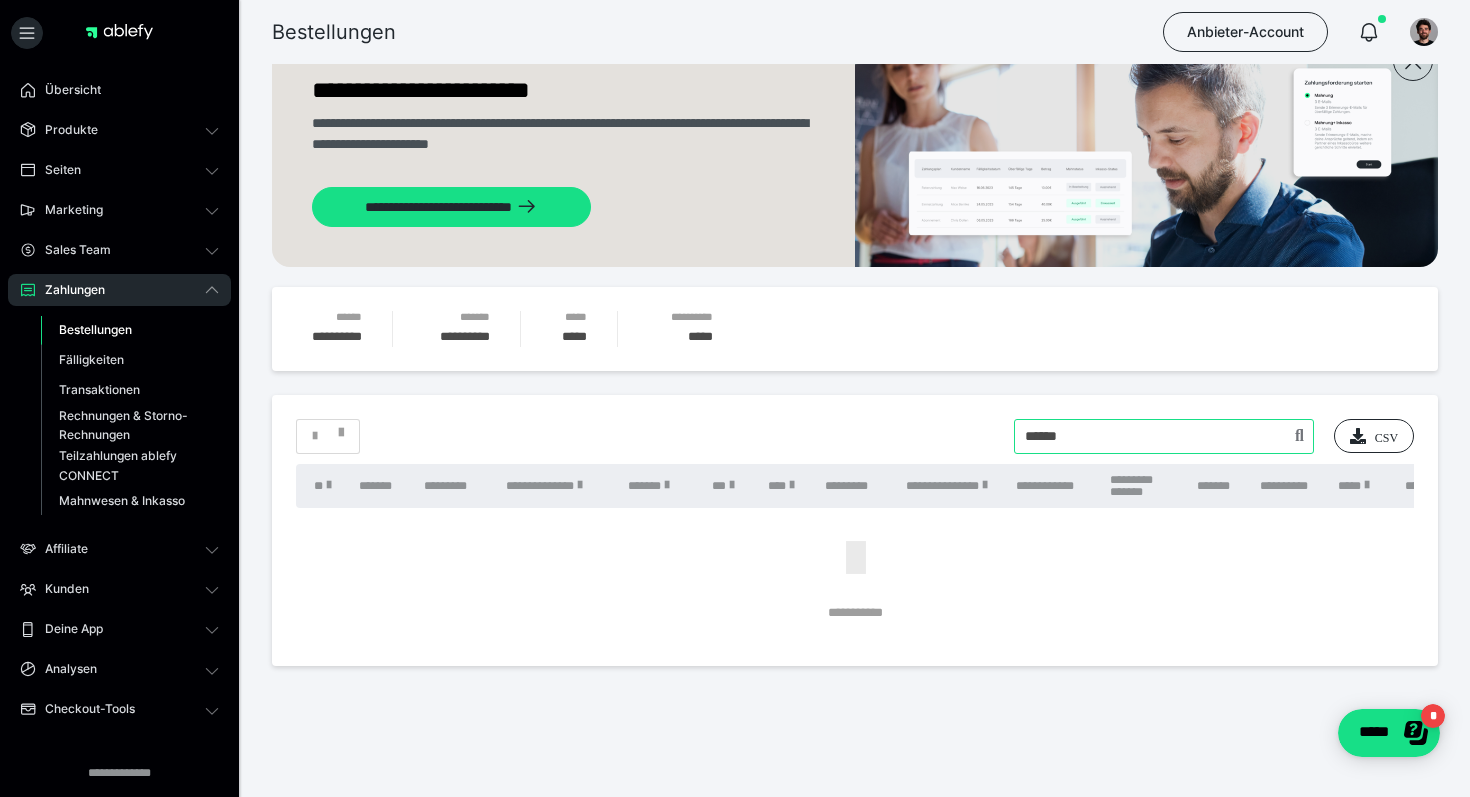 click at bounding box center [1164, 436] 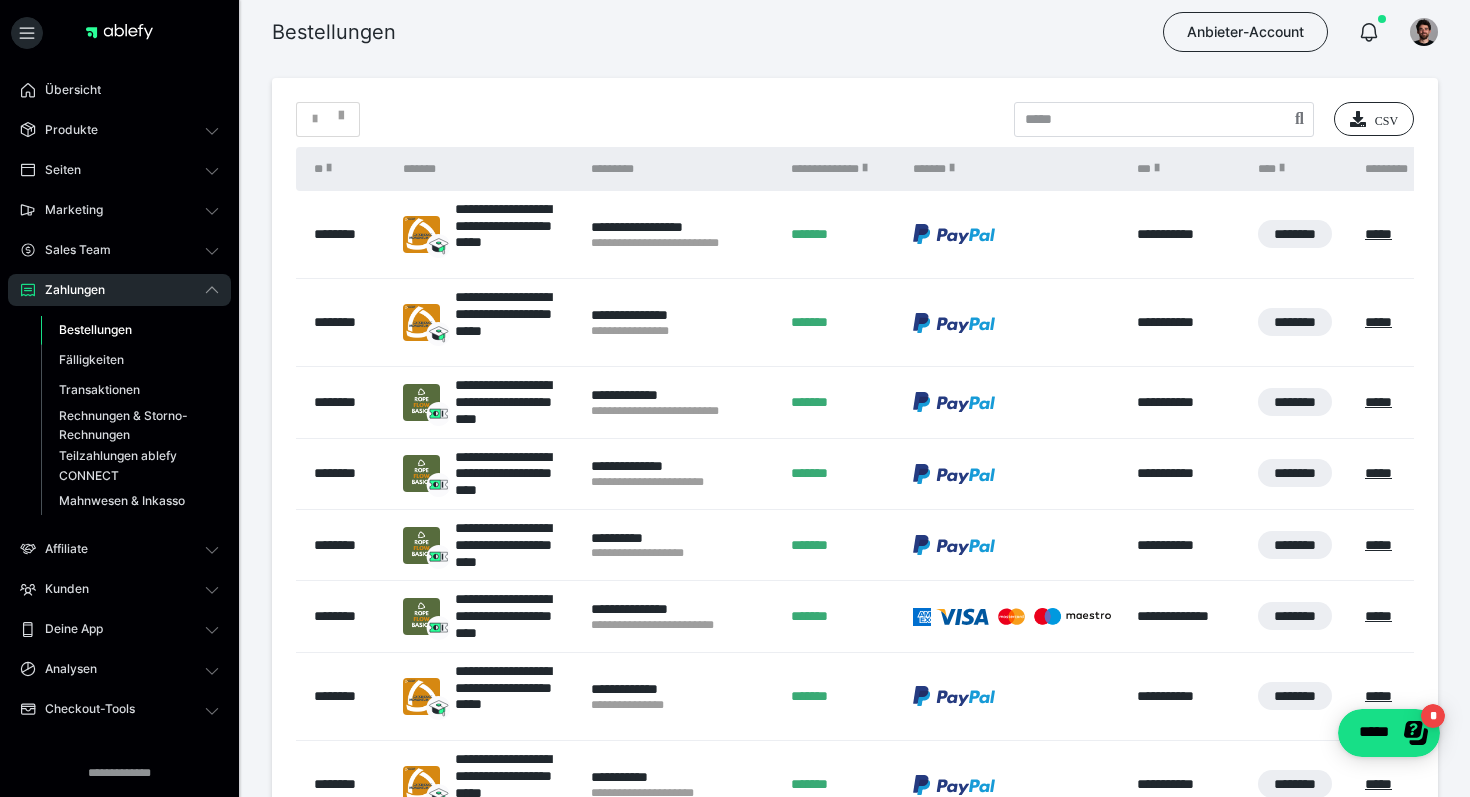 scroll, scrollTop: 376, scrollLeft: 0, axis: vertical 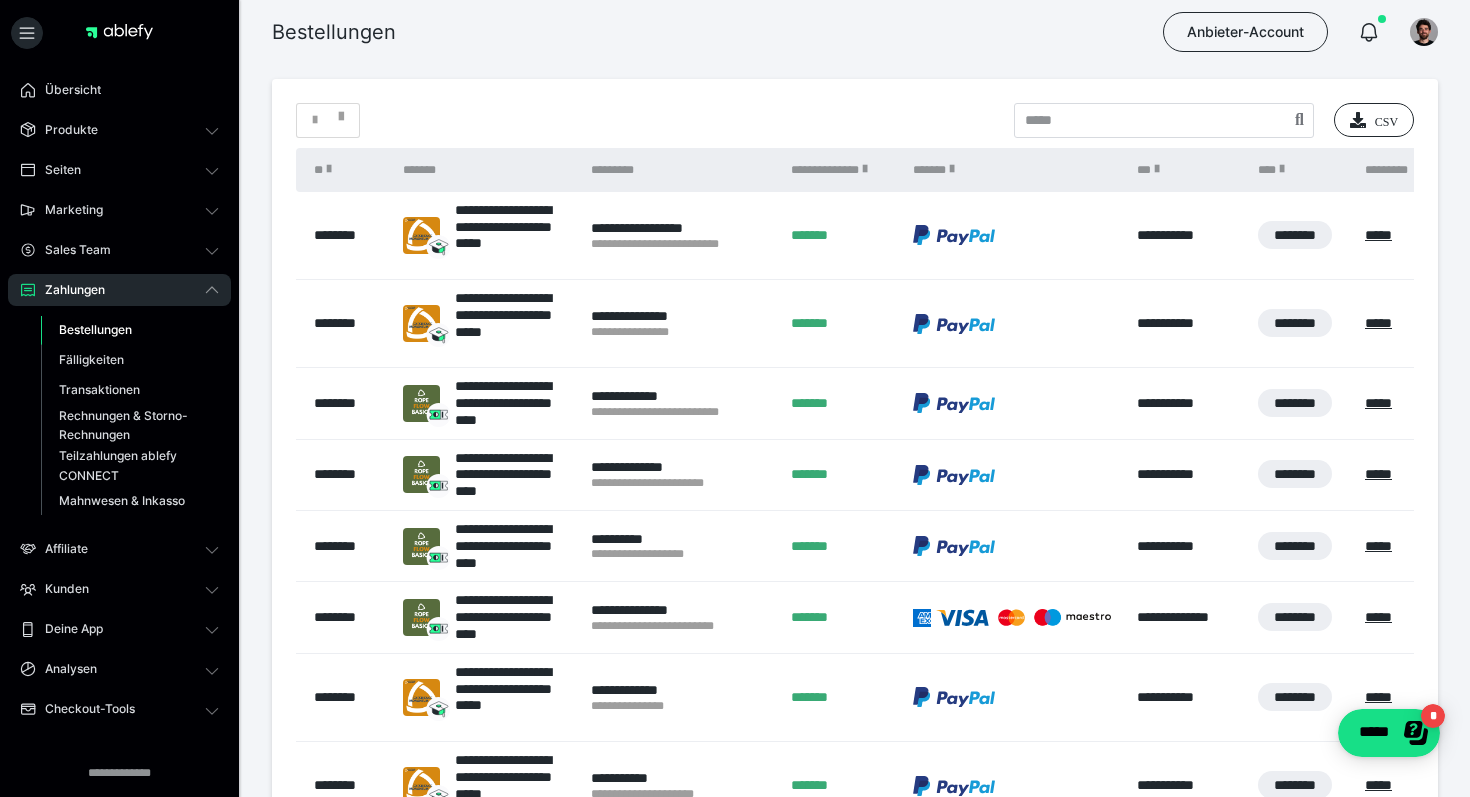 click on "**********" at bounding box center (855, 568) 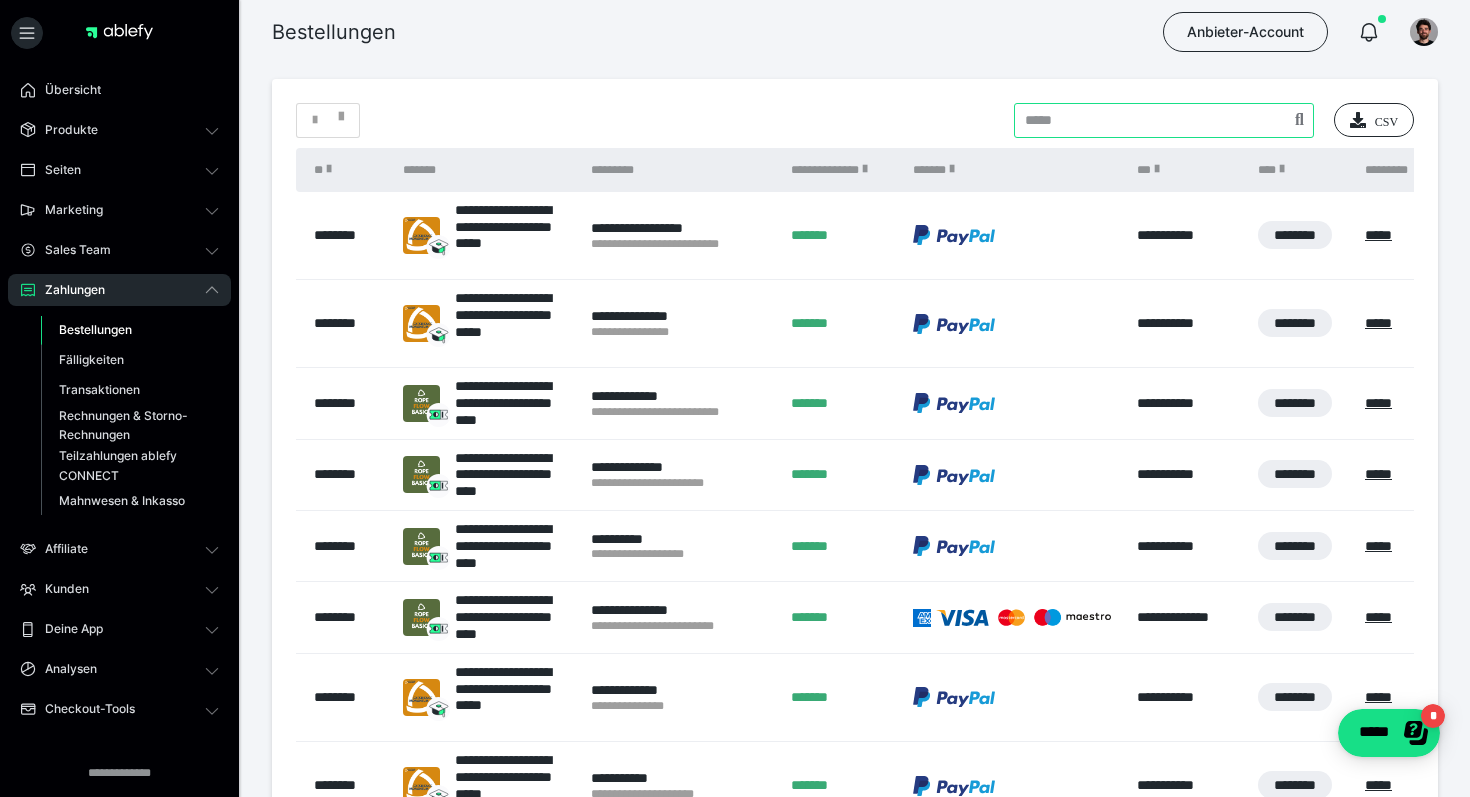 click at bounding box center (1164, 120) 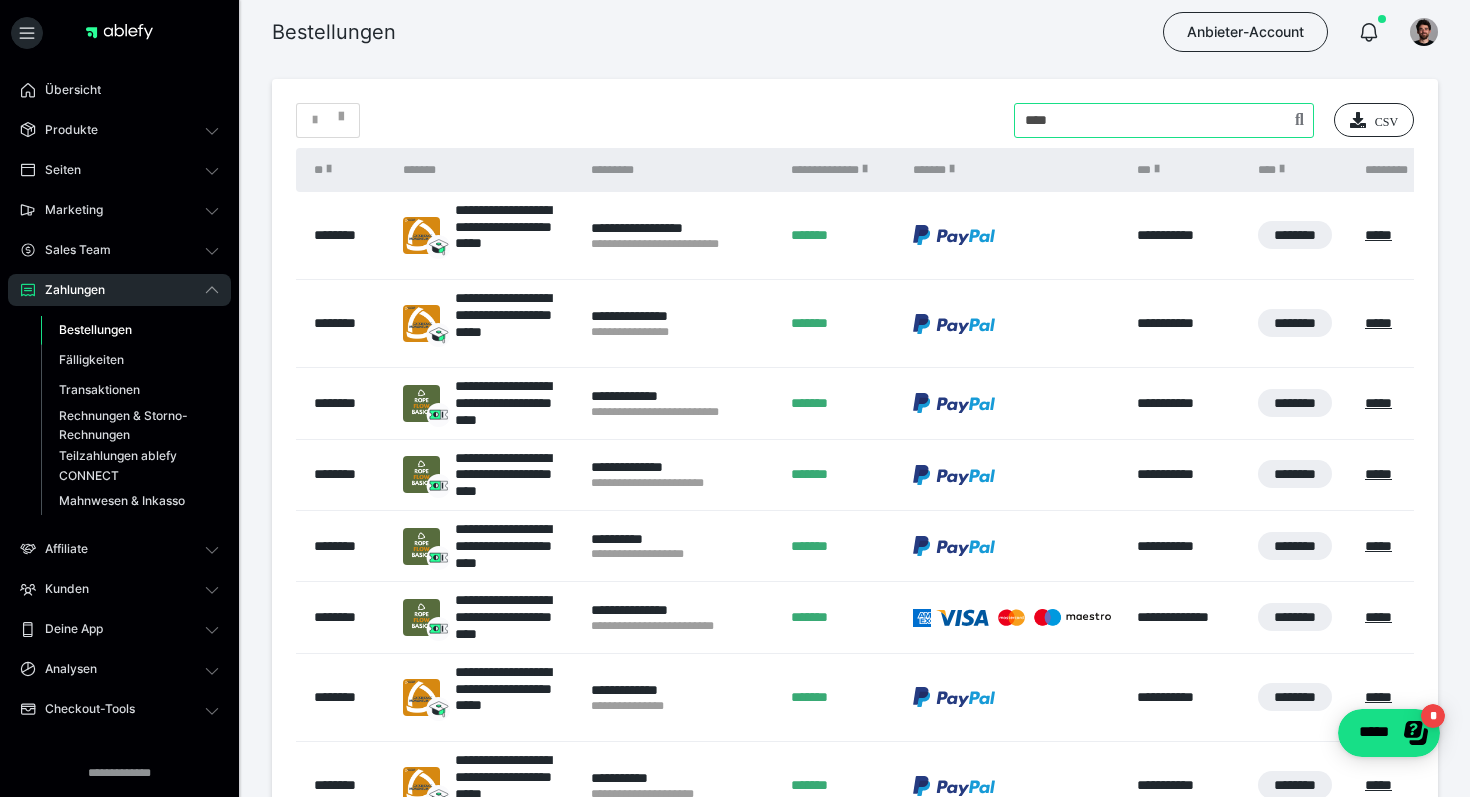 type on "****" 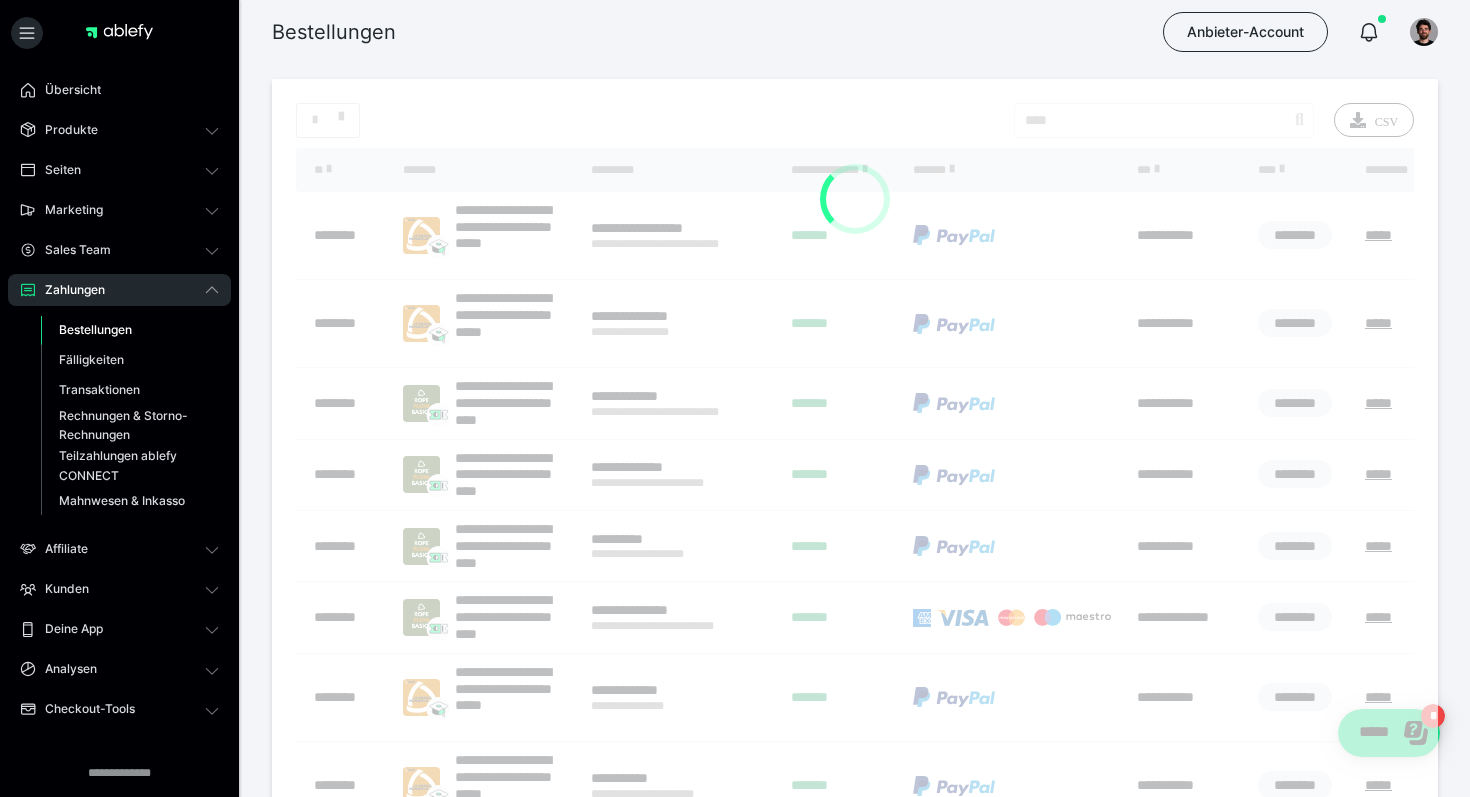 scroll, scrollTop: 205, scrollLeft: 0, axis: vertical 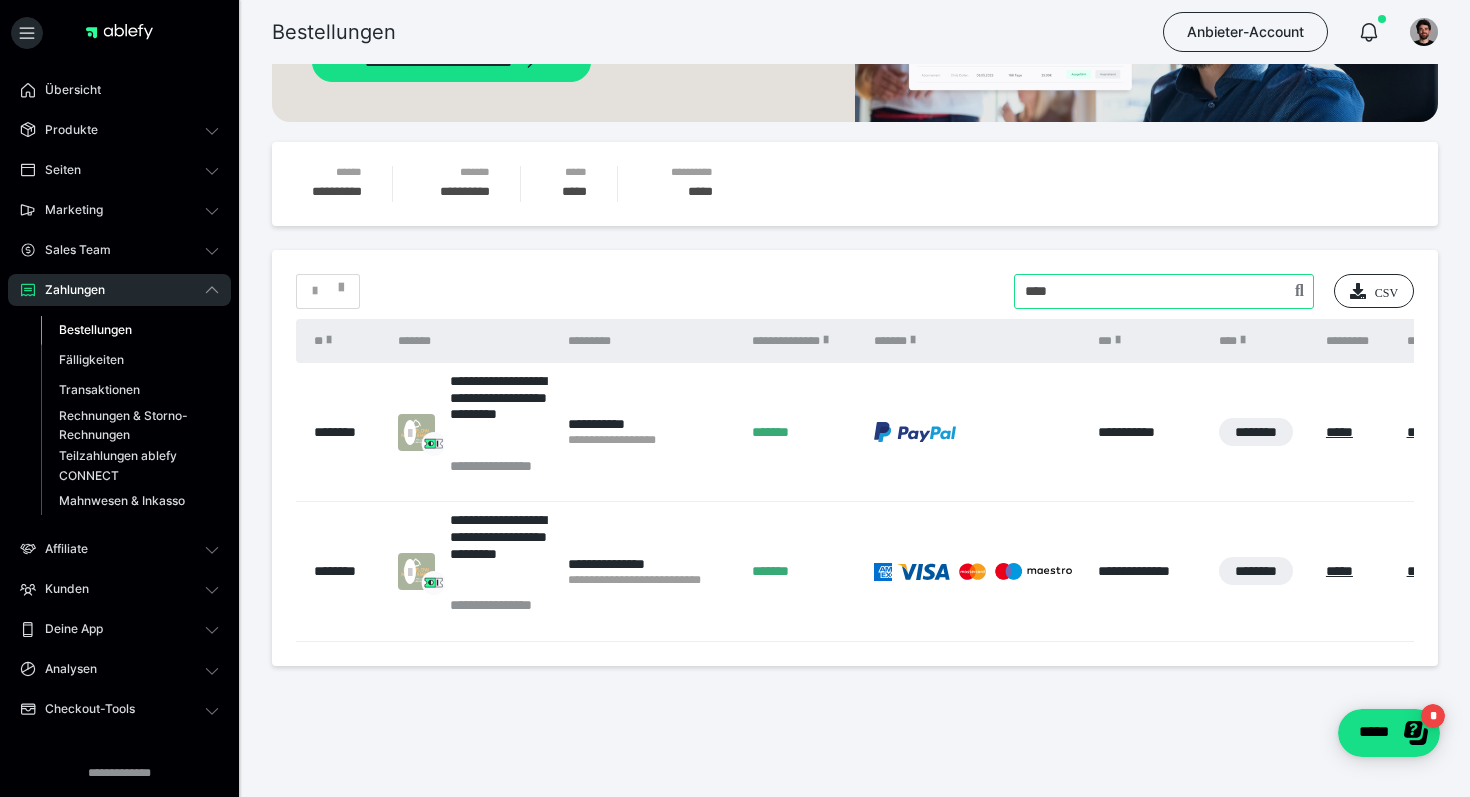click at bounding box center (1164, 291) 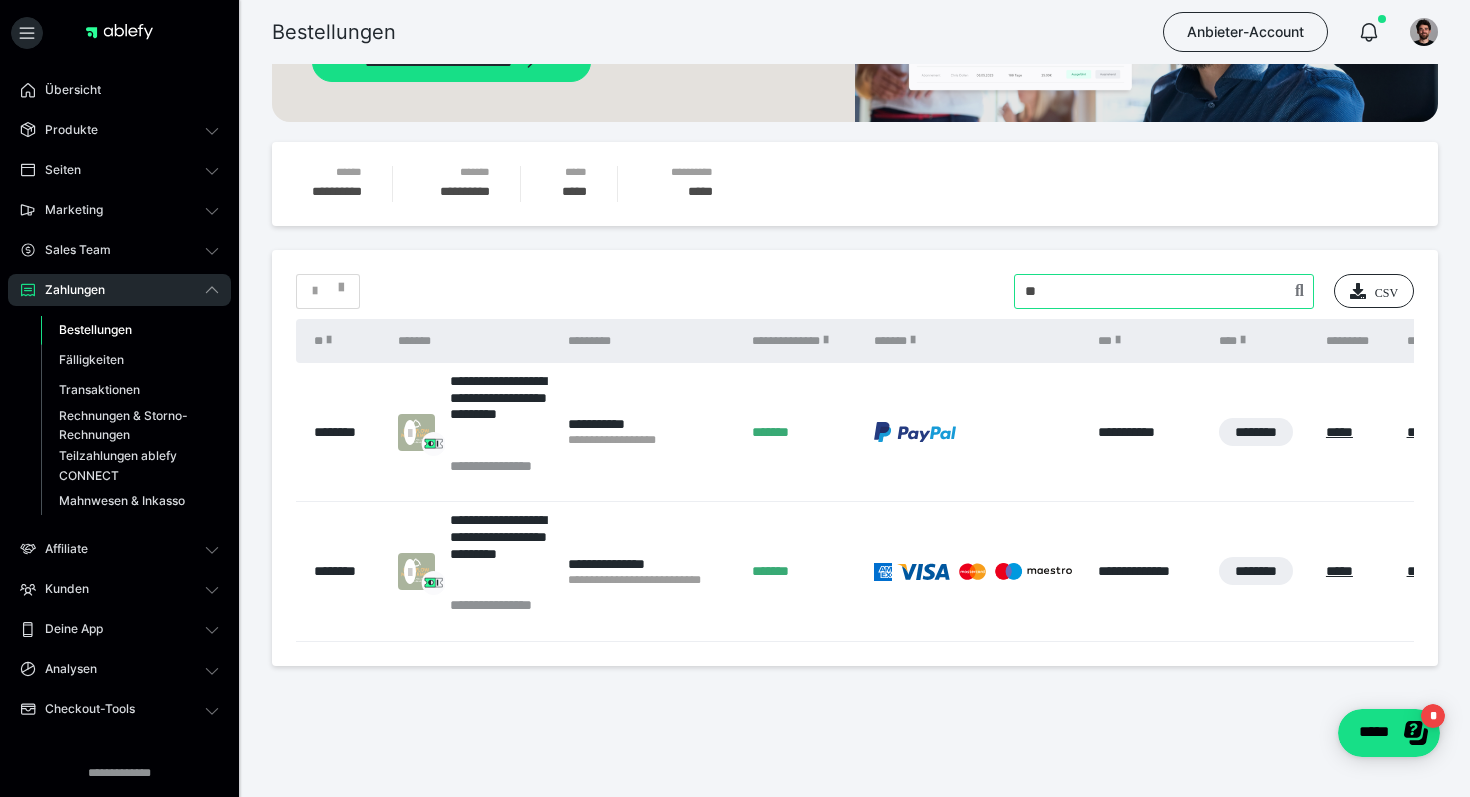 type on "*" 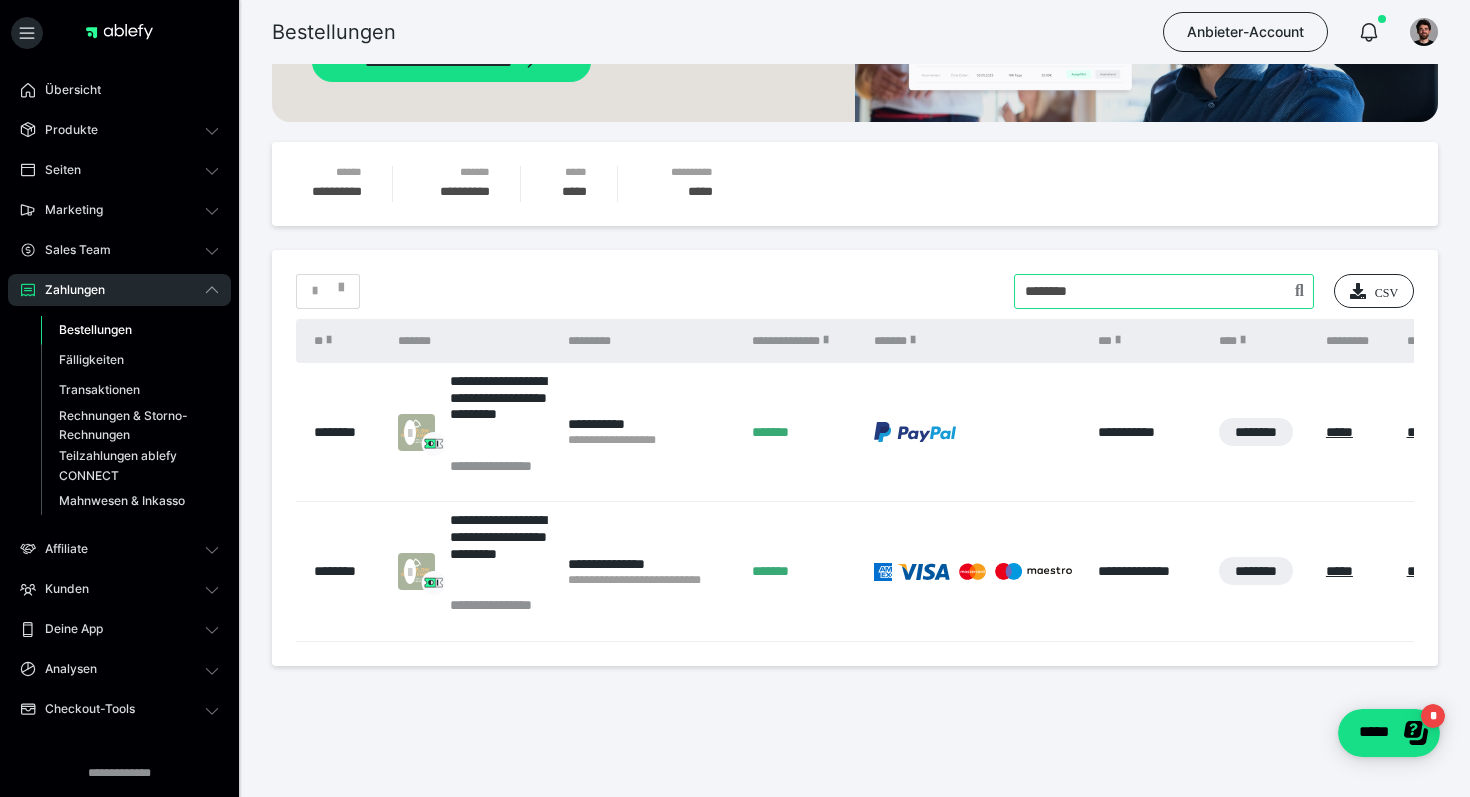 type on "********" 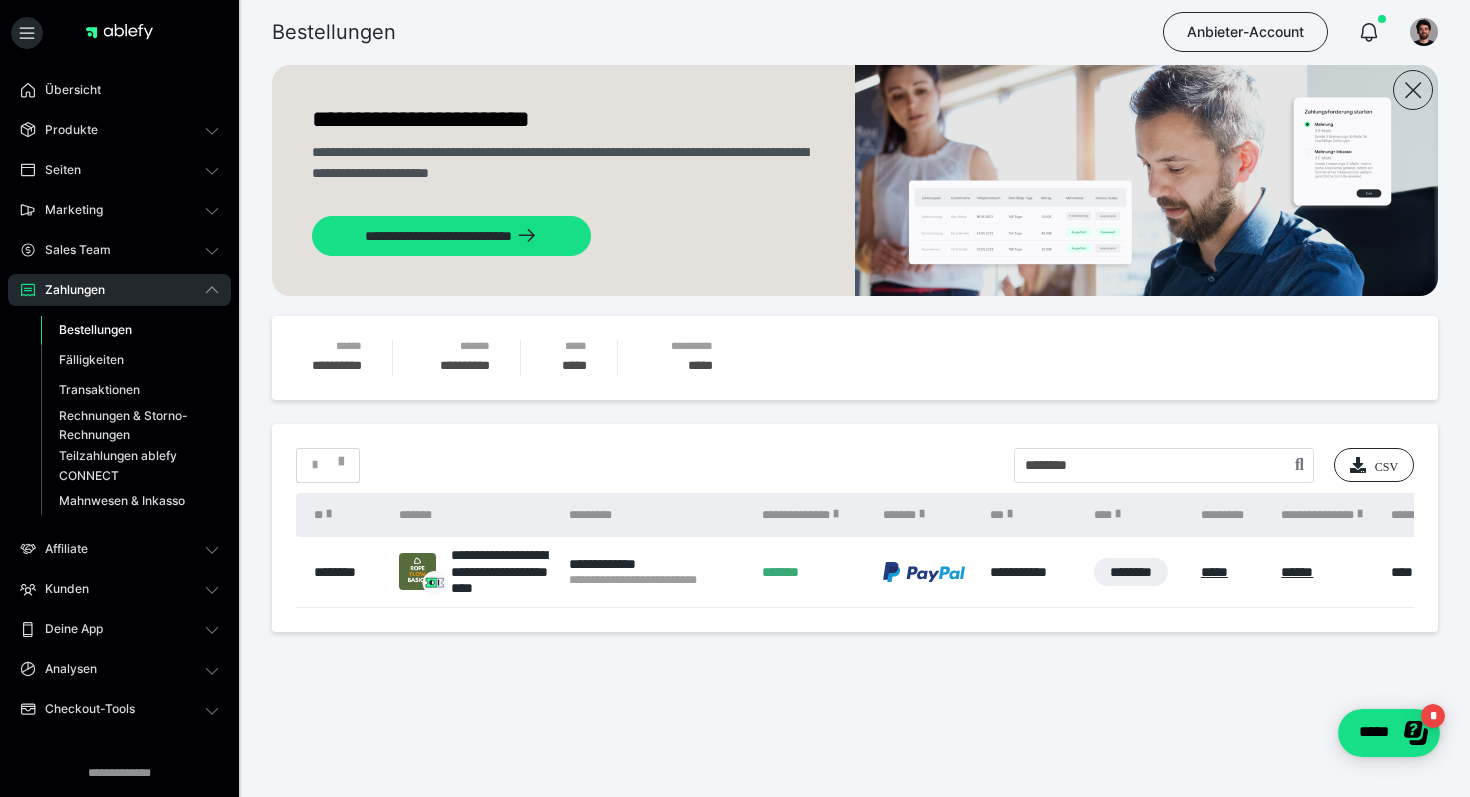 scroll, scrollTop: 31, scrollLeft: 0, axis: vertical 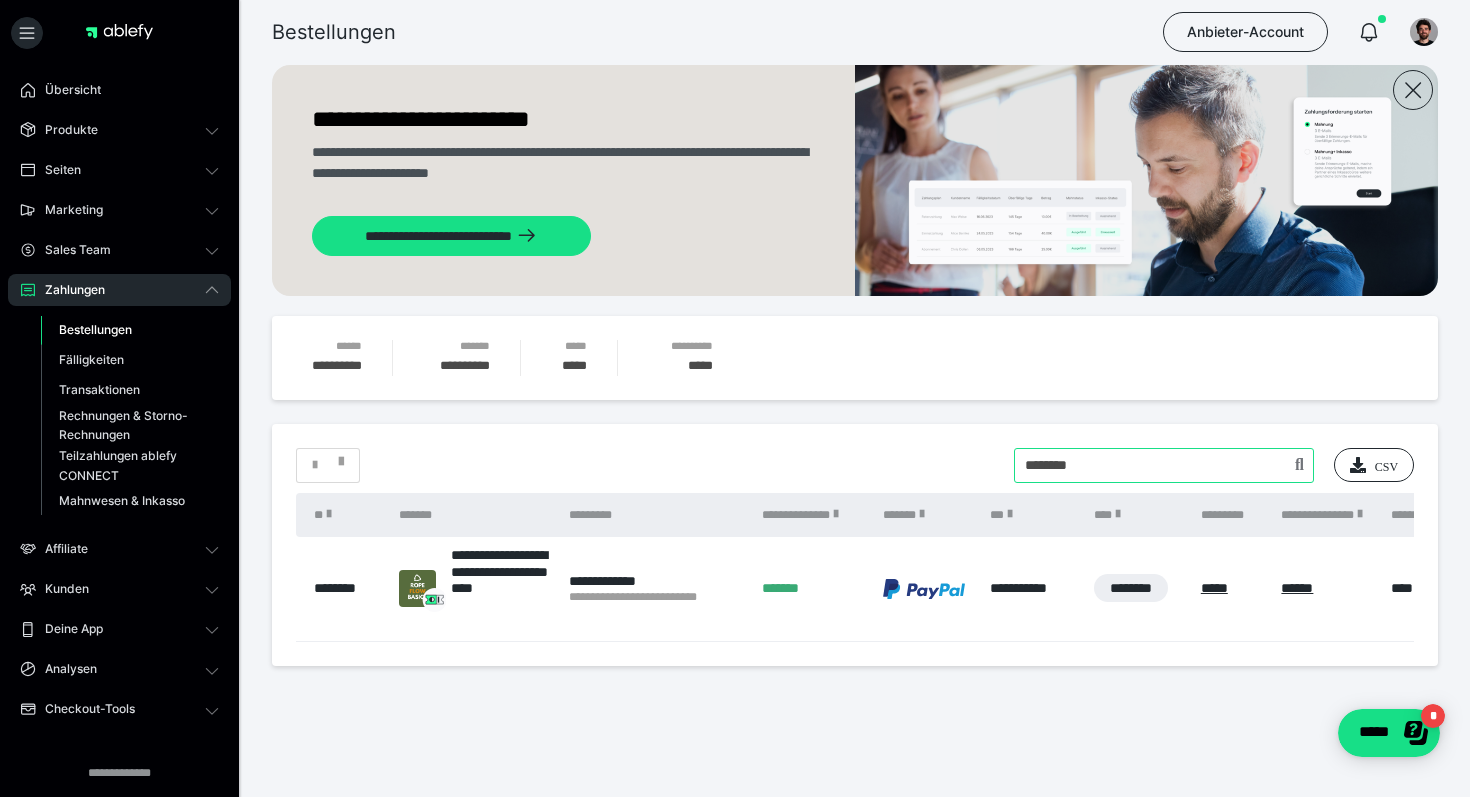 click at bounding box center [1164, 465] 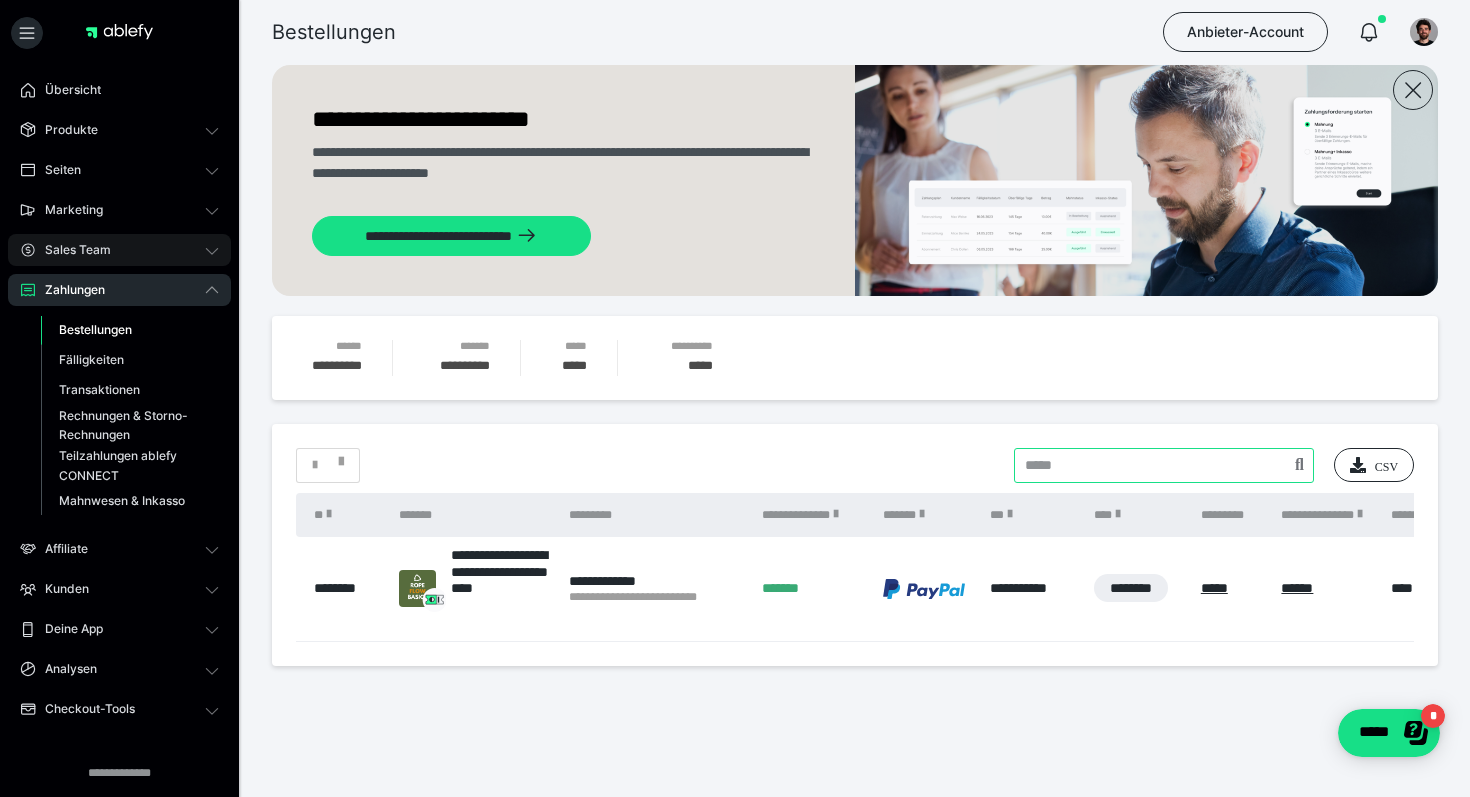 scroll, scrollTop: 1, scrollLeft: 0, axis: vertical 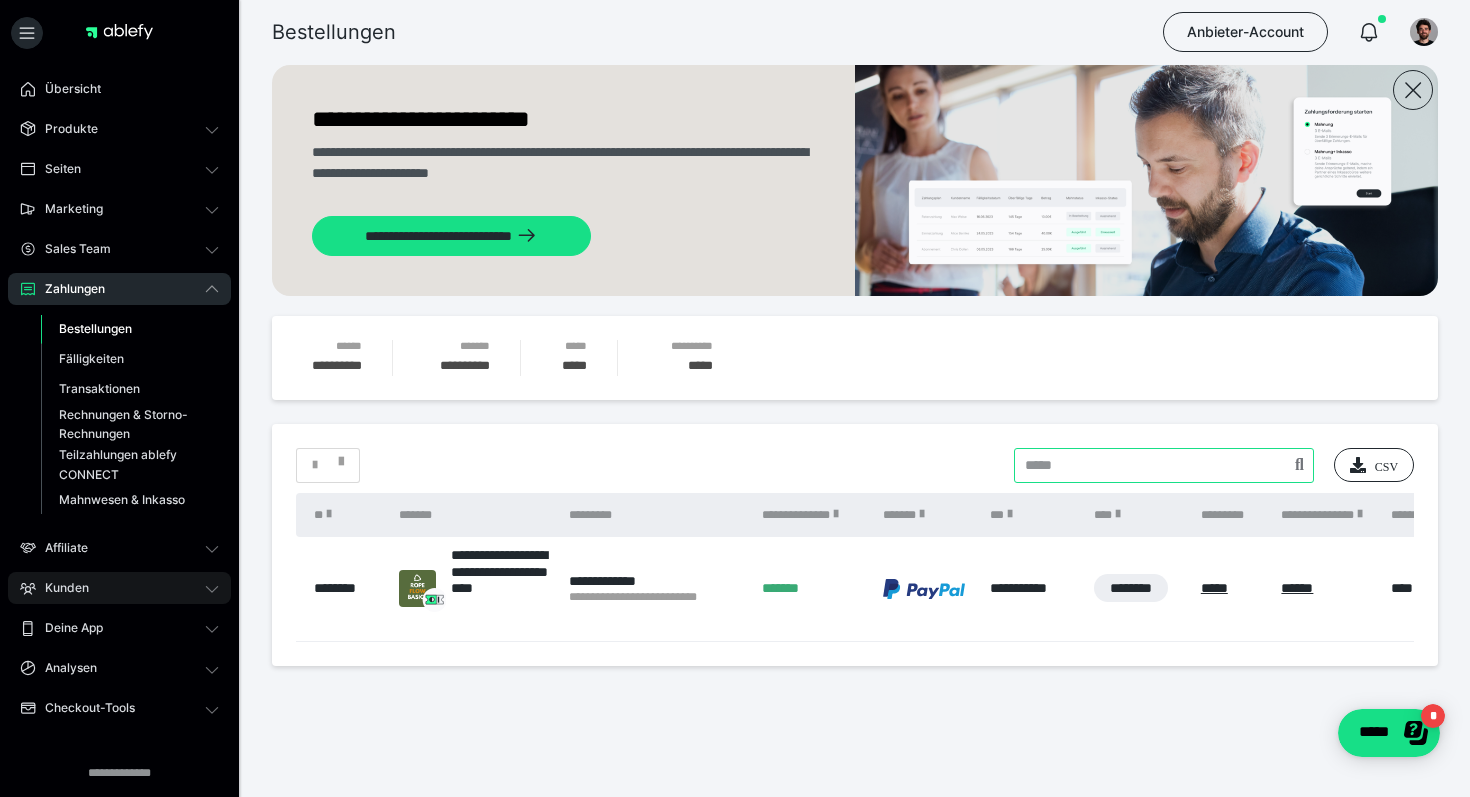 type 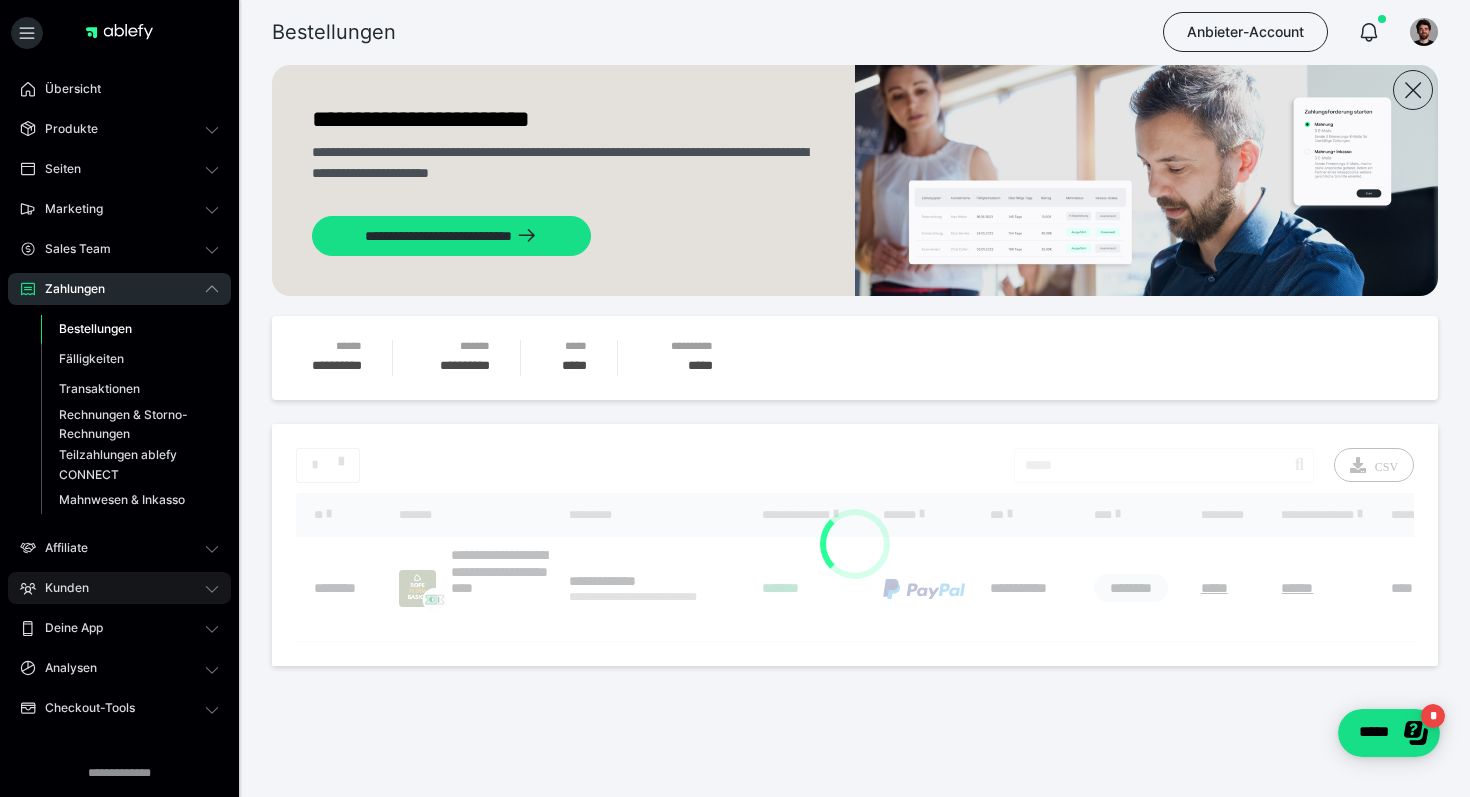 click on "Kunden" at bounding box center (60, 588) 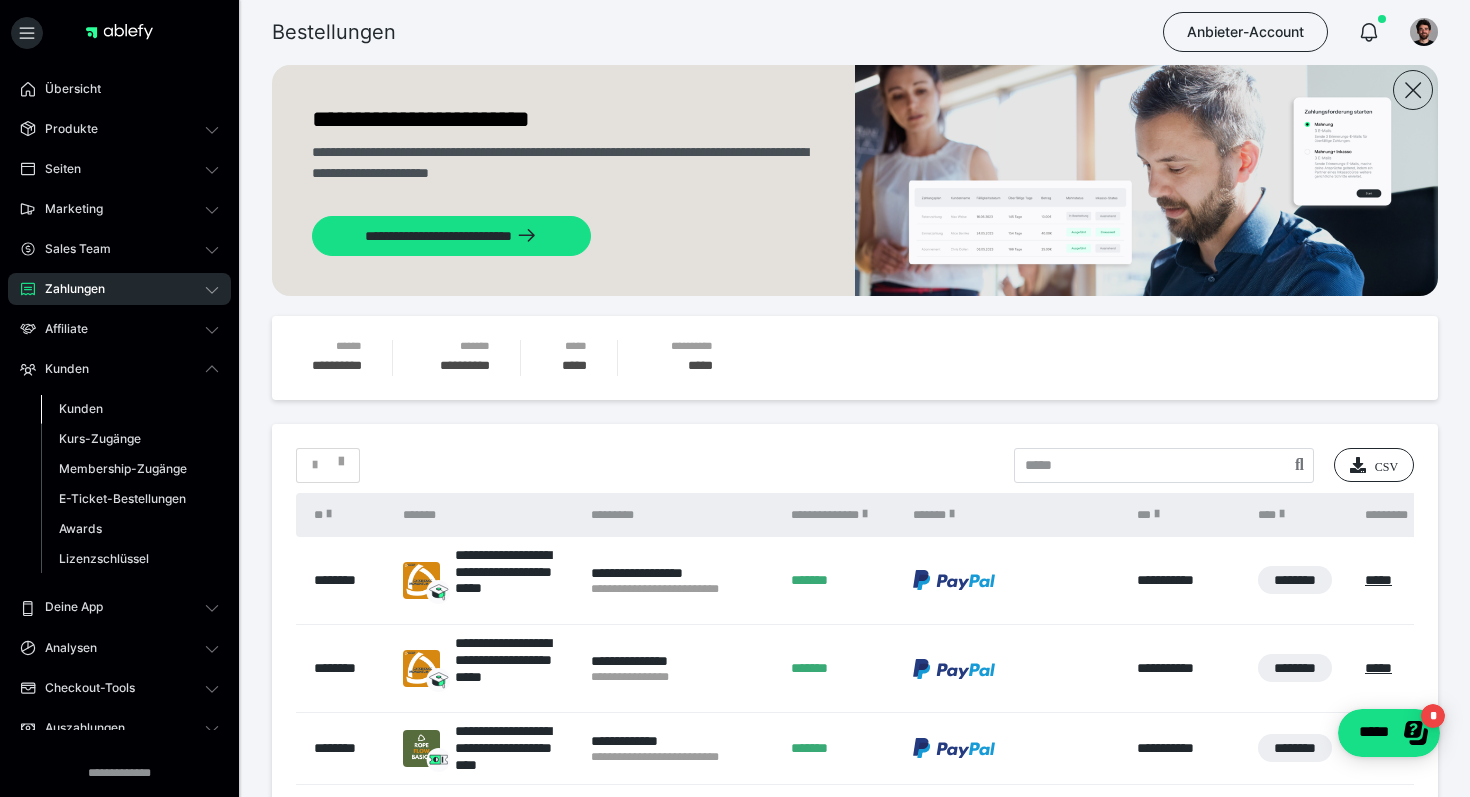 click on "Kunden" at bounding box center [130, 409] 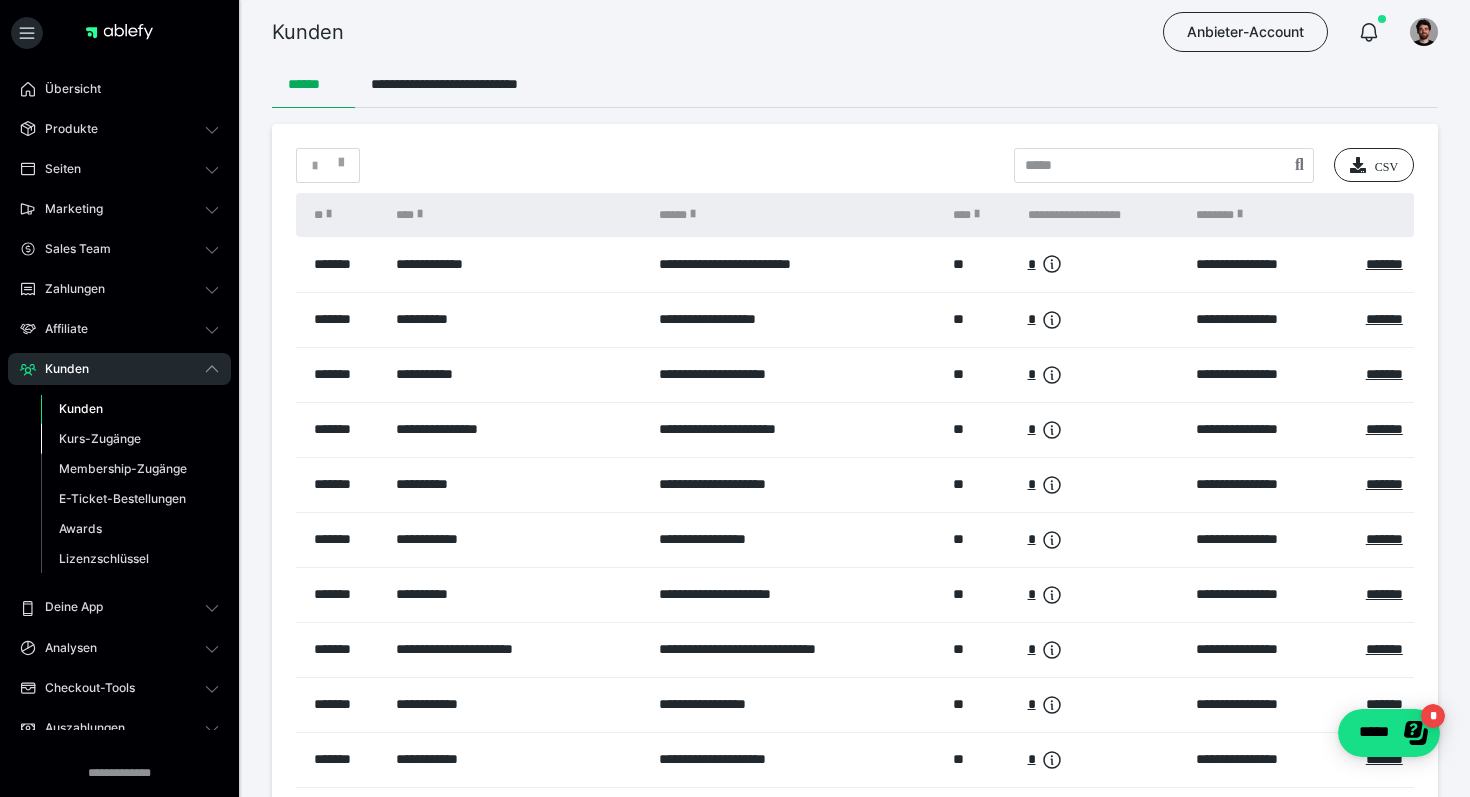 click on "Kurs-Zugänge" at bounding box center (100, 438) 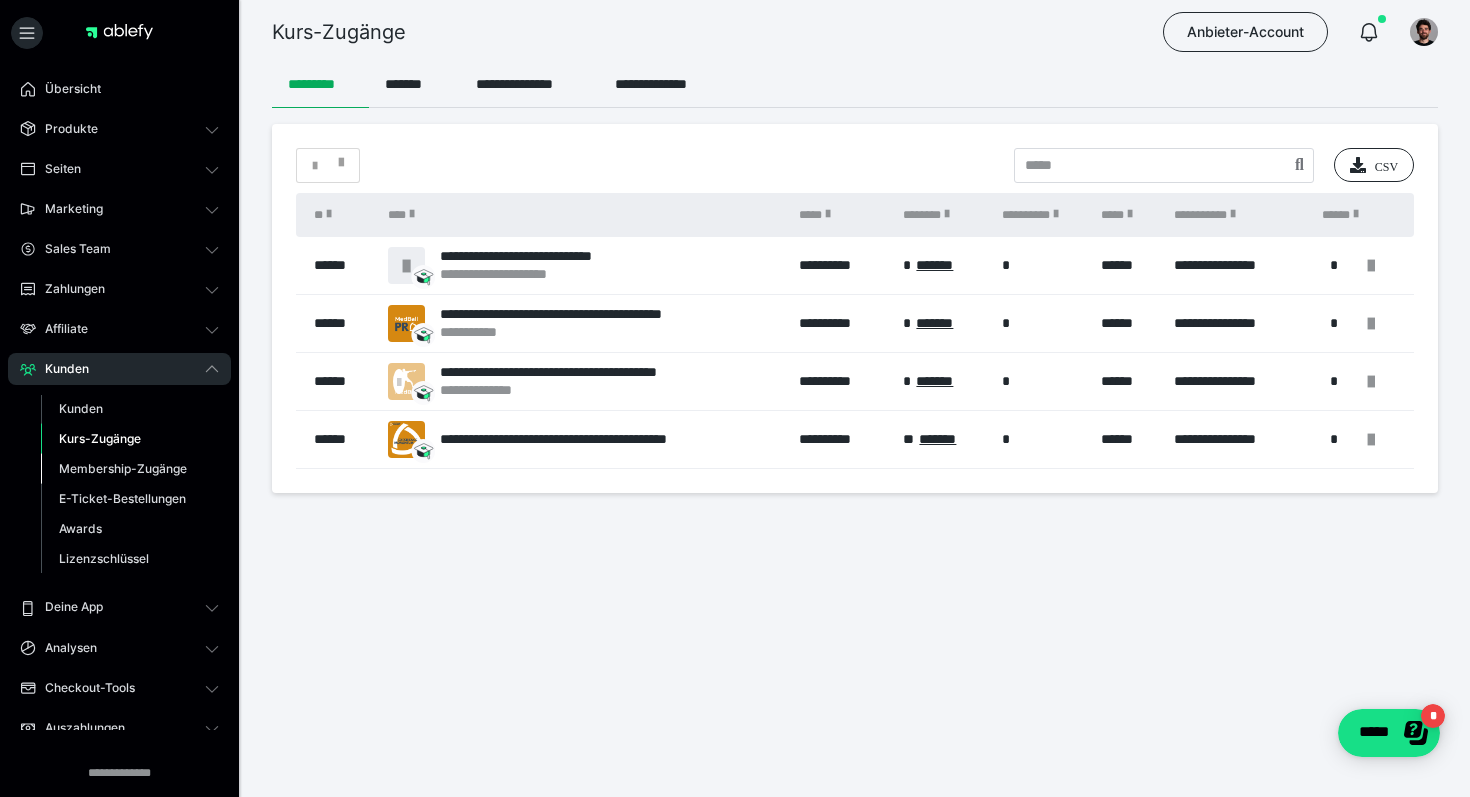 click on "Membership-Zugänge" at bounding box center [123, 468] 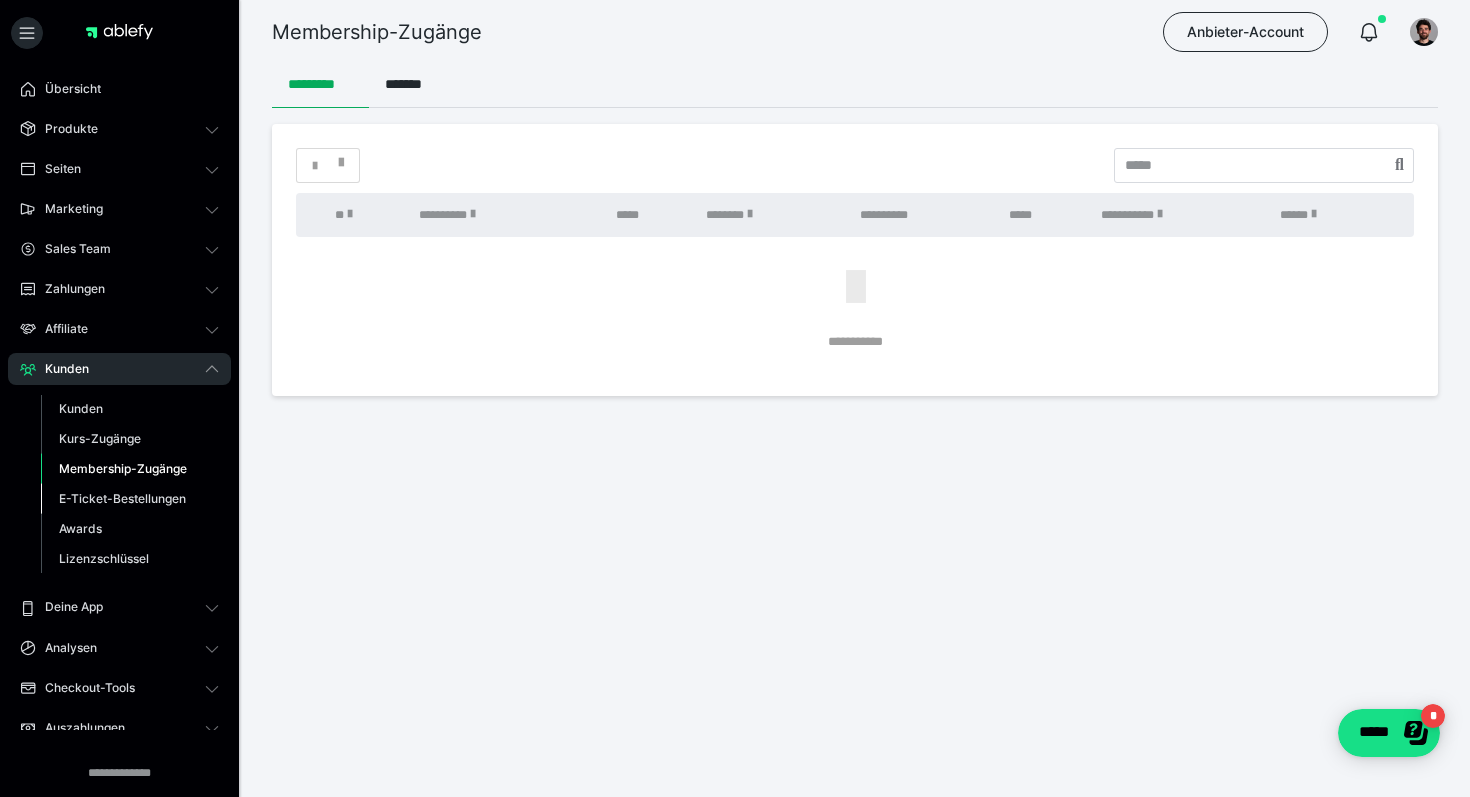 click on "E-Ticket-Bestellungen" at bounding box center (122, 498) 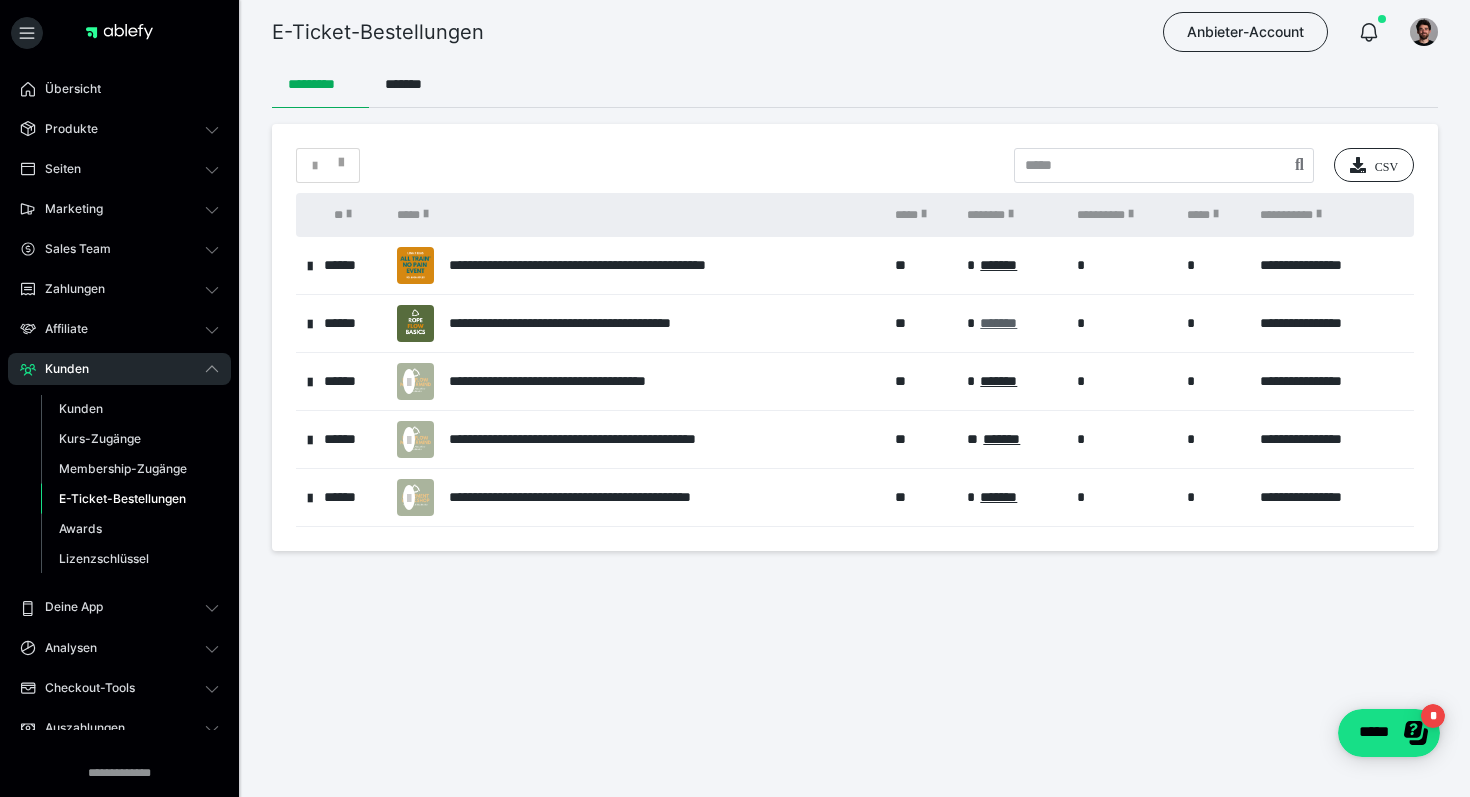 click on "*******" at bounding box center (998, 323) 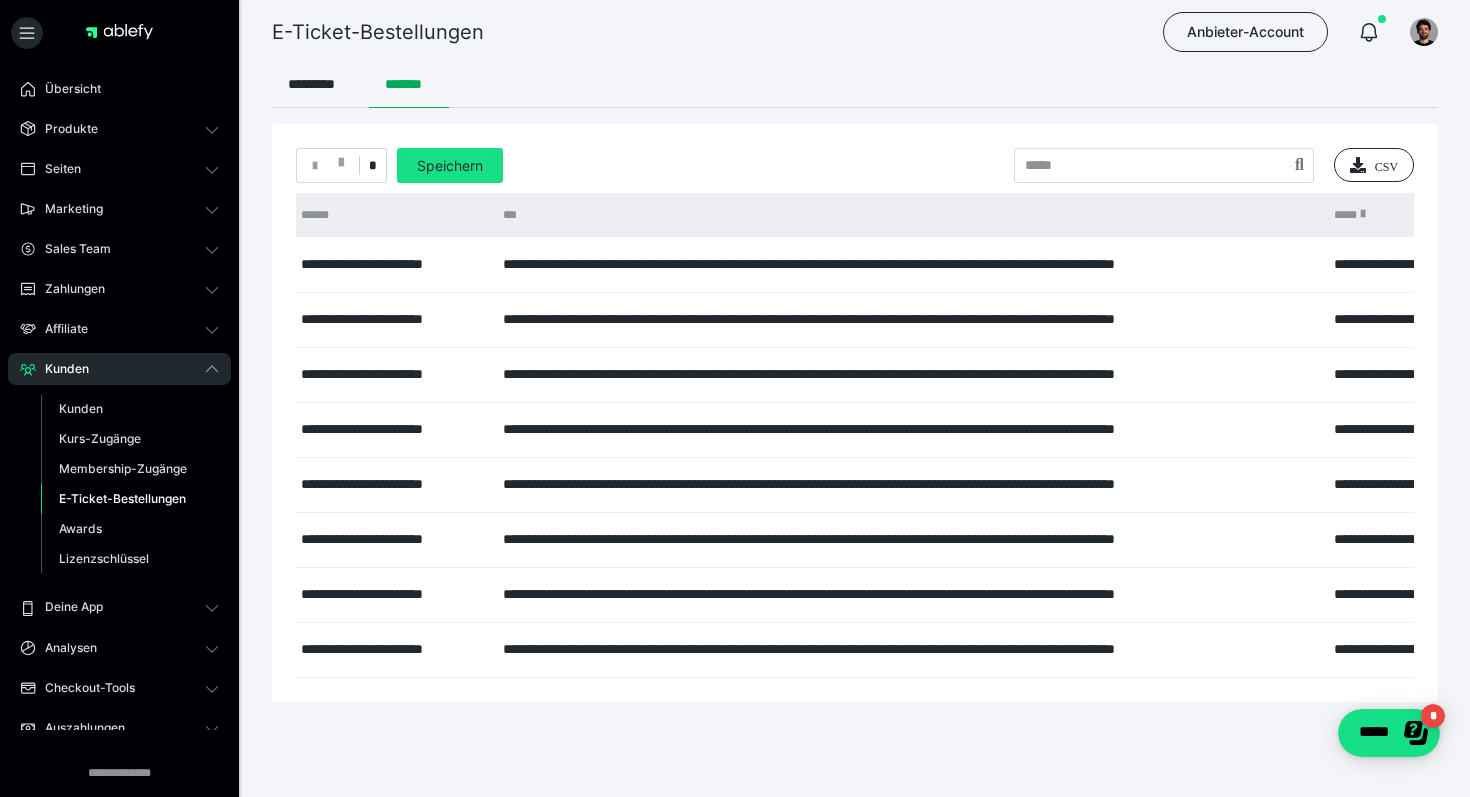 scroll, scrollTop: 0, scrollLeft: 482, axis: horizontal 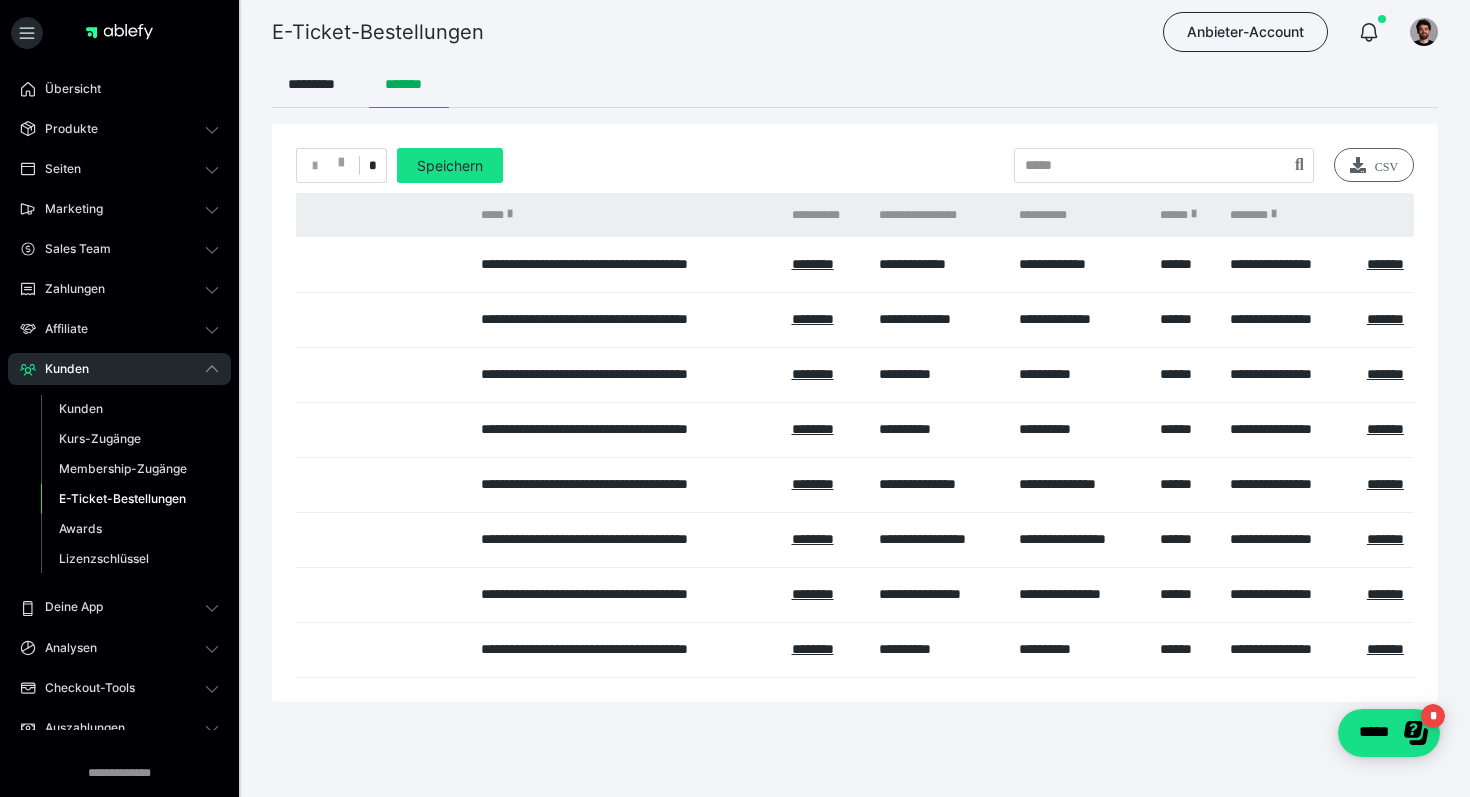 click on "CSV" at bounding box center (1374, 165) 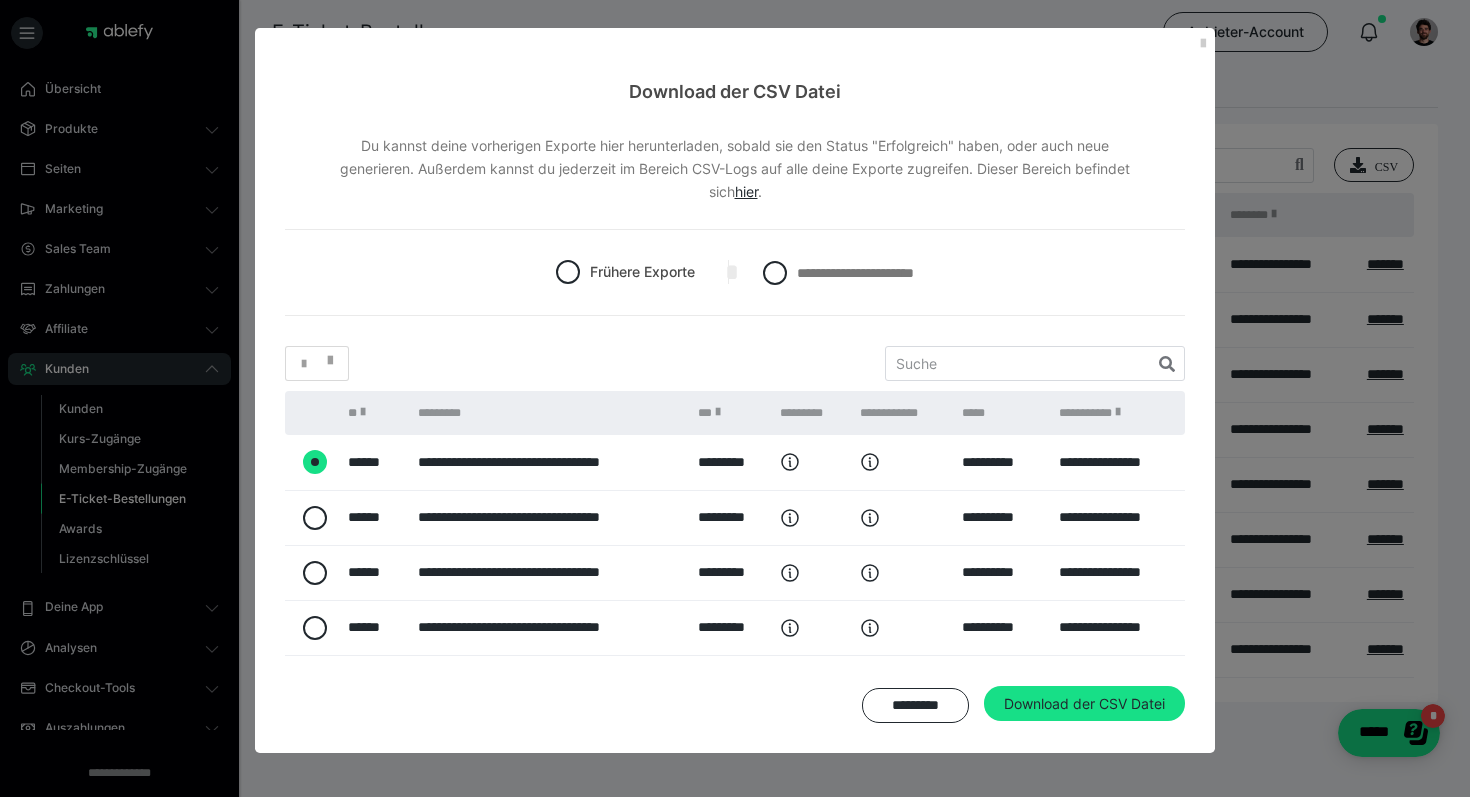 scroll, scrollTop: 20, scrollLeft: 0, axis: vertical 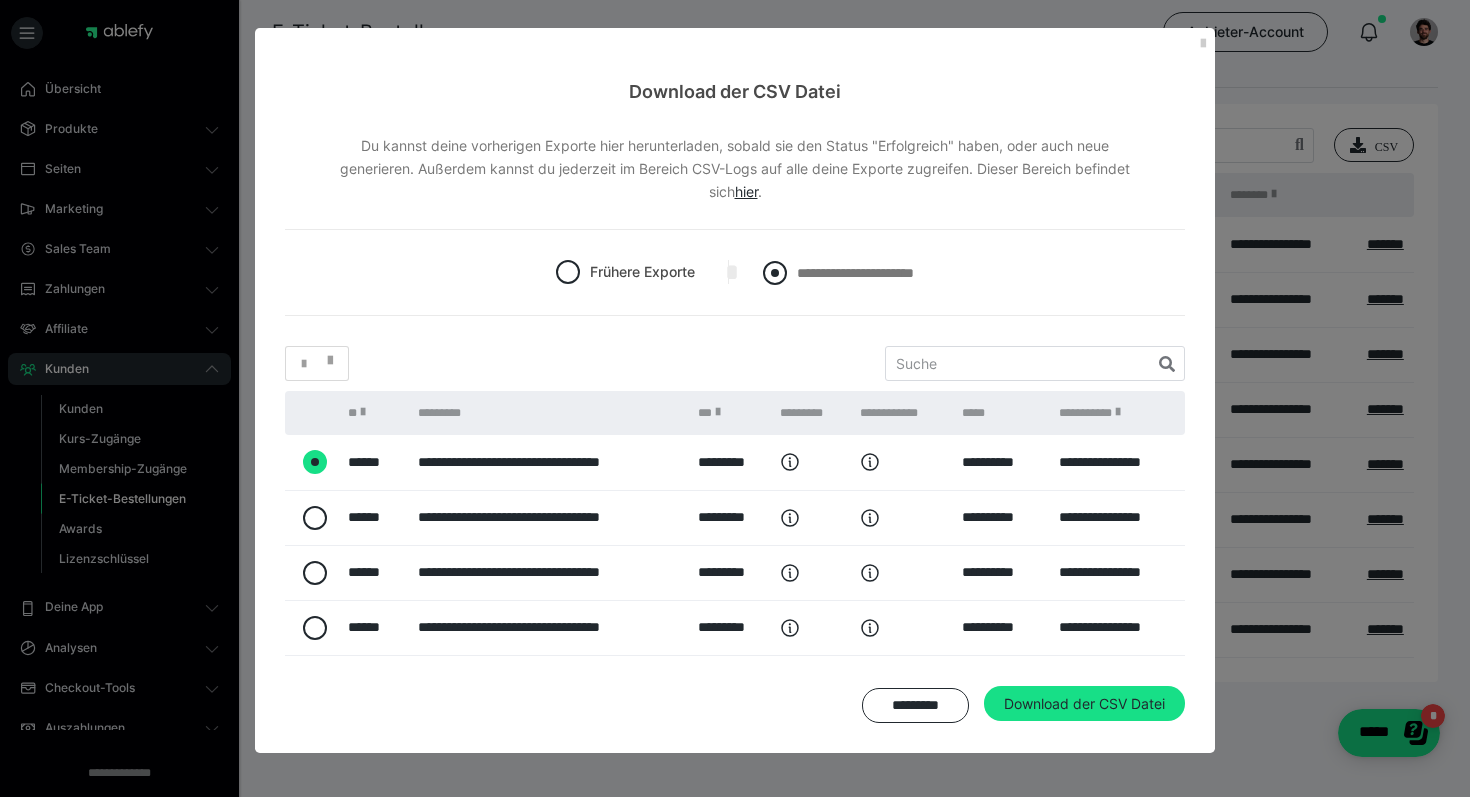 click at bounding box center [775, 273] 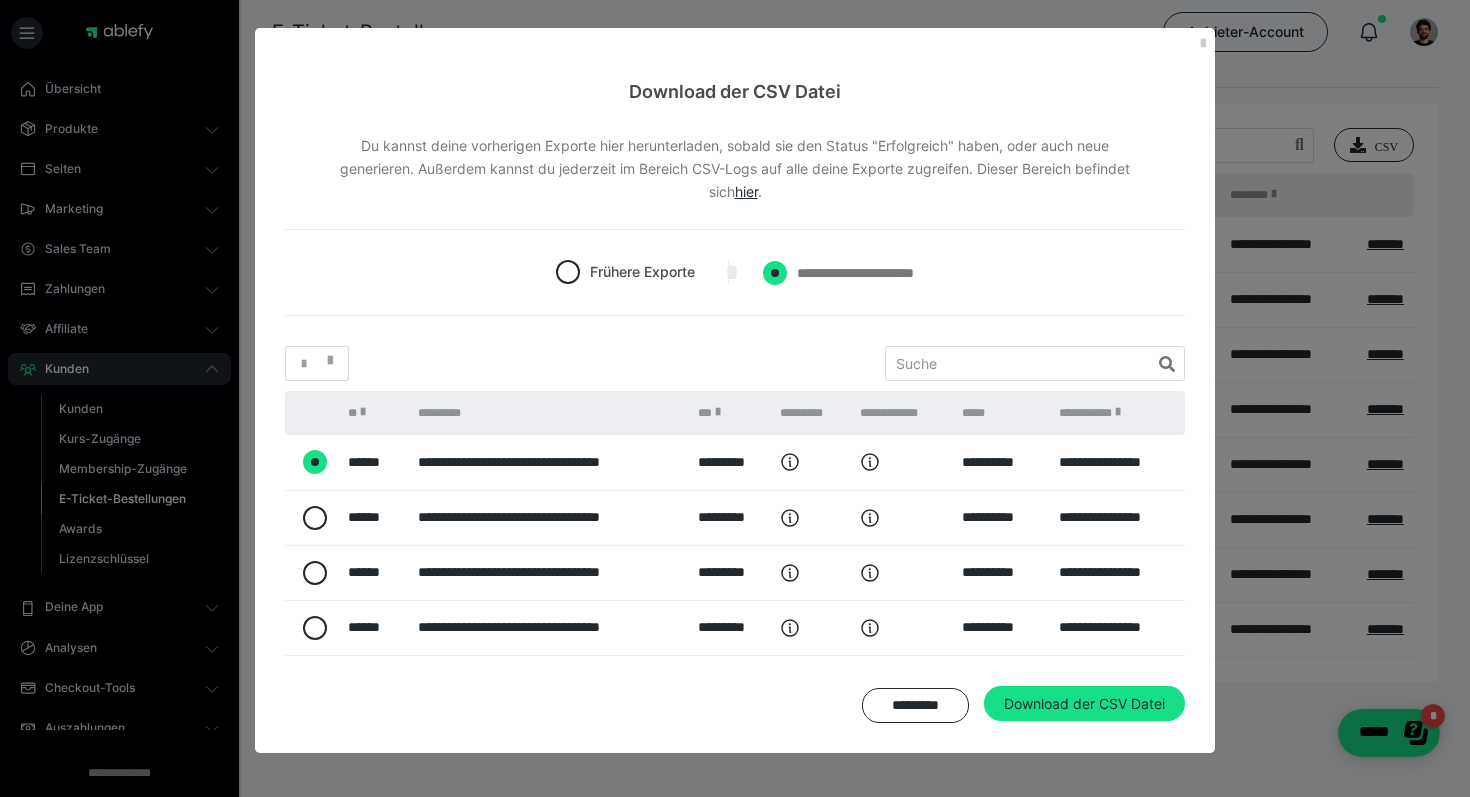 radio on "****" 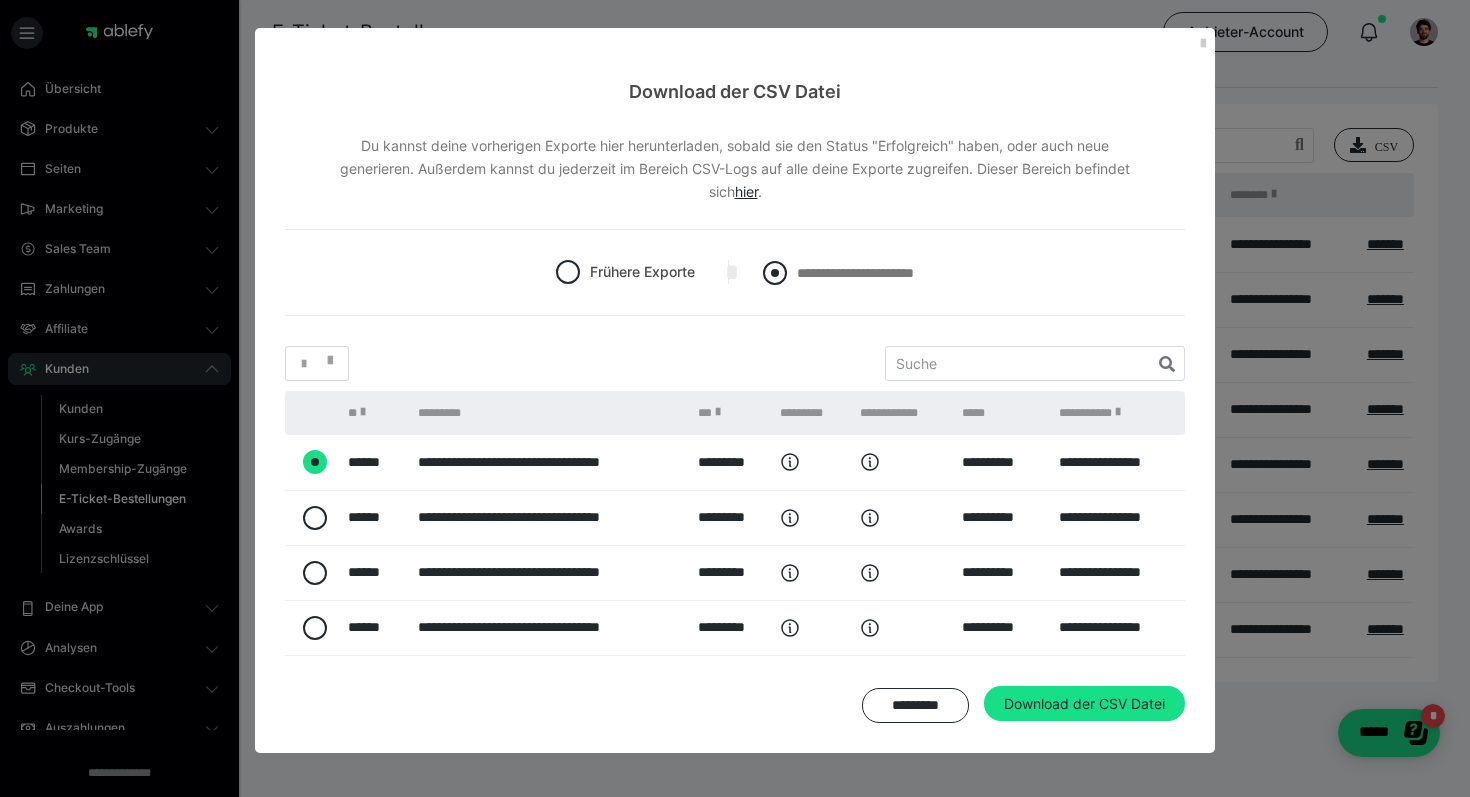 radio on "*****" 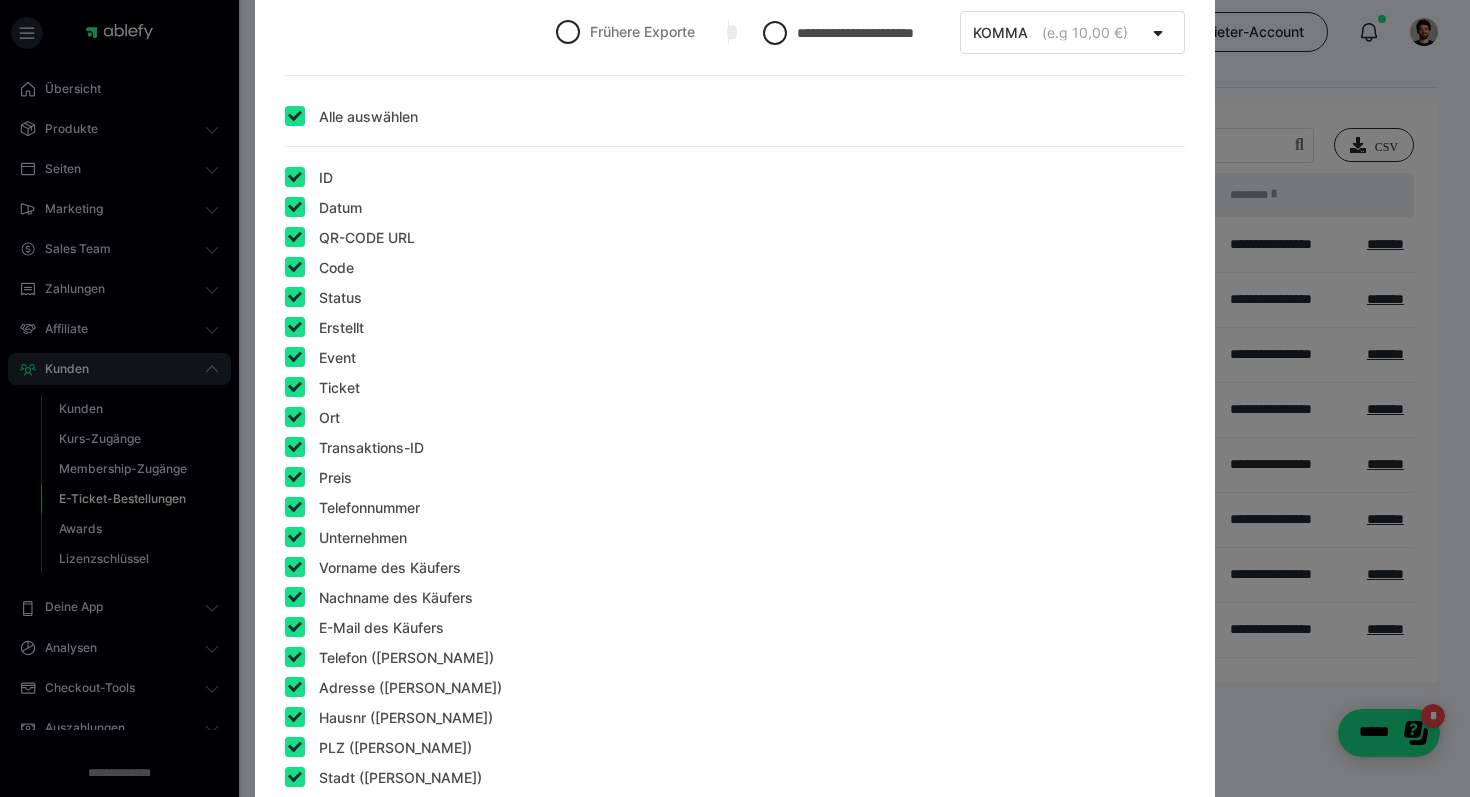 scroll, scrollTop: 254, scrollLeft: 0, axis: vertical 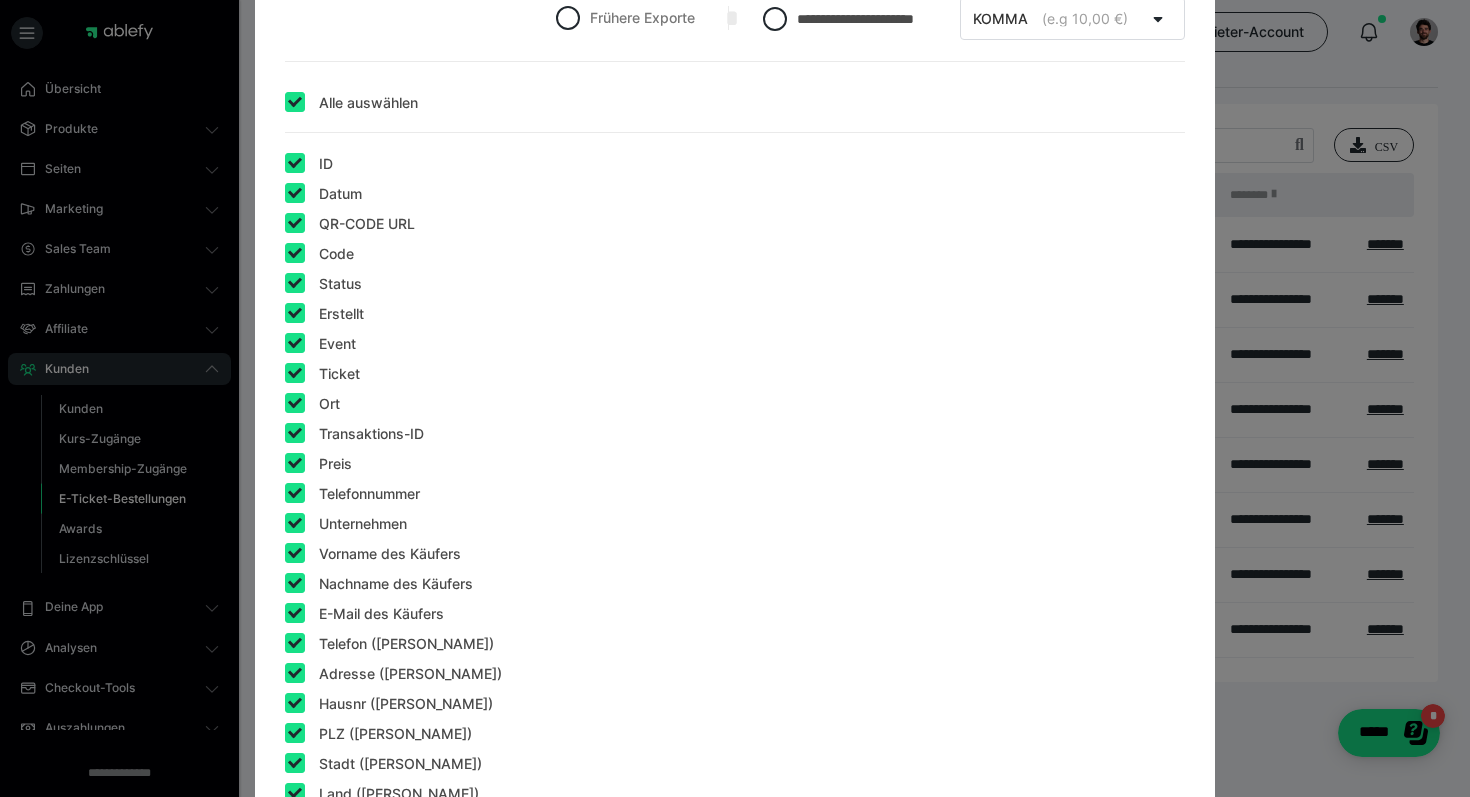 click at bounding box center [295, 102] 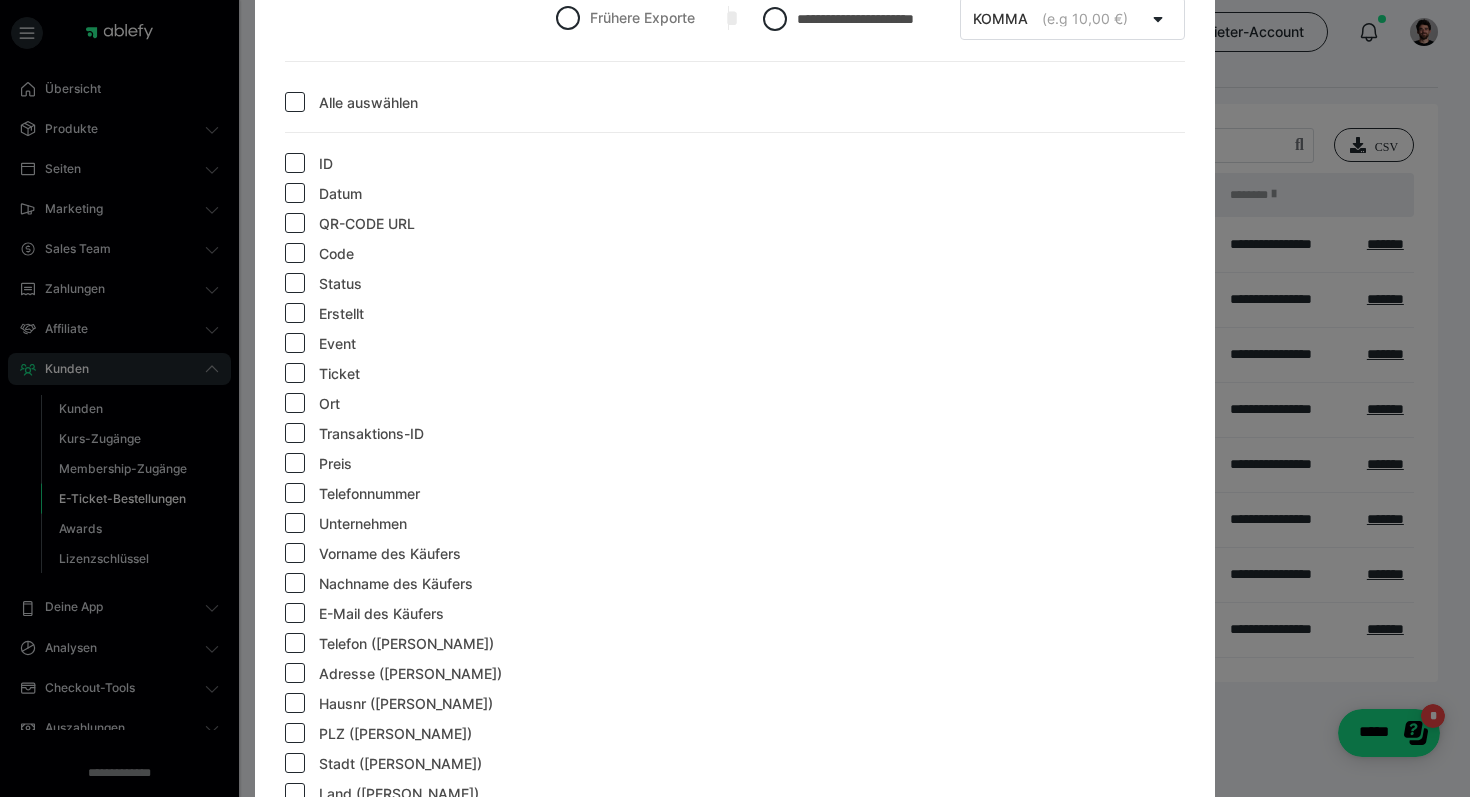 checkbox on "false" 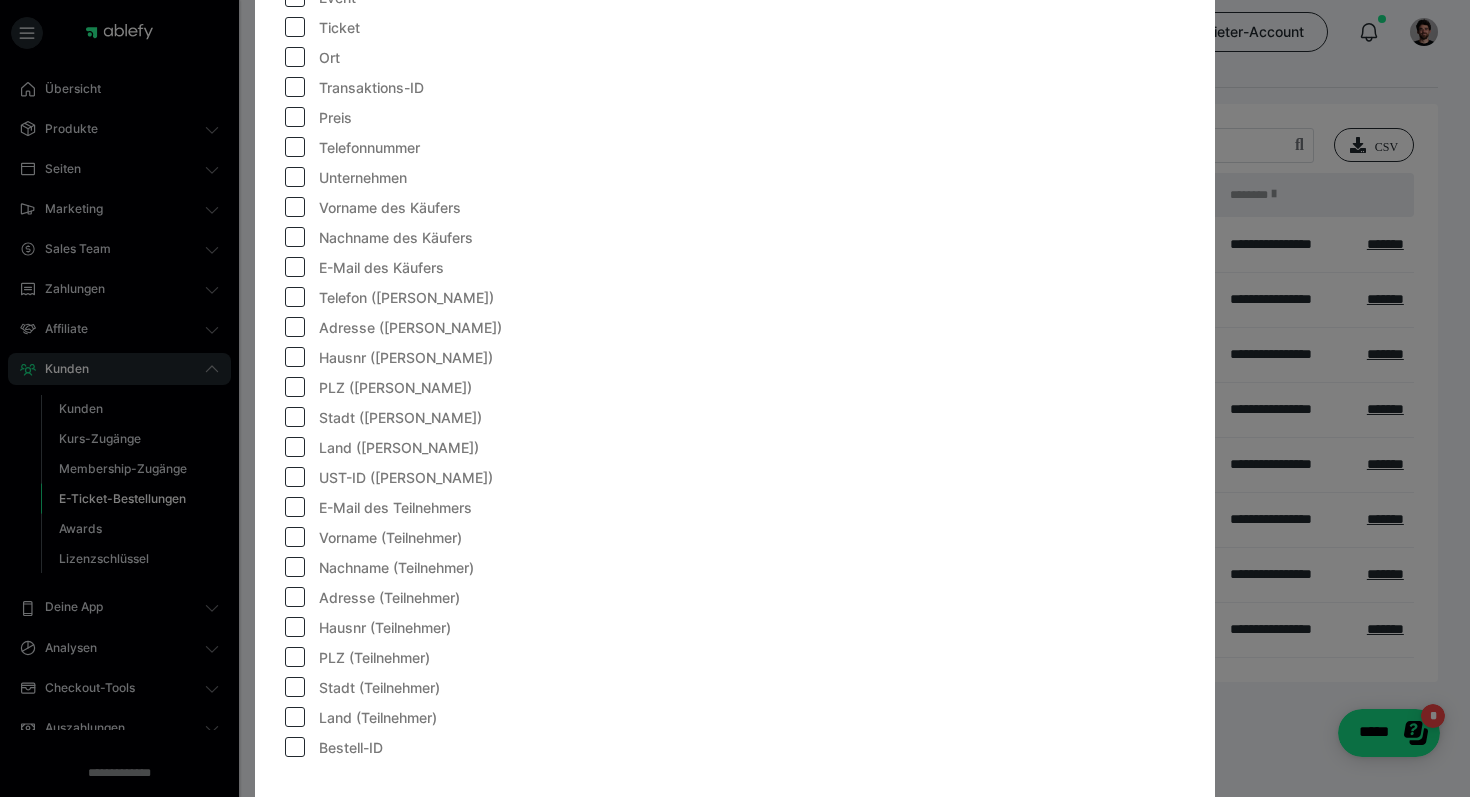 scroll, scrollTop: 606, scrollLeft: 0, axis: vertical 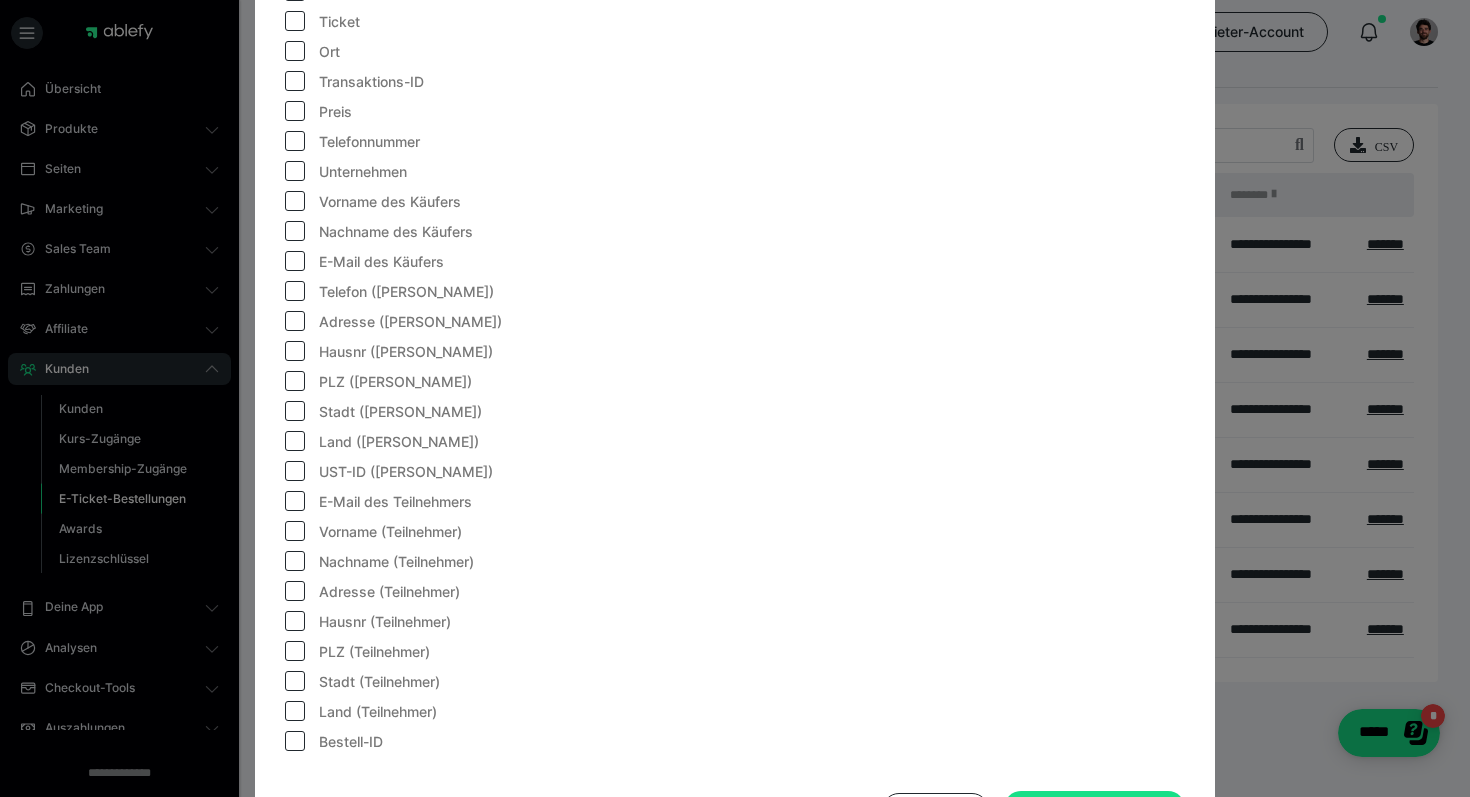 click at bounding box center [295, 261] 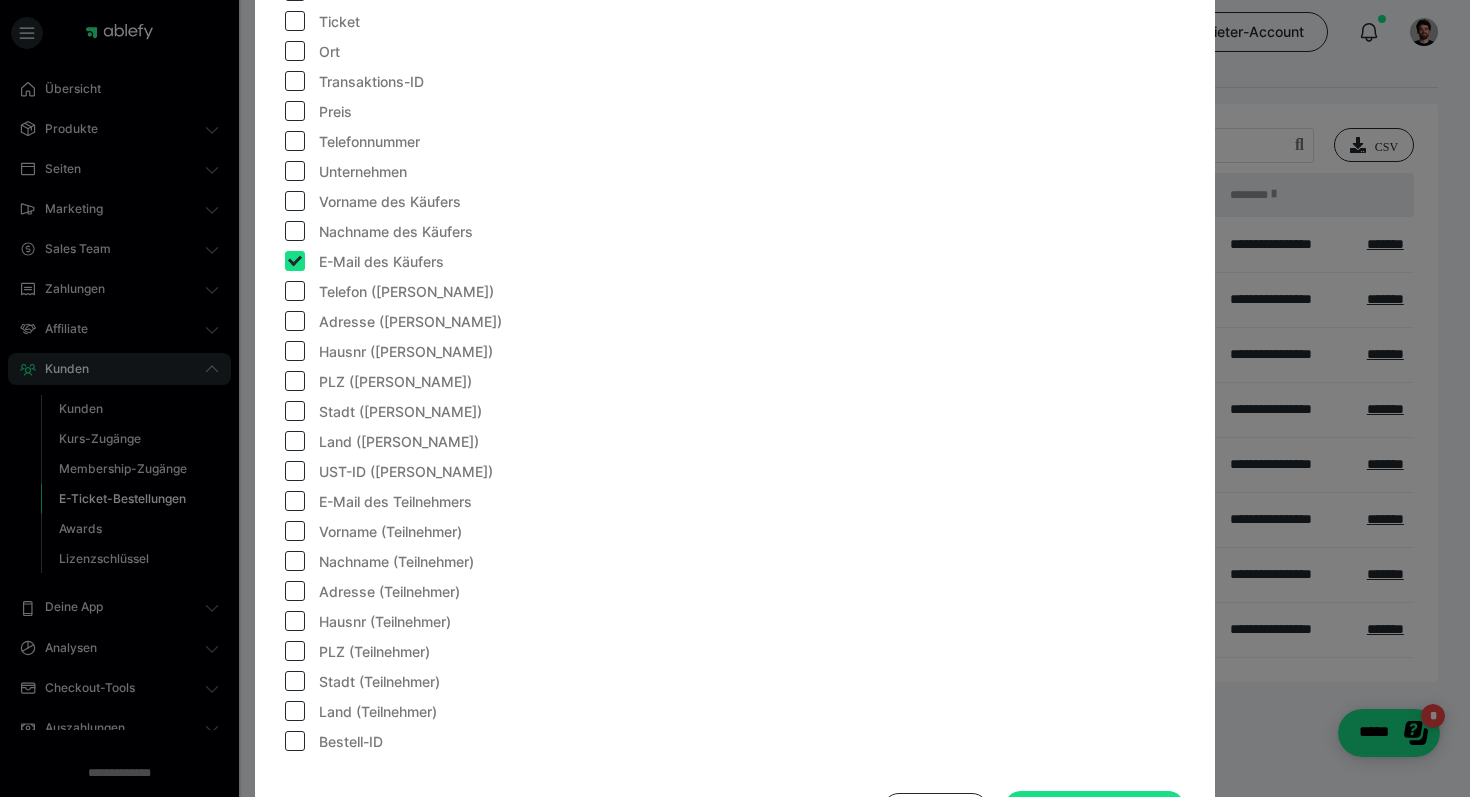 checkbox on "true" 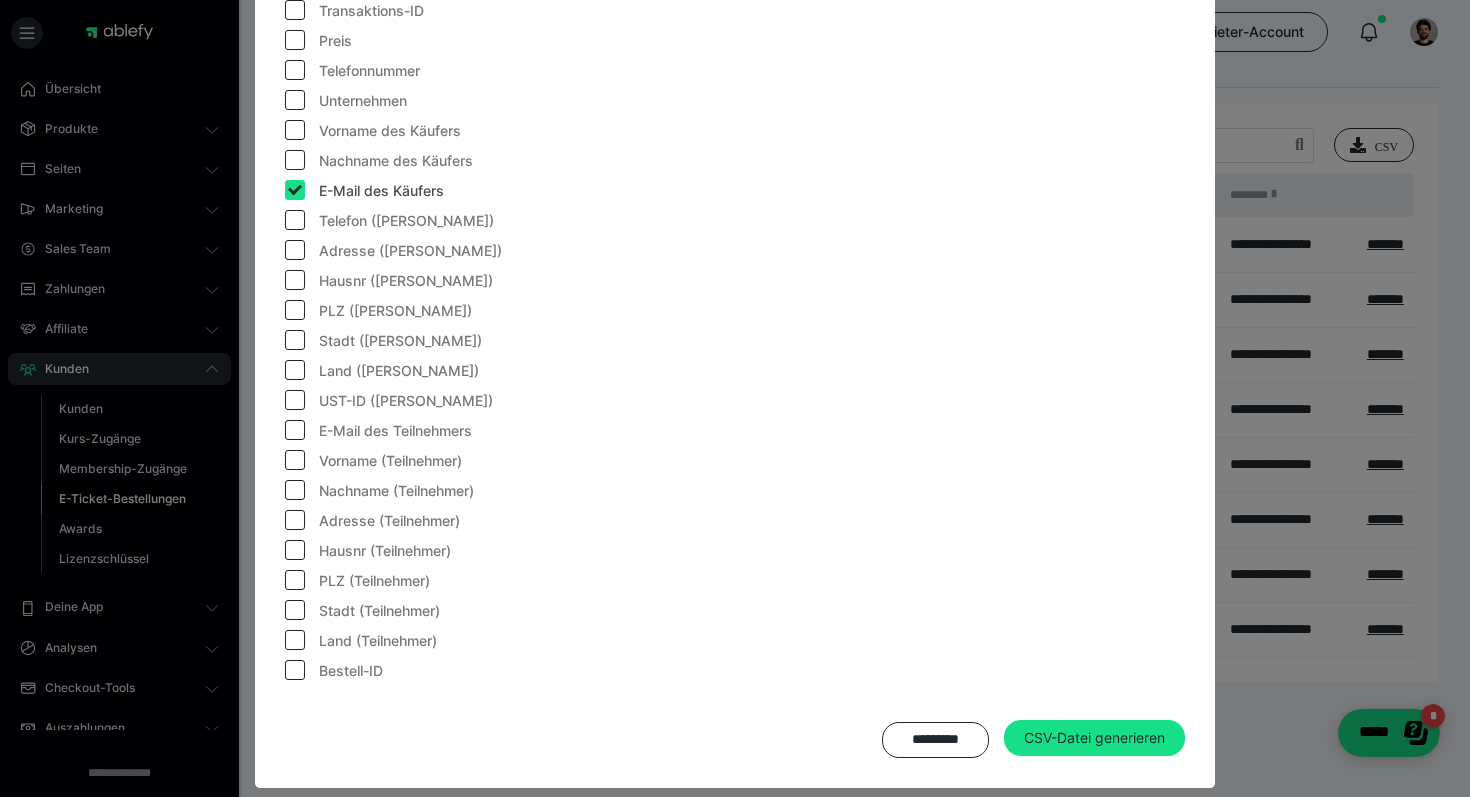 scroll, scrollTop: 686, scrollLeft: 0, axis: vertical 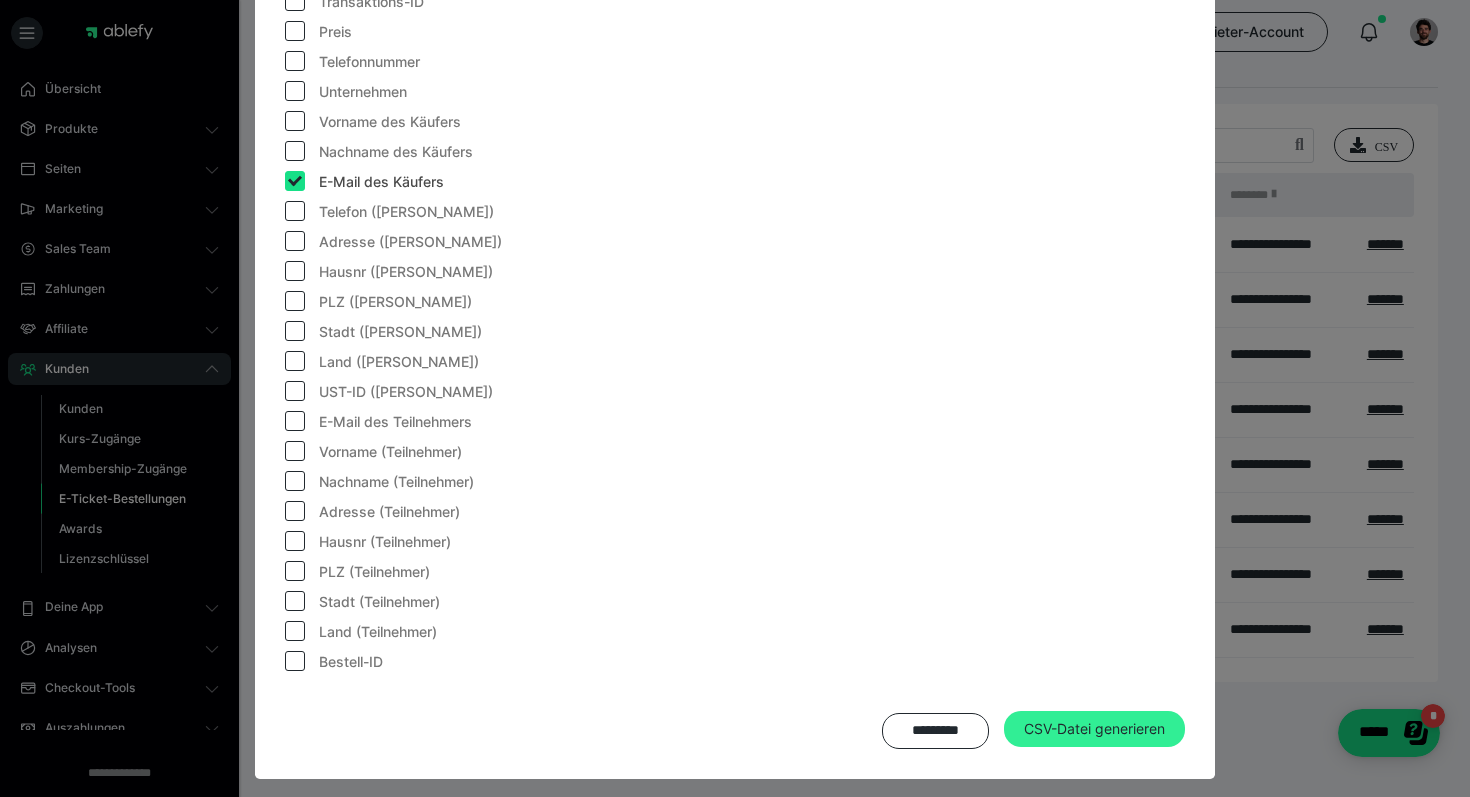 click on "CSV-Datei generieren" at bounding box center (1094, 729) 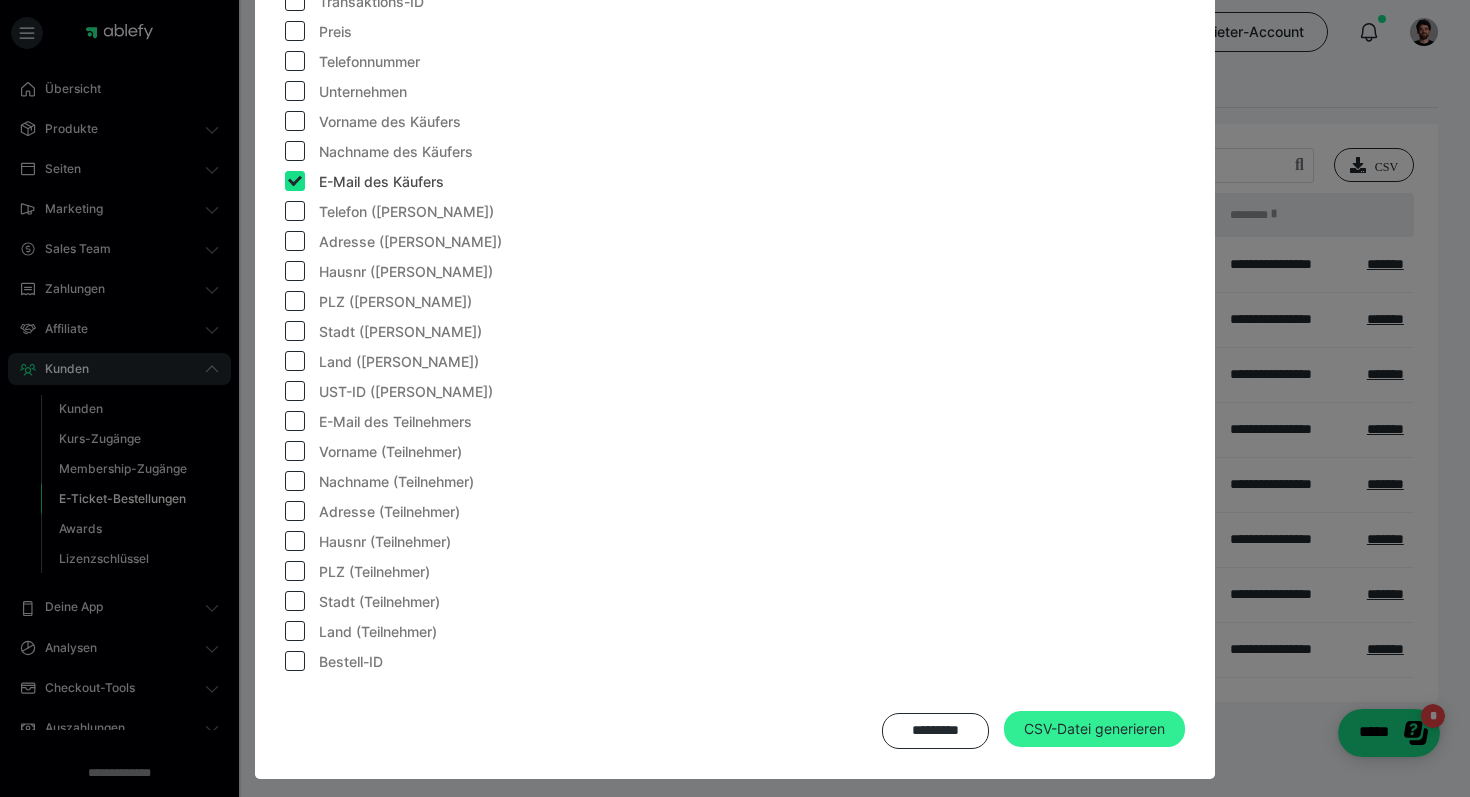 scroll, scrollTop: 0, scrollLeft: 0, axis: both 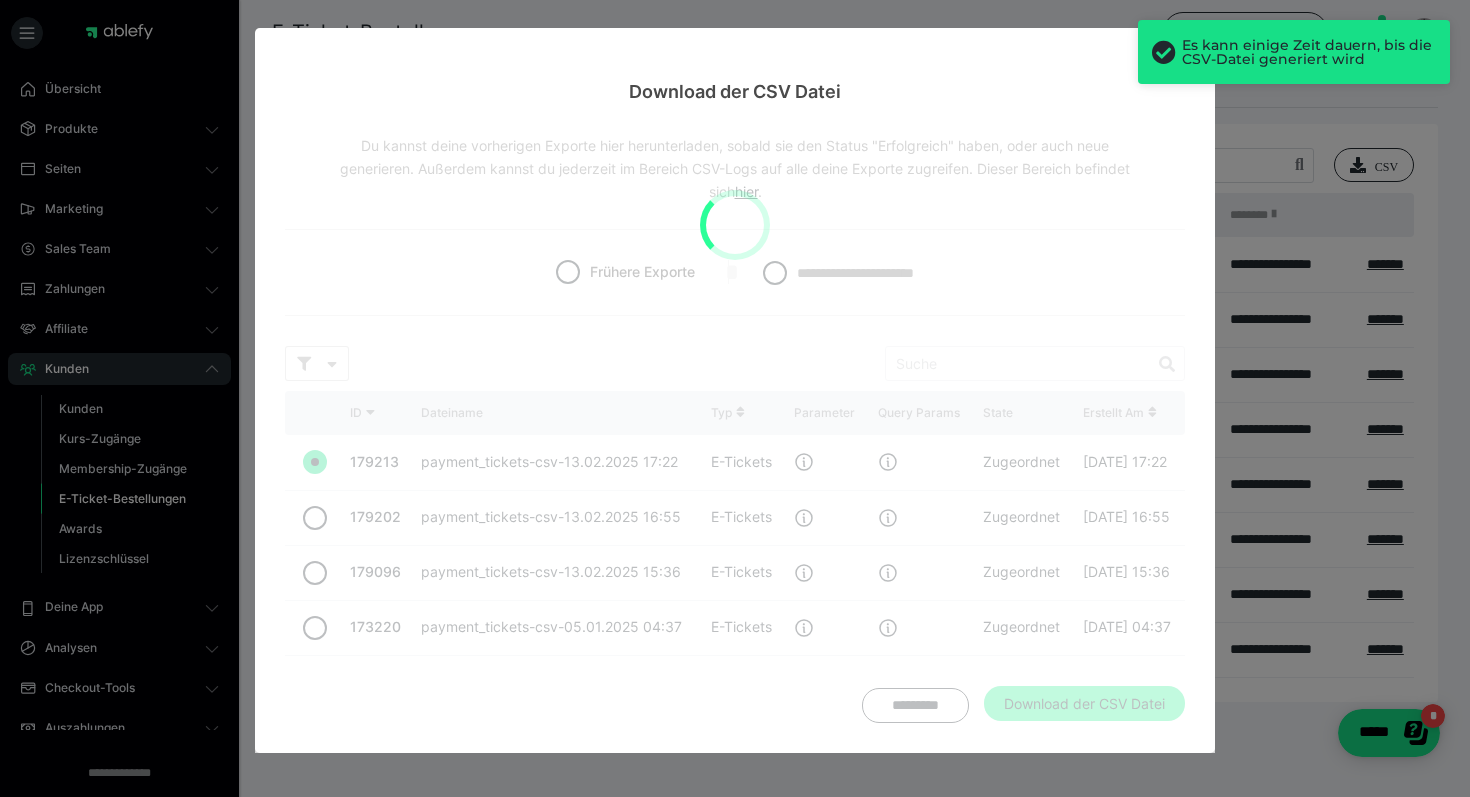 radio on "false" 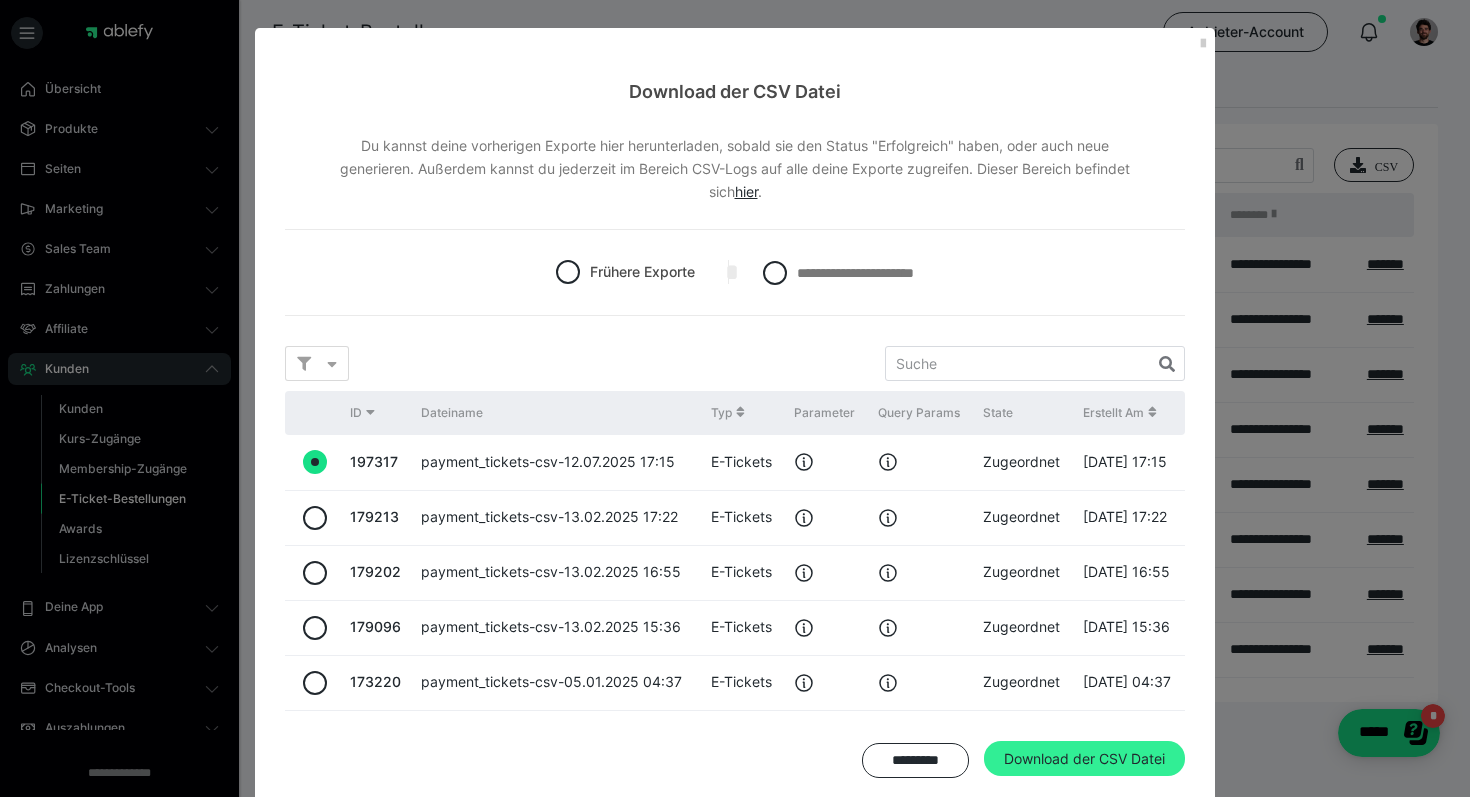 click on "Download der CSV Datei" at bounding box center [1084, 759] 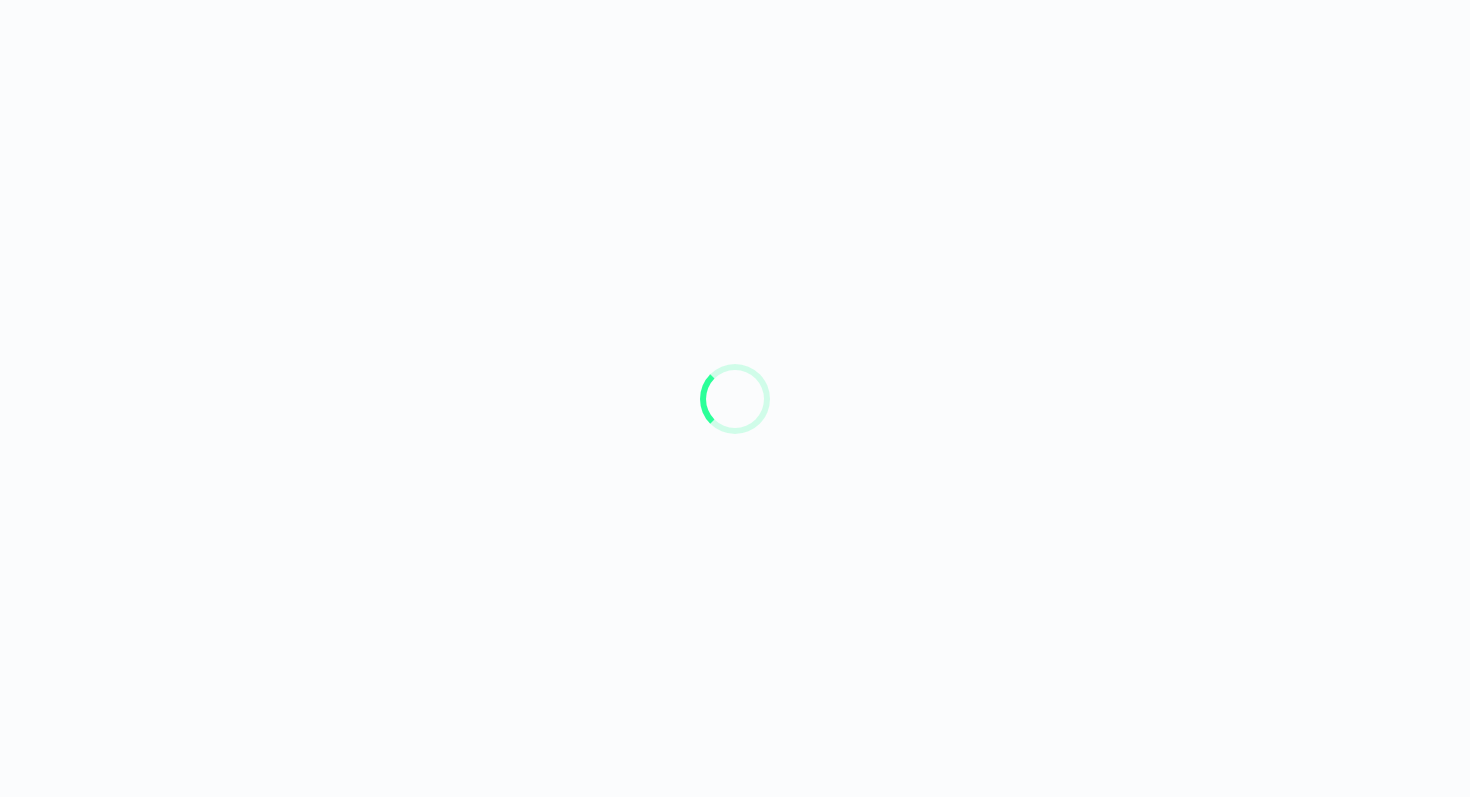 scroll, scrollTop: 0, scrollLeft: 0, axis: both 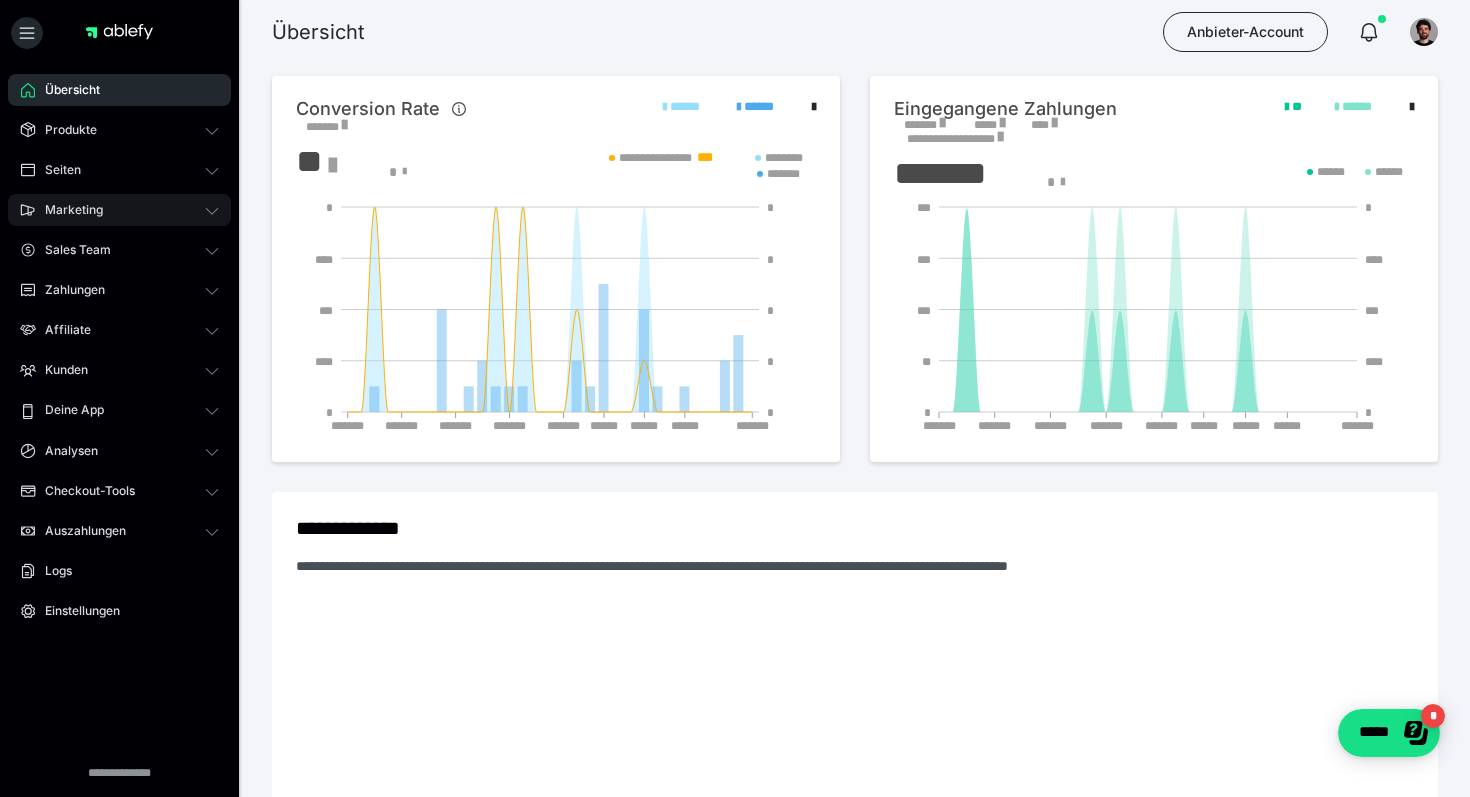 click on "Marketing" at bounding box center [119, 210] 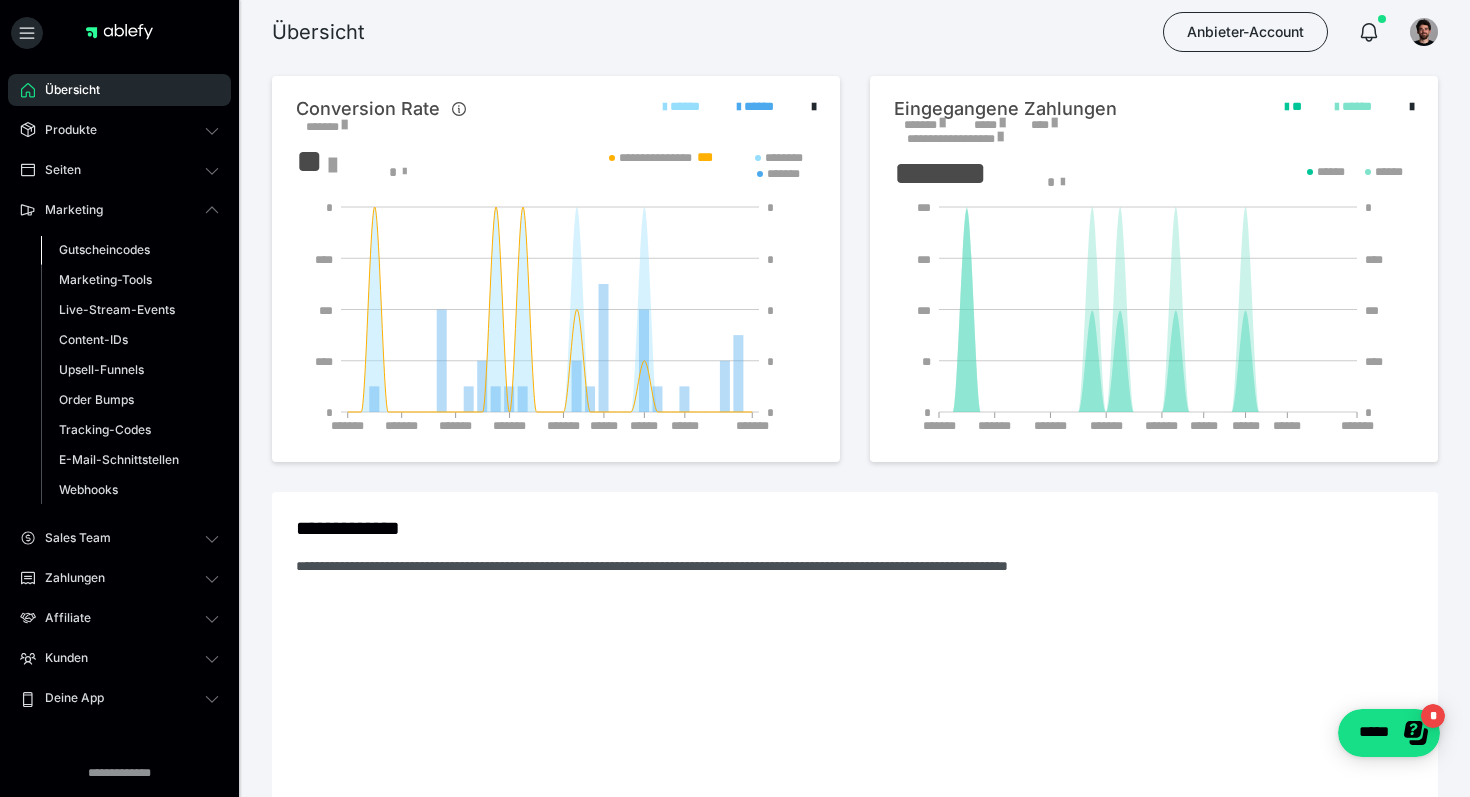 click on "Gutscheincodes" at bounding box center [104, 249] 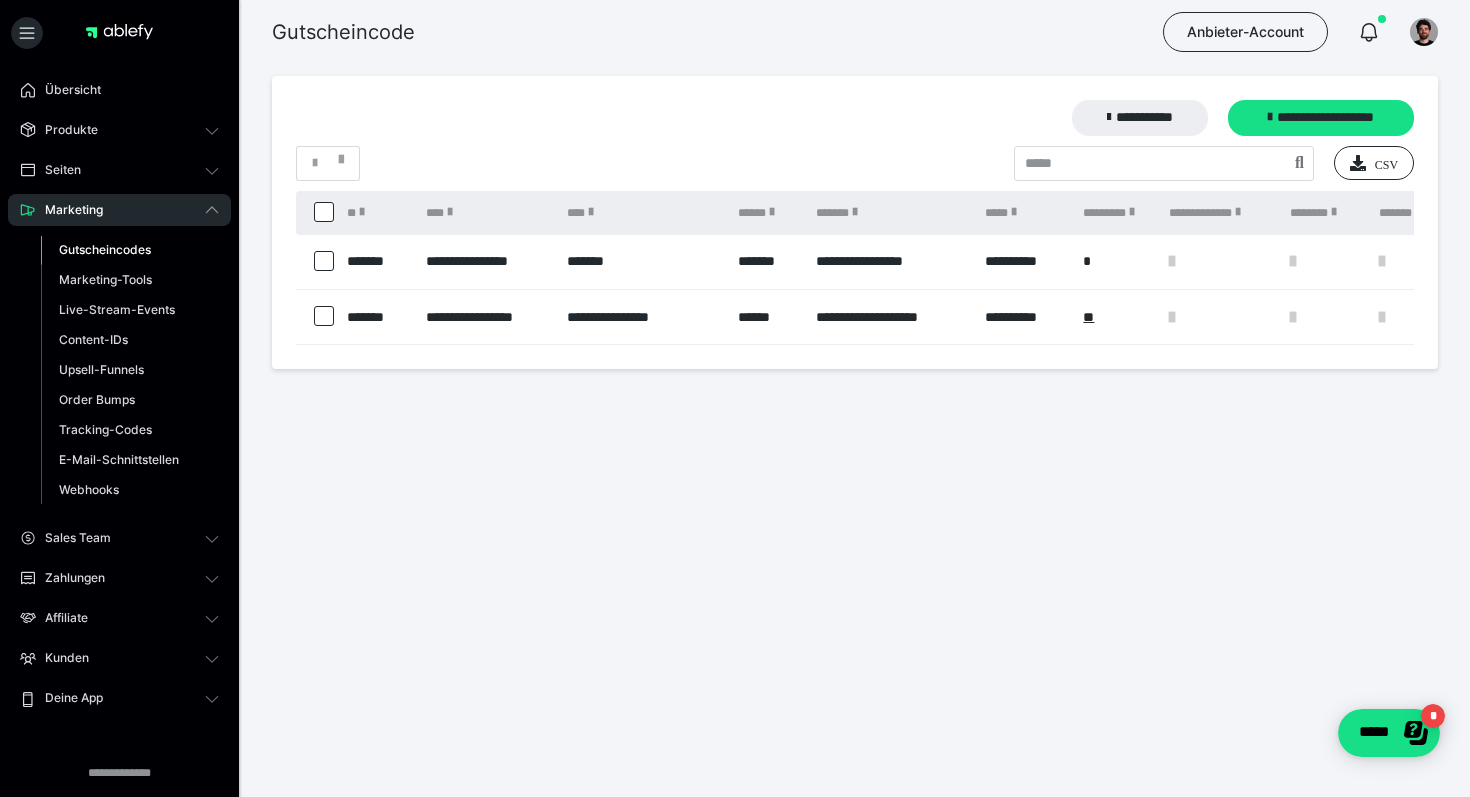 scroll, scrollTop: 0, scrollLeft: 0, axis: both 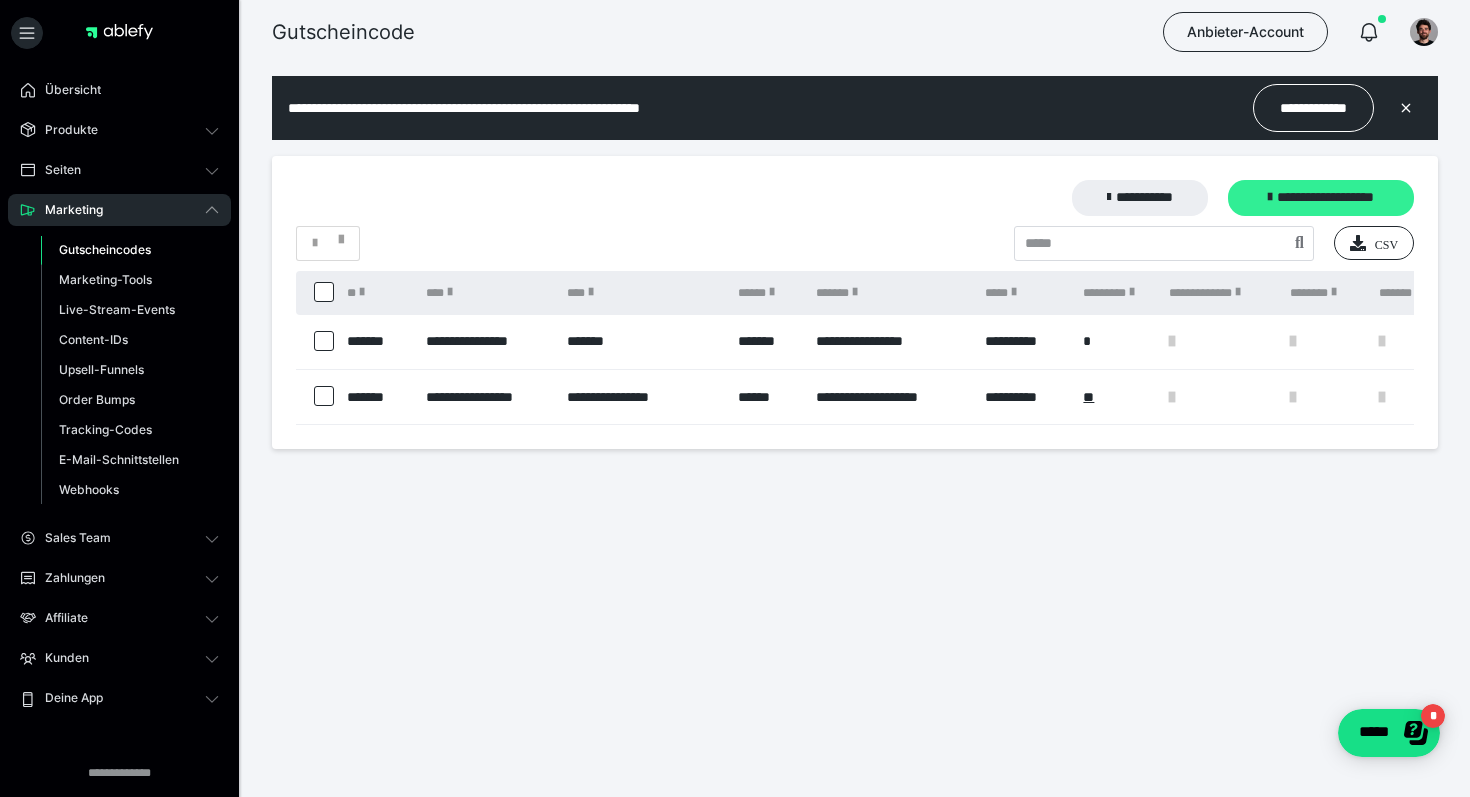 click on "**********" at bounding box center [1321, 198] 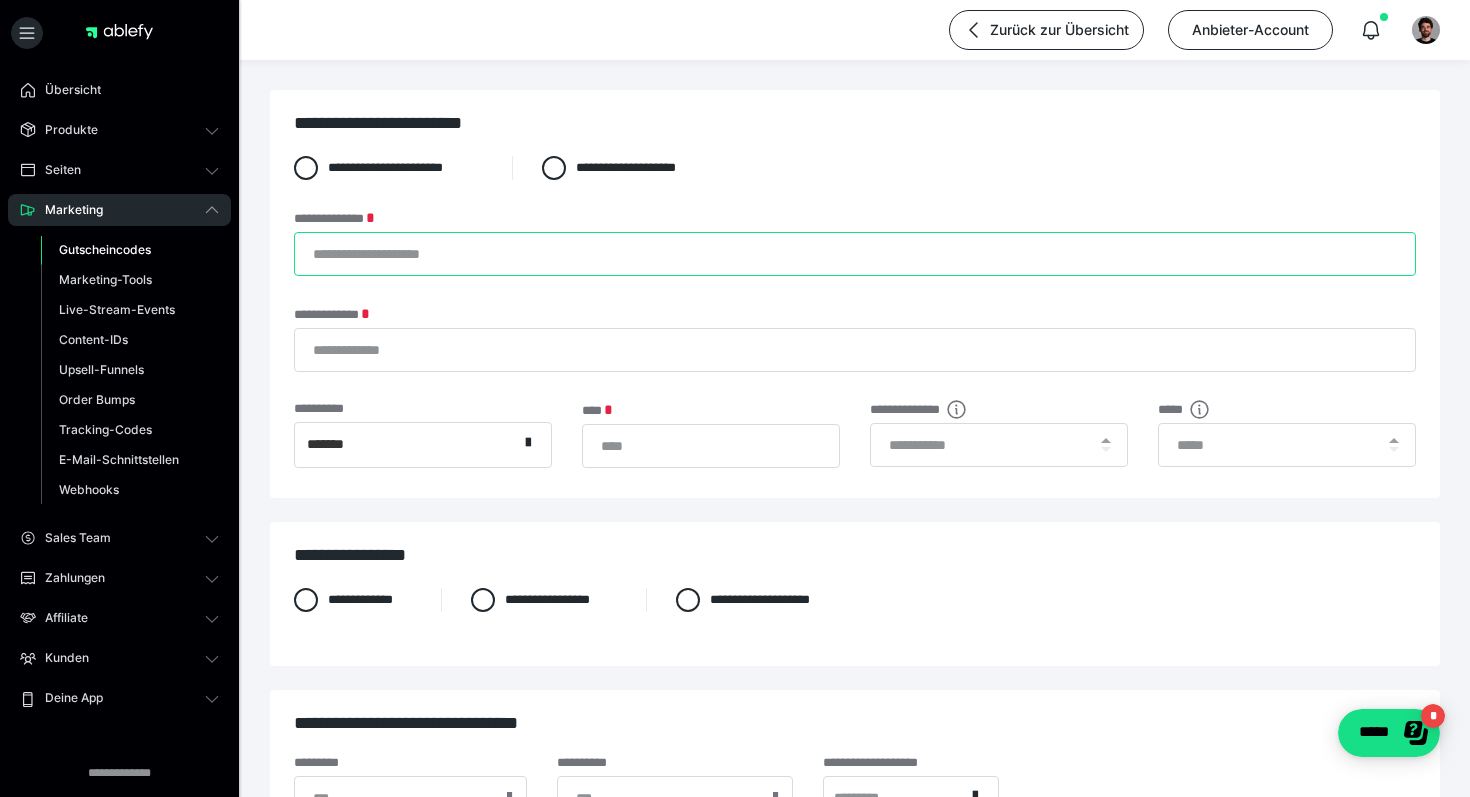 click on "**********" at bounding box center [855, 254] 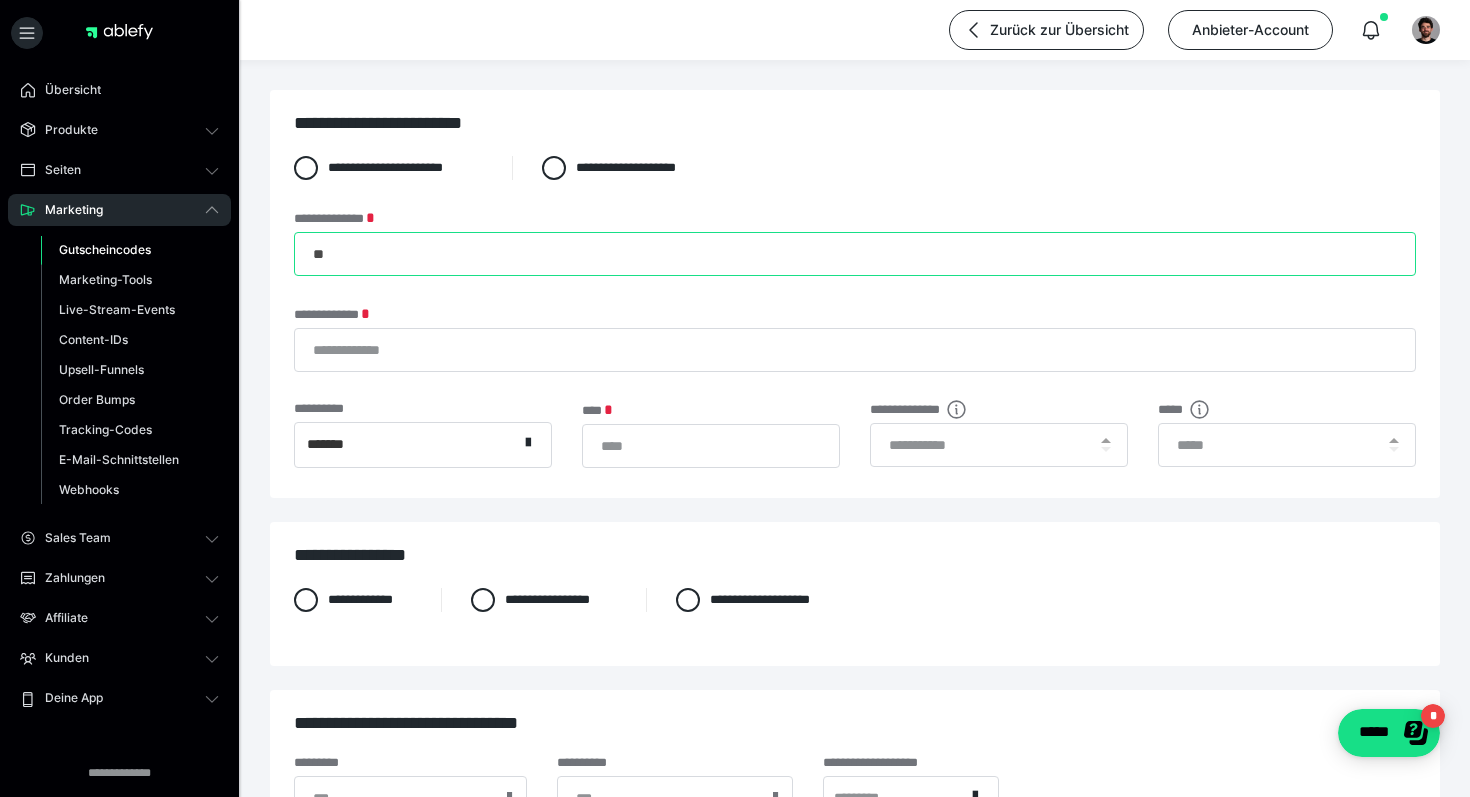 type on "*" 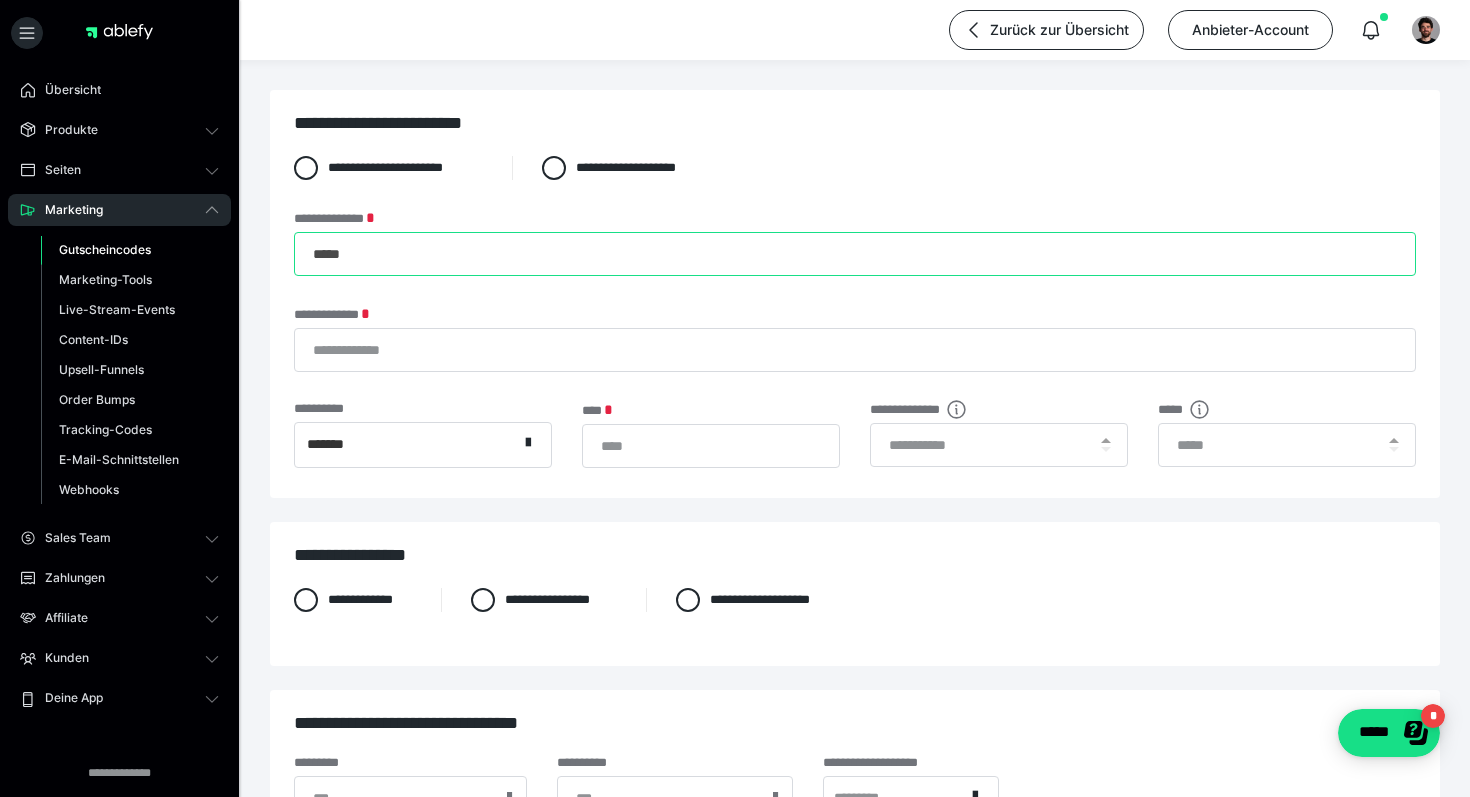 type on "*****" 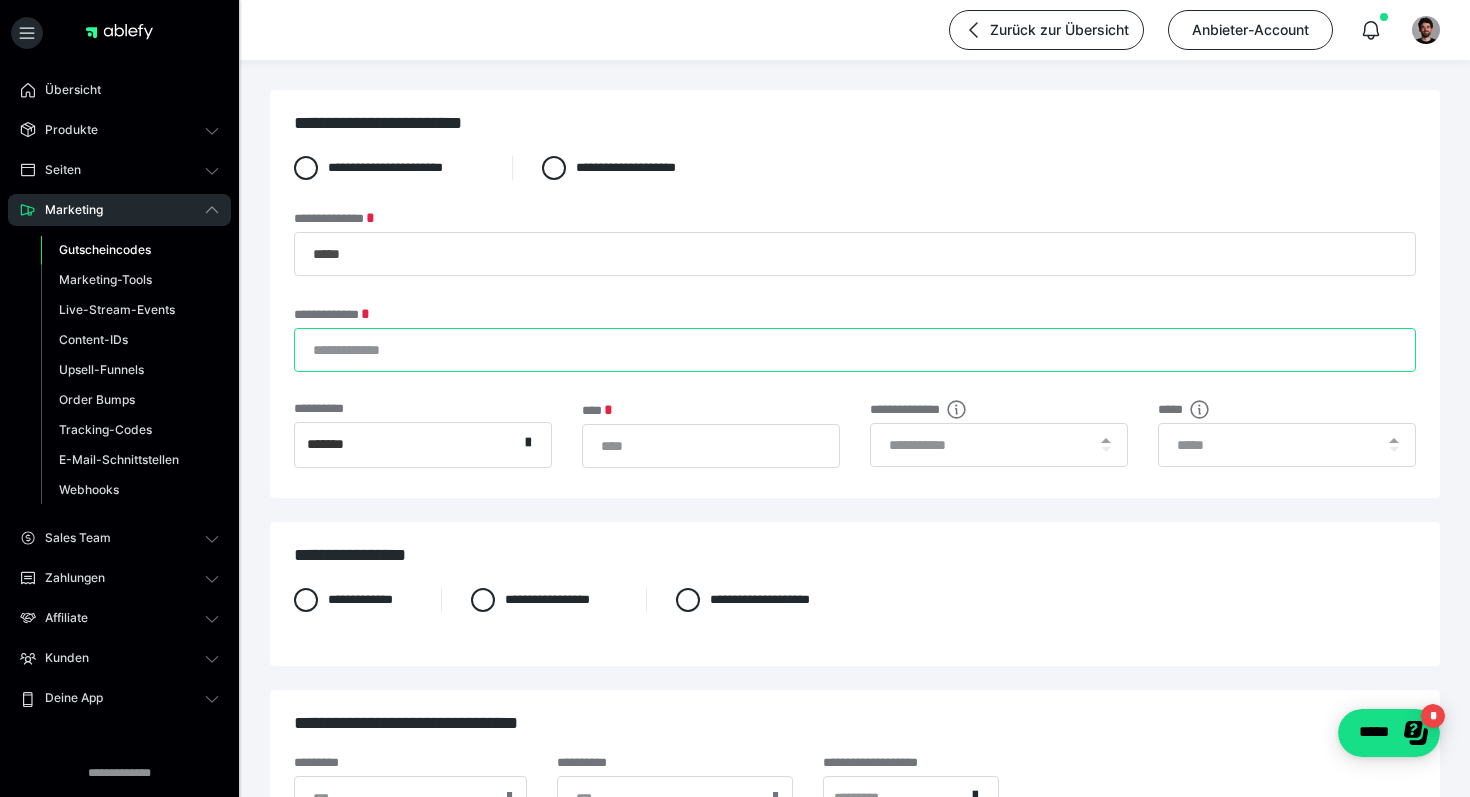 click on "**********" at bounding box center [855, 350] 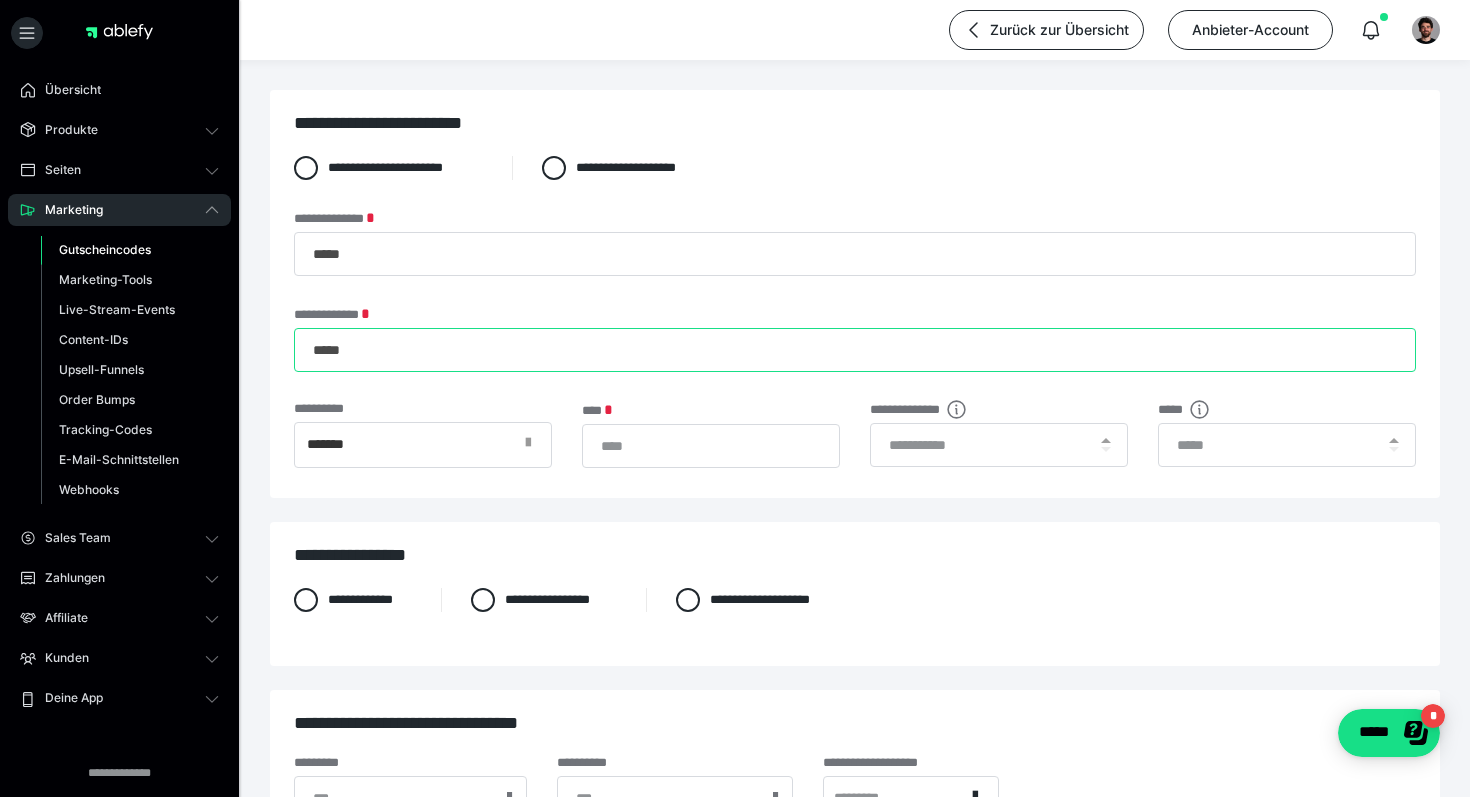 type on "*****" 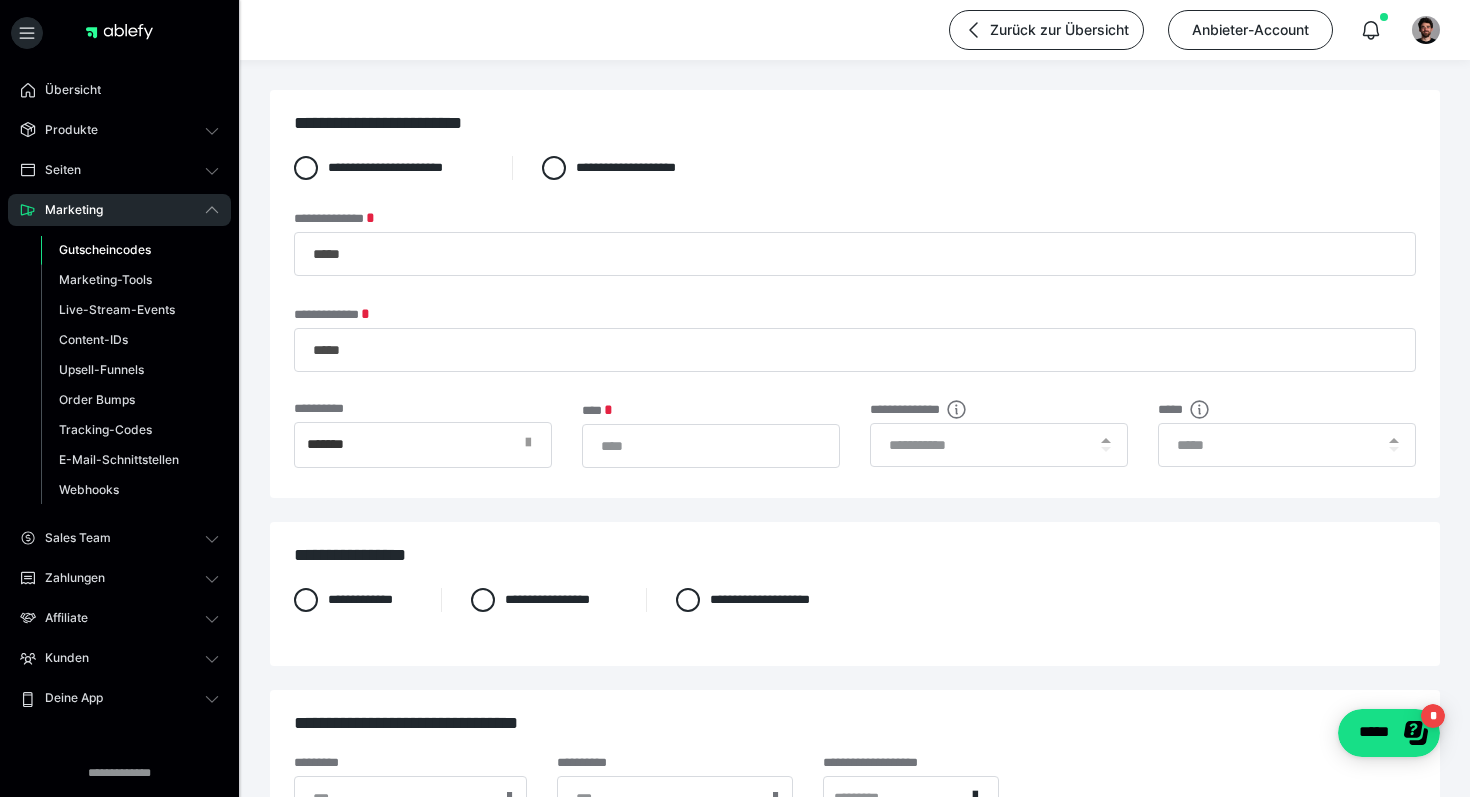 click at bounding box center [534, 445] 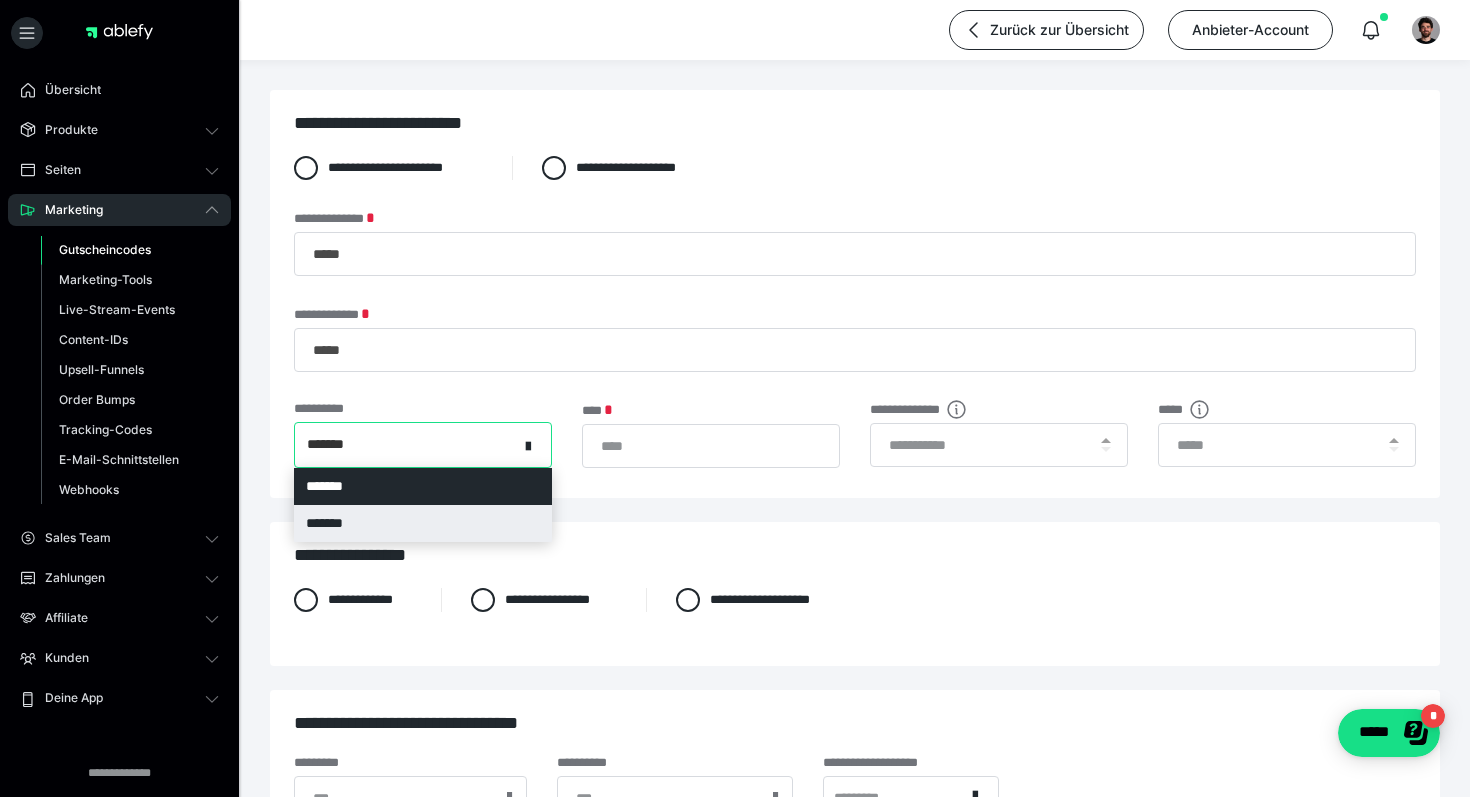 click on "*******" at bounding box center [423, 523] 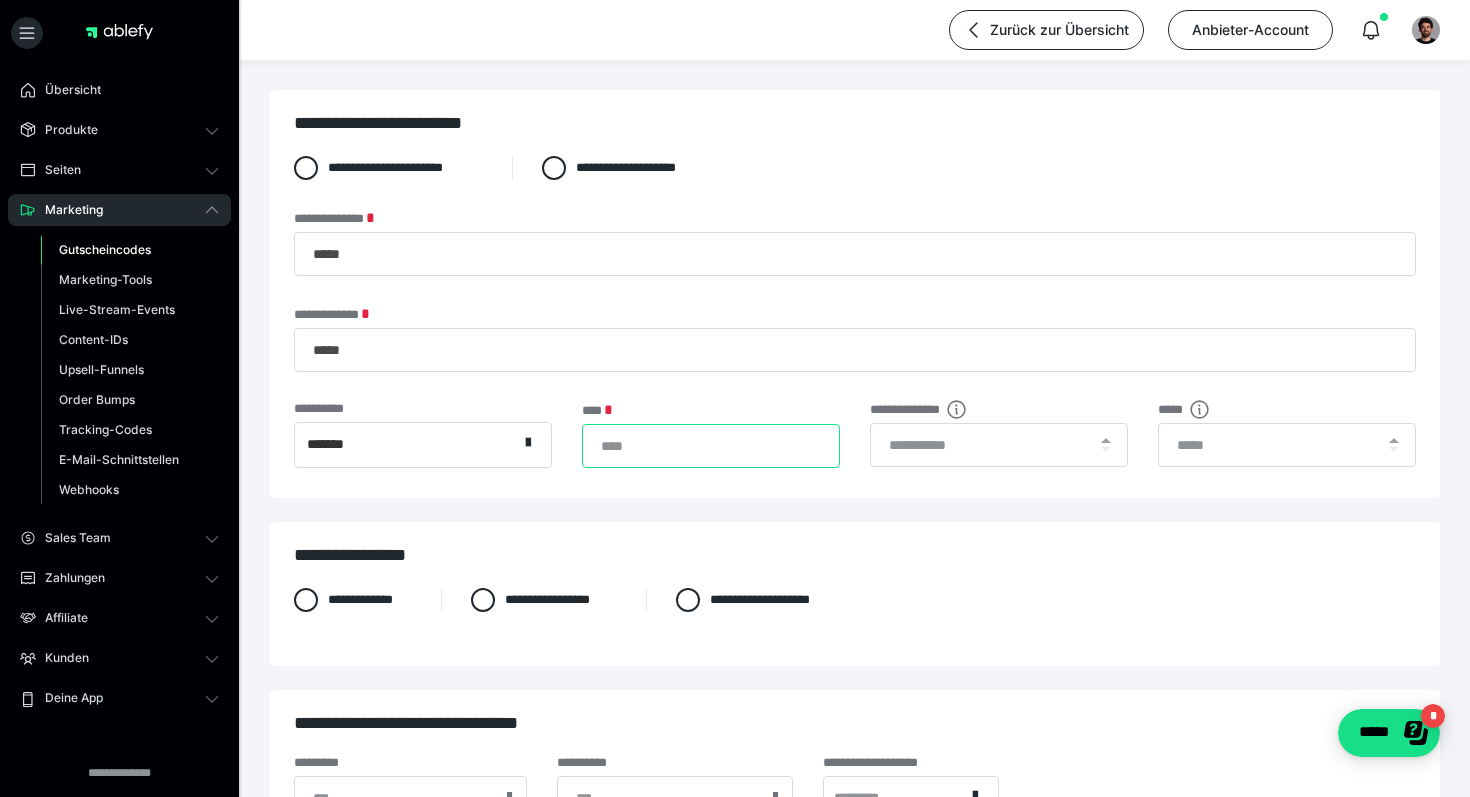 click on "*" at bounding box center (711, 446) 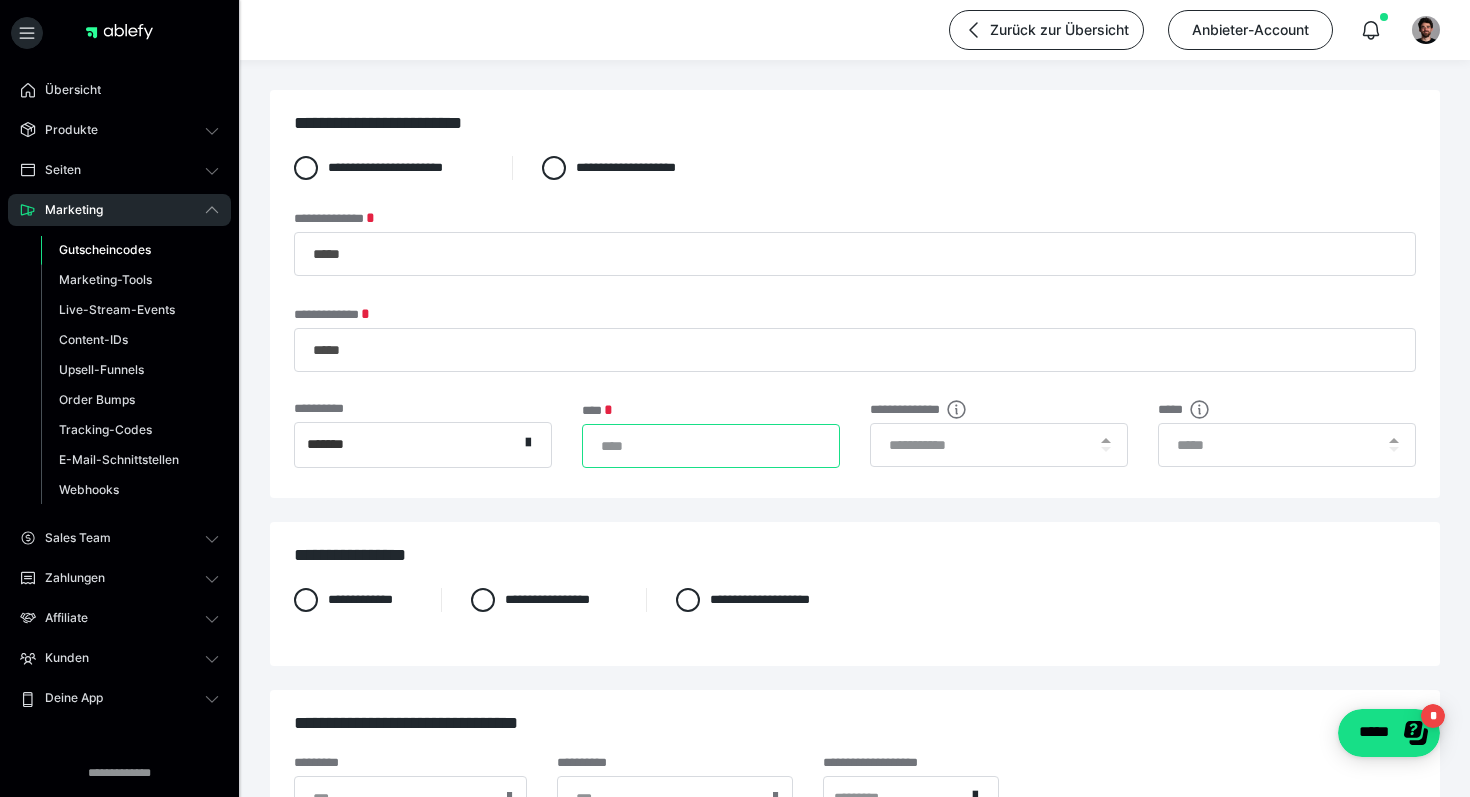 type on "**" 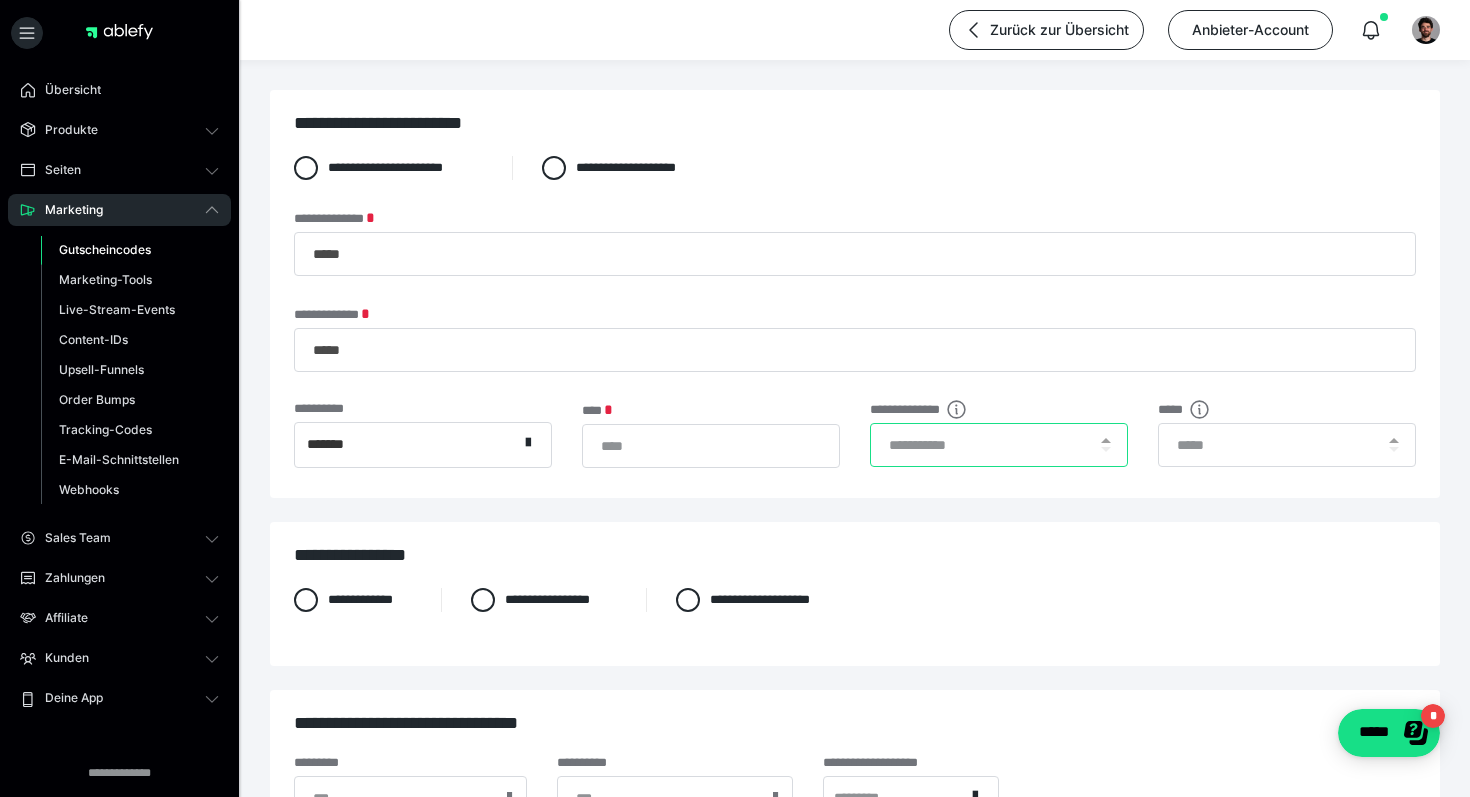 click at bounding box center [999, 445] 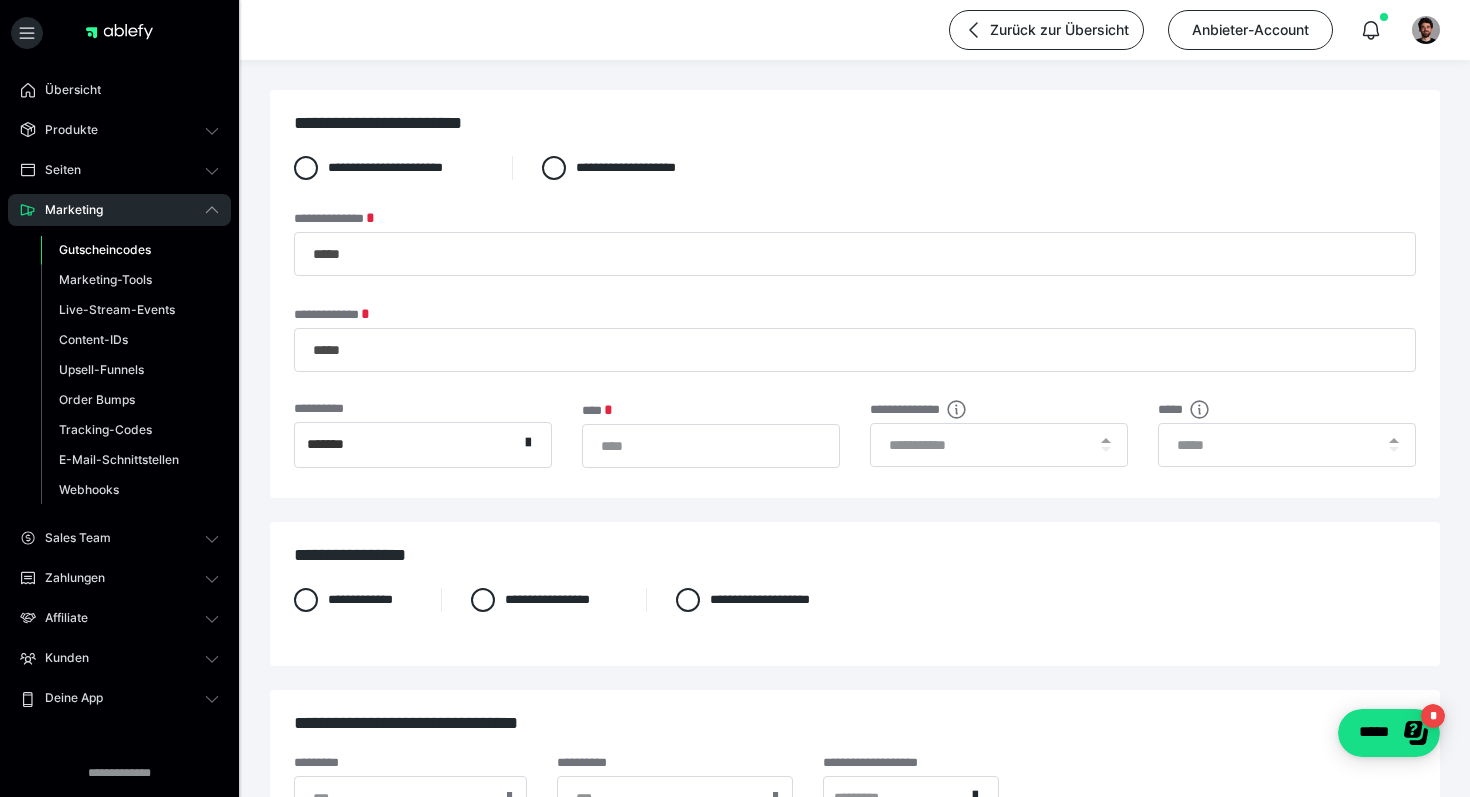 click at bounding box center (1105, 445) 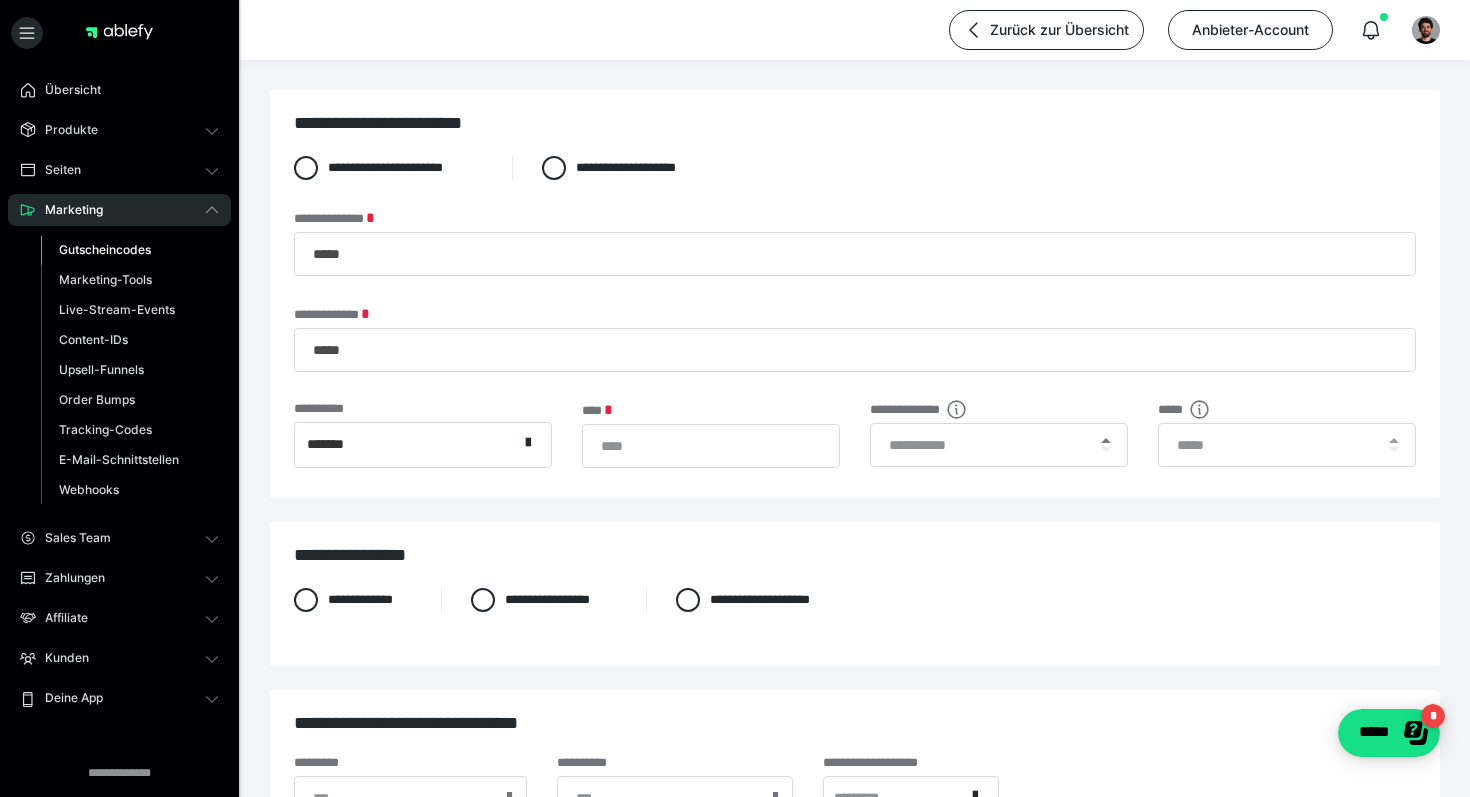 click at bounding box center (1106, 440) 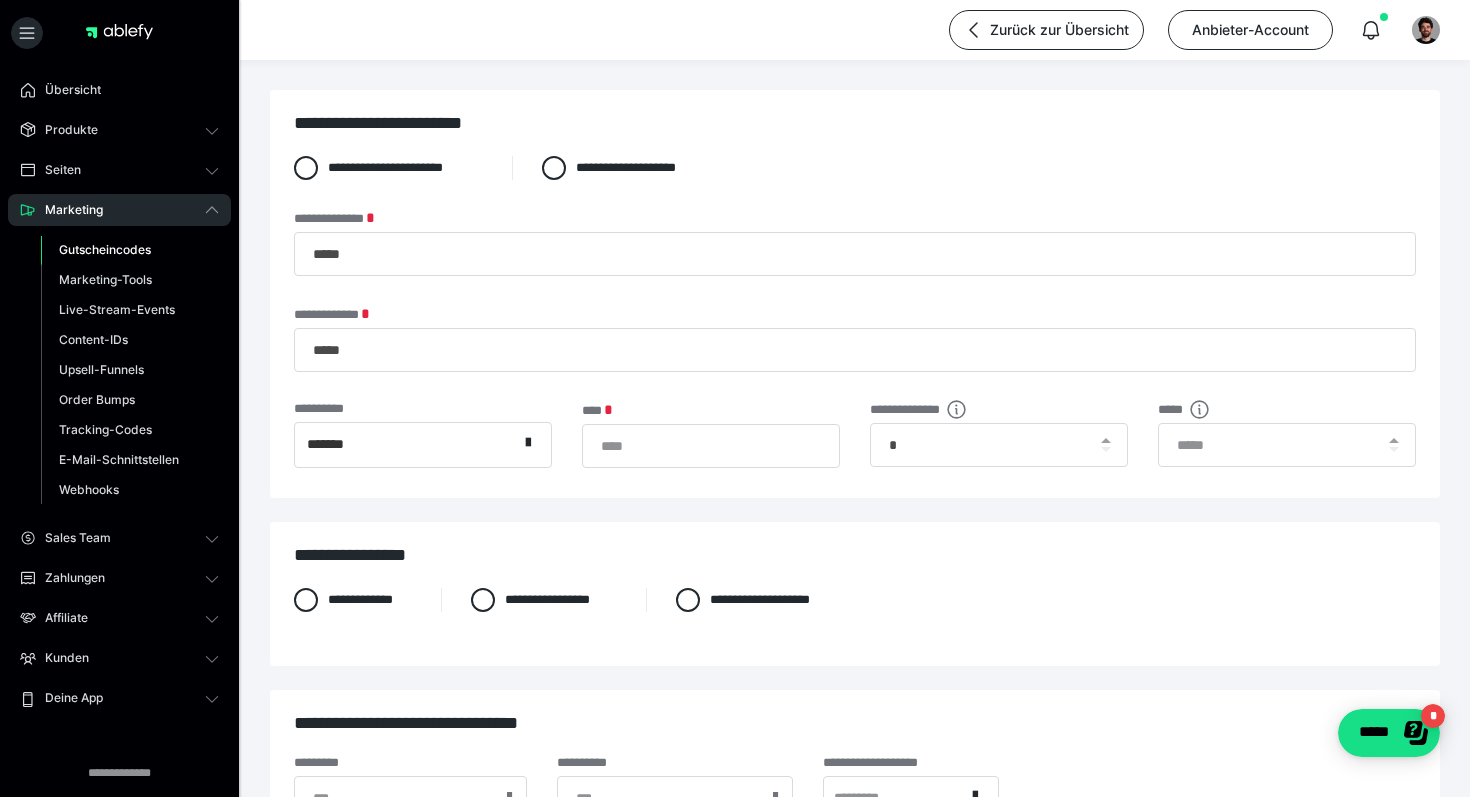 click at bounding box center (1105, 445) 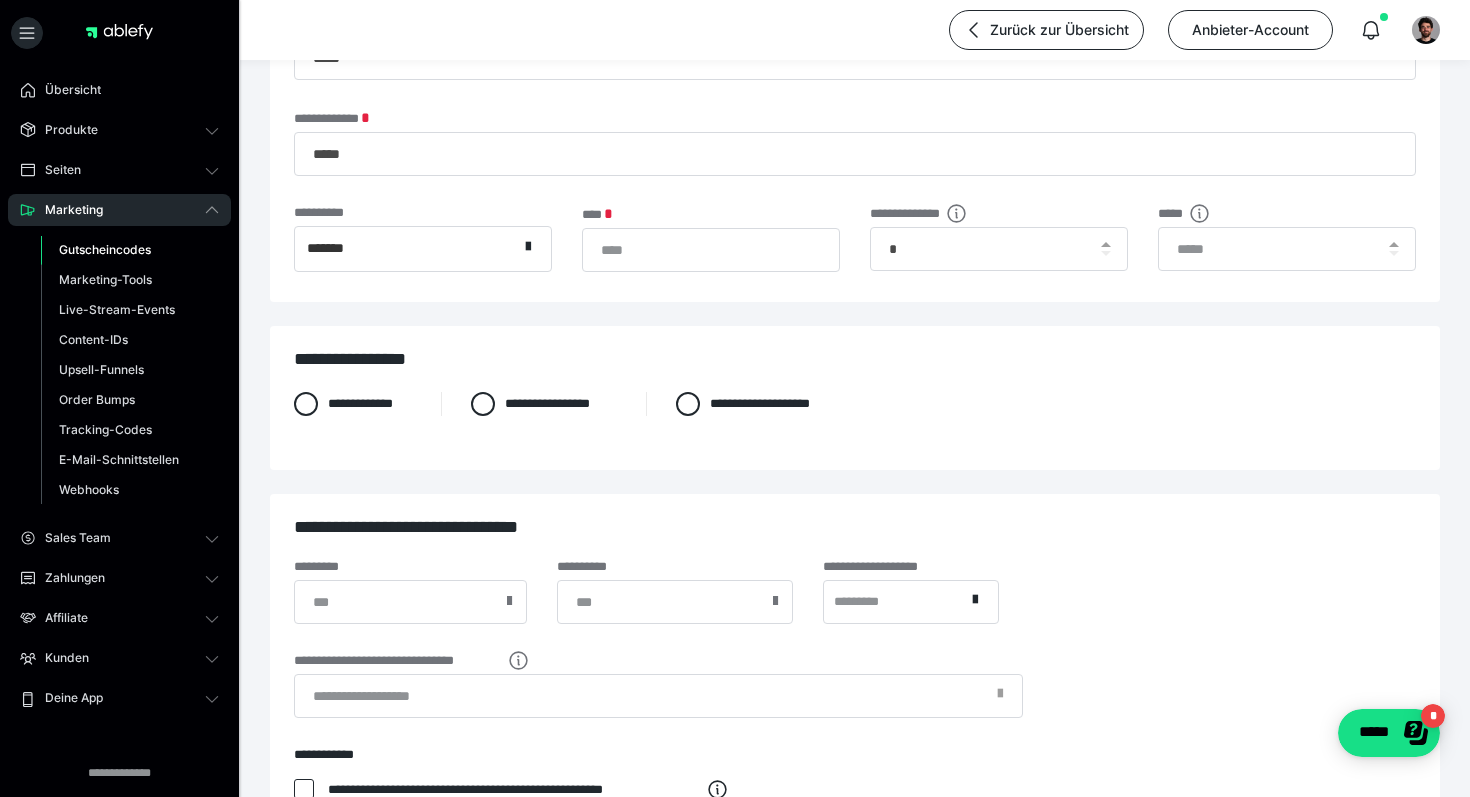 scroll, scrollTop: 198, scrollLeft: 0, axis: vertical 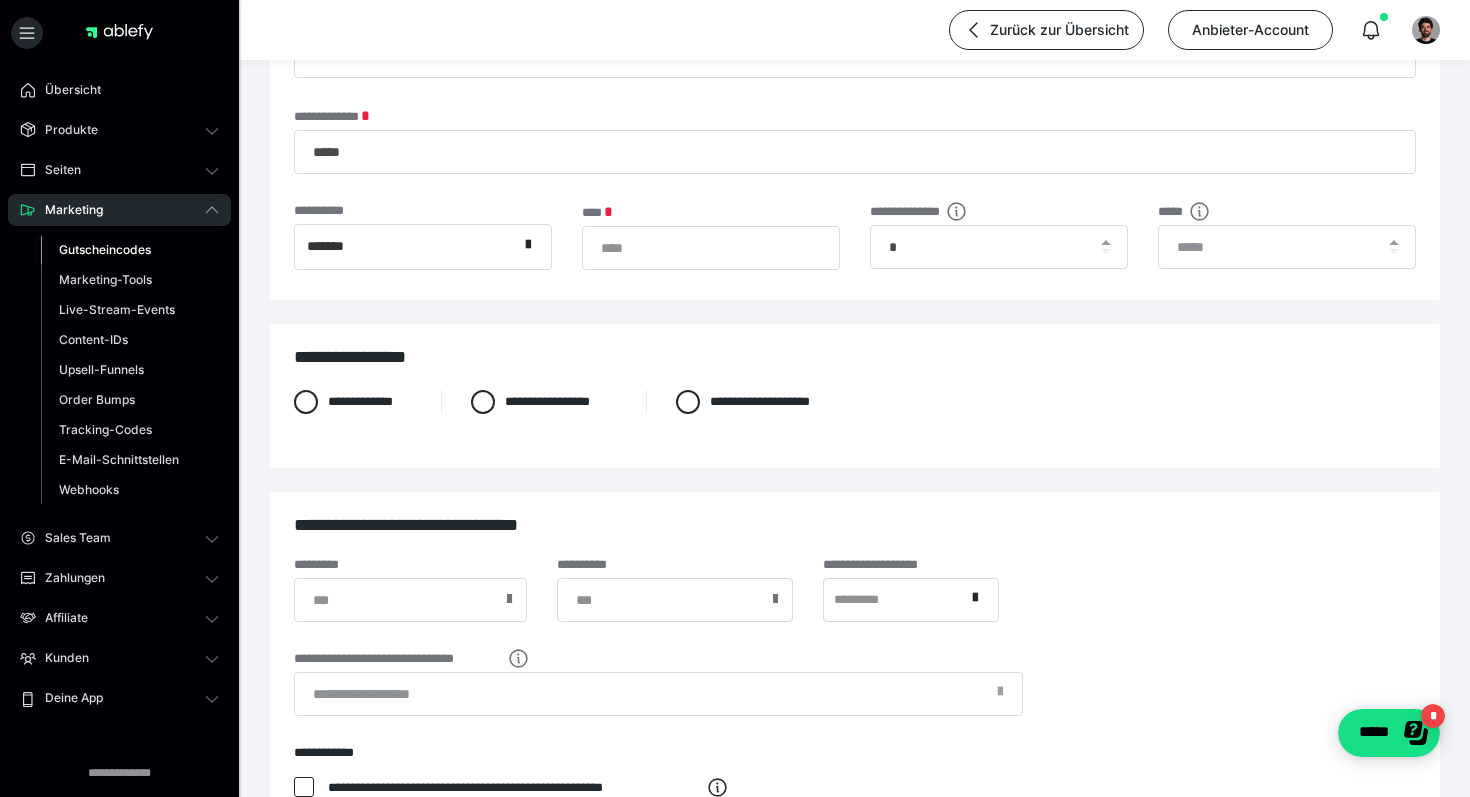 click at bounding box center [1105, 247] 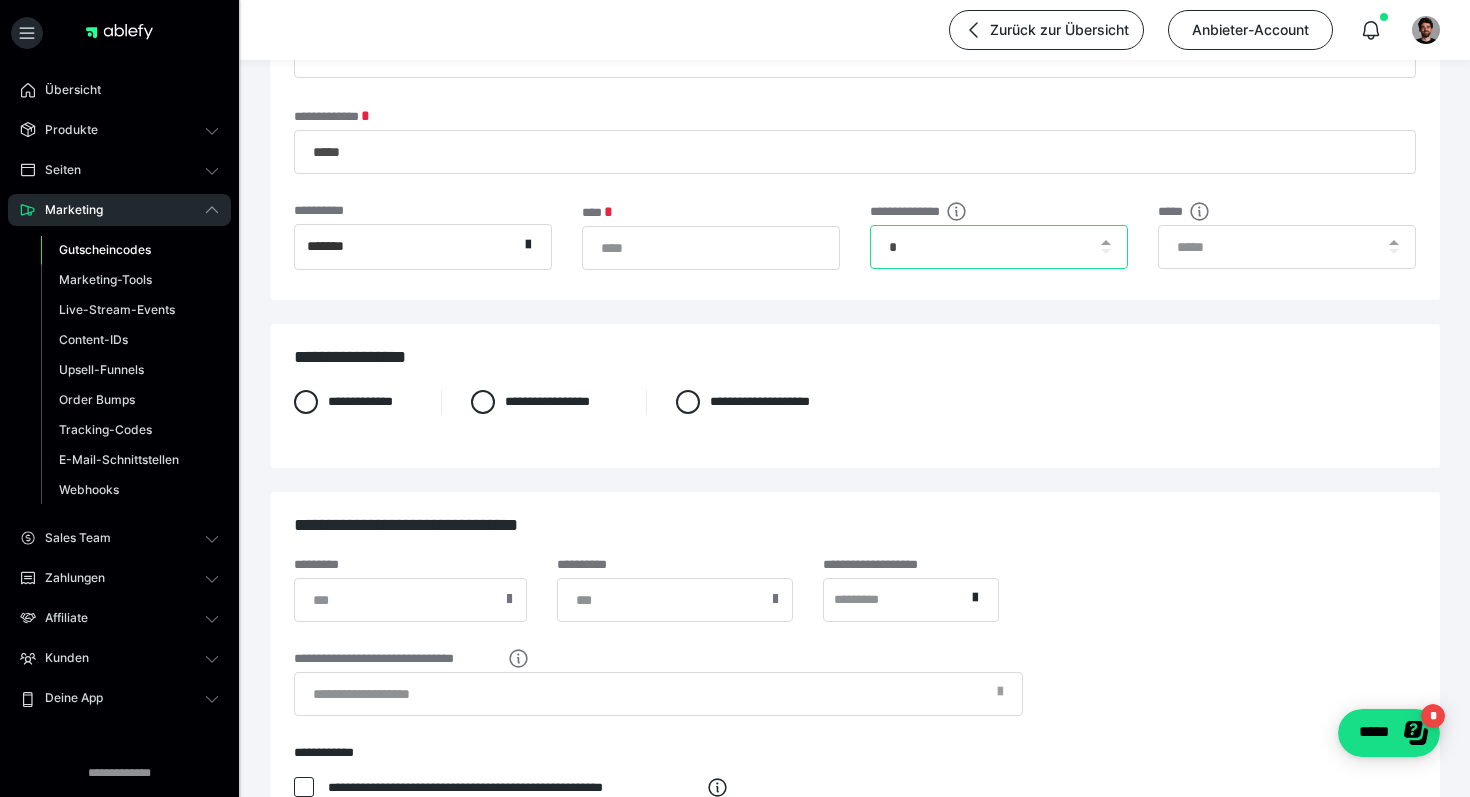 click on "*" at bounding box center [999, 247] 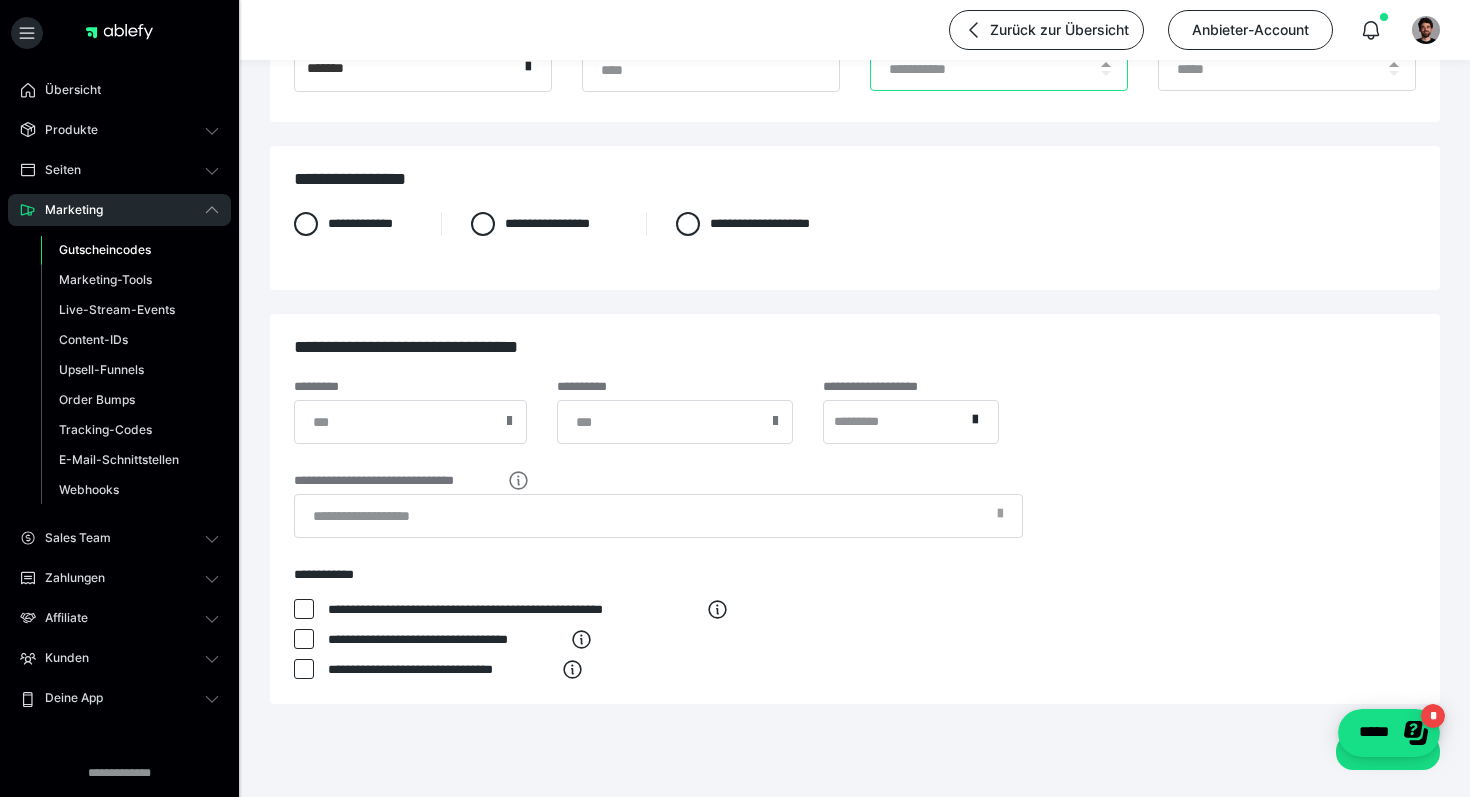 scroll, scrollTop: 375, scrollLeft: 0, axis: vertical 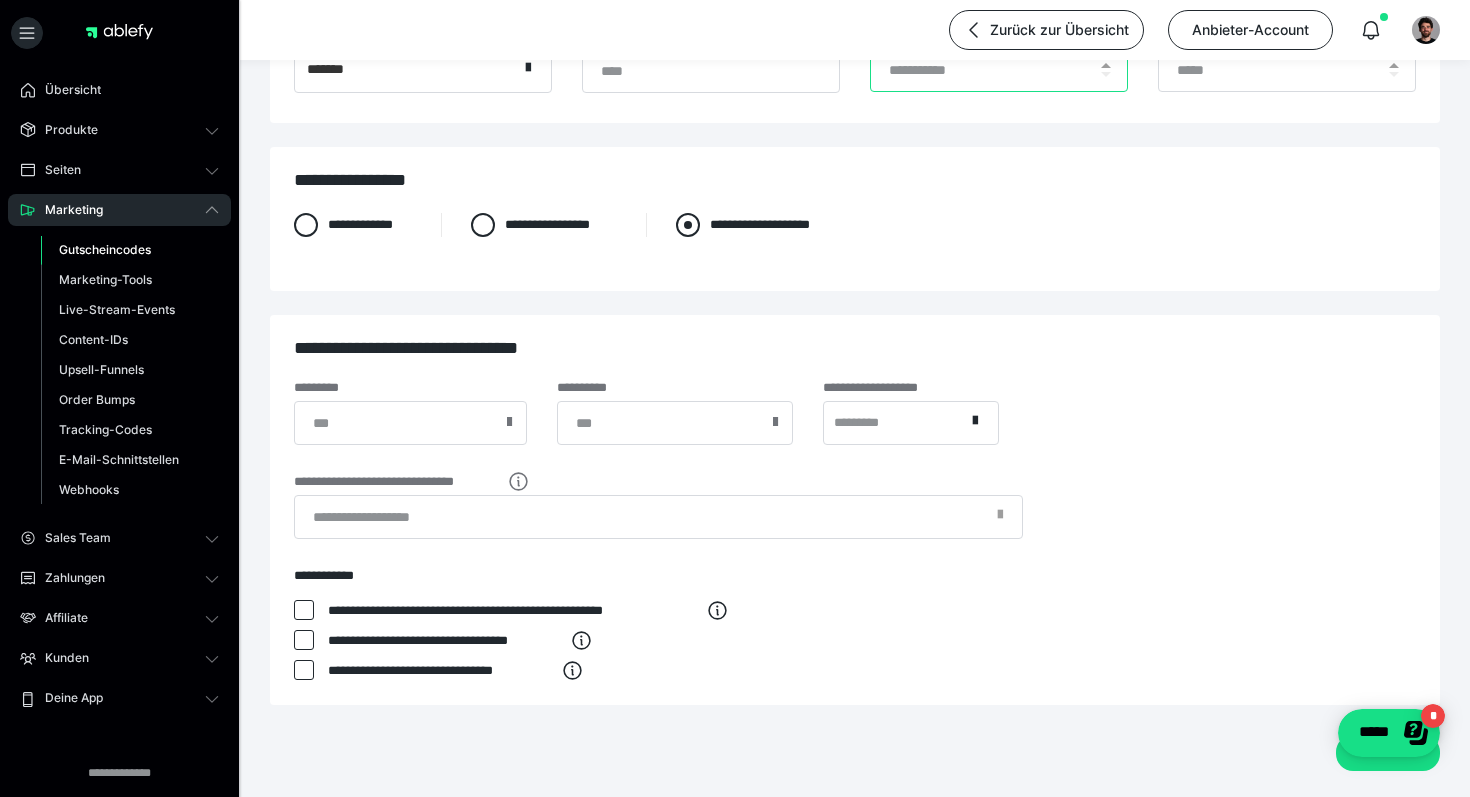 type 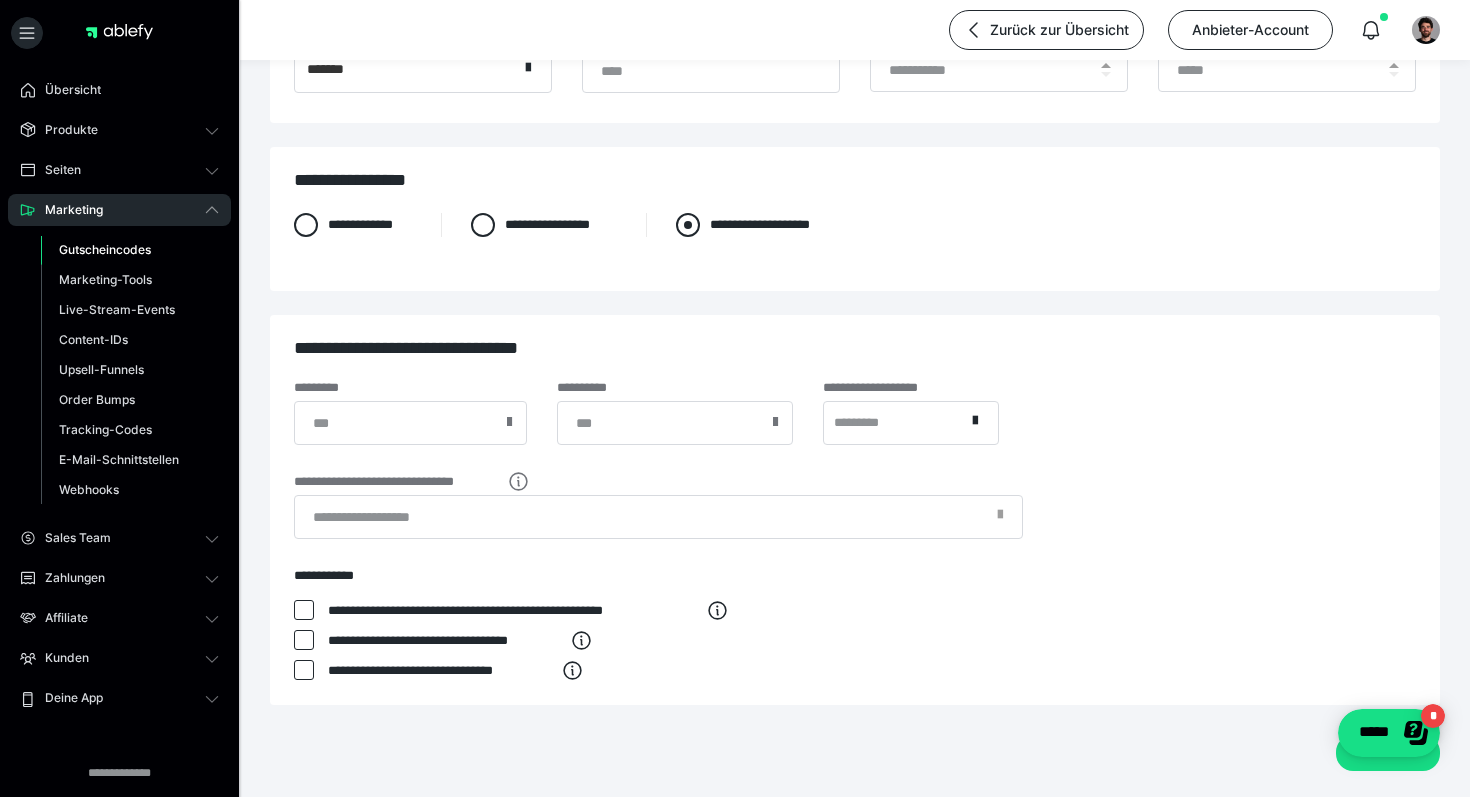 click at bounding box center (688, 225) 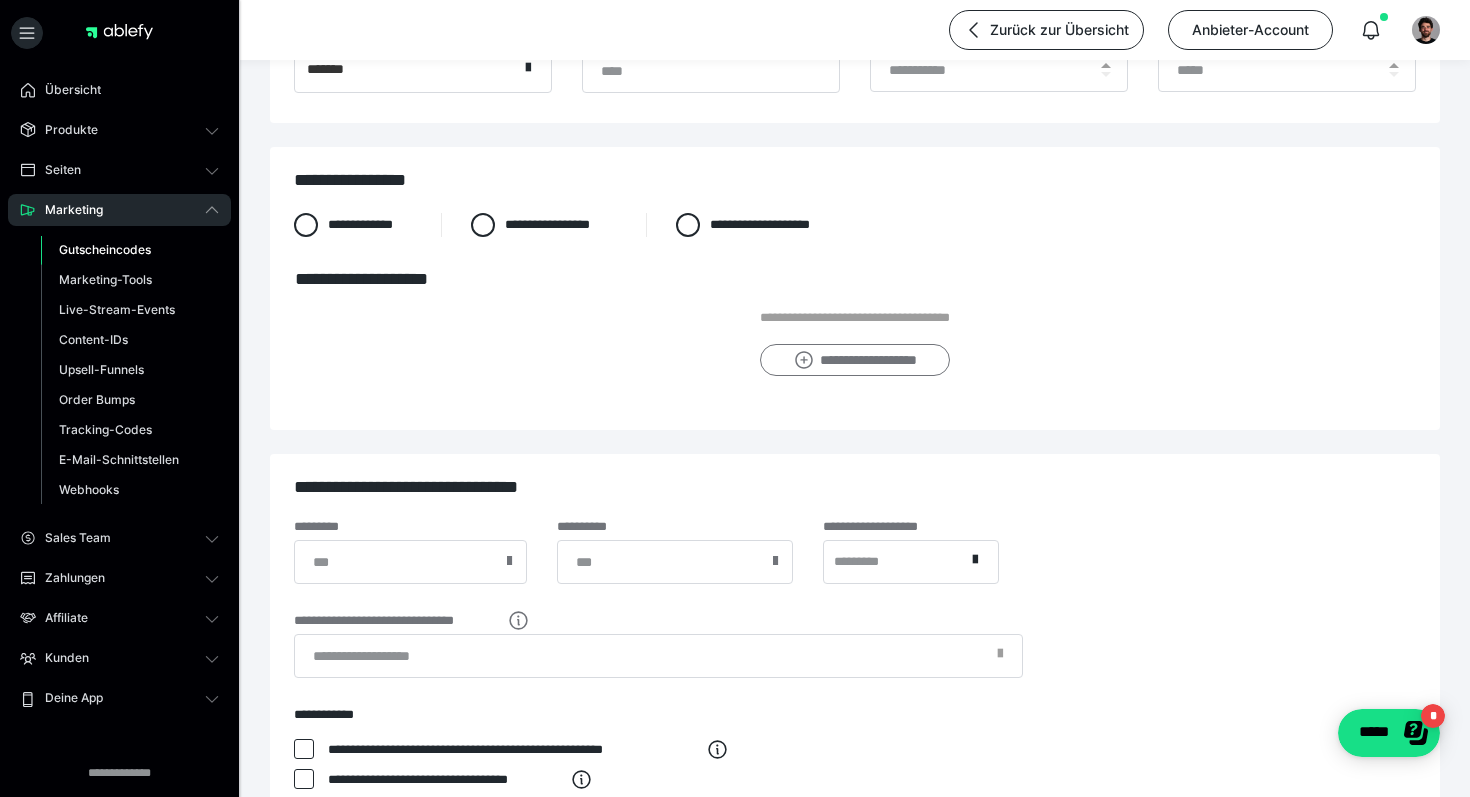 click on "**********" at bounding box center (854, 360) 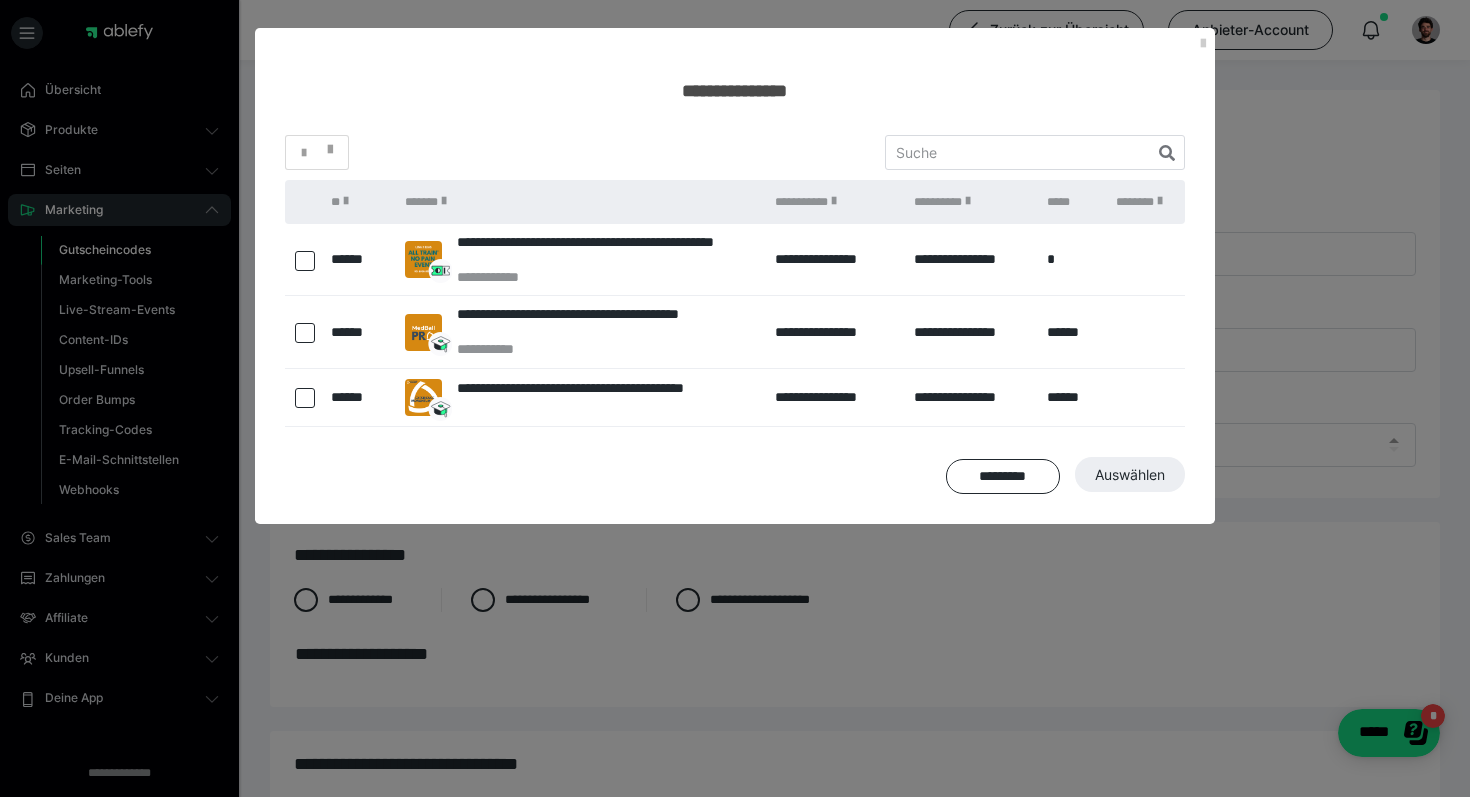 click at bounding box center [305, 398] 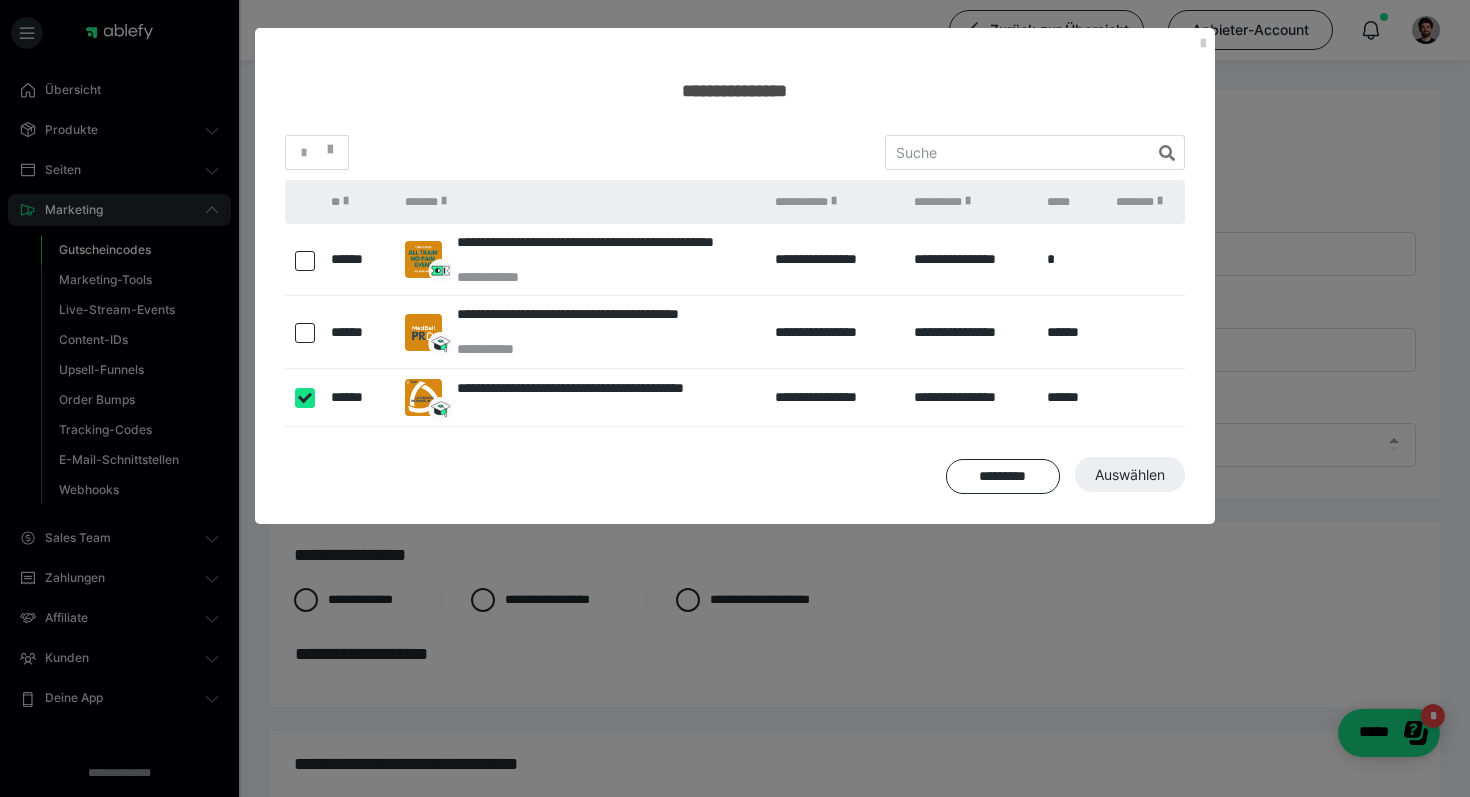 checkbox on "****" 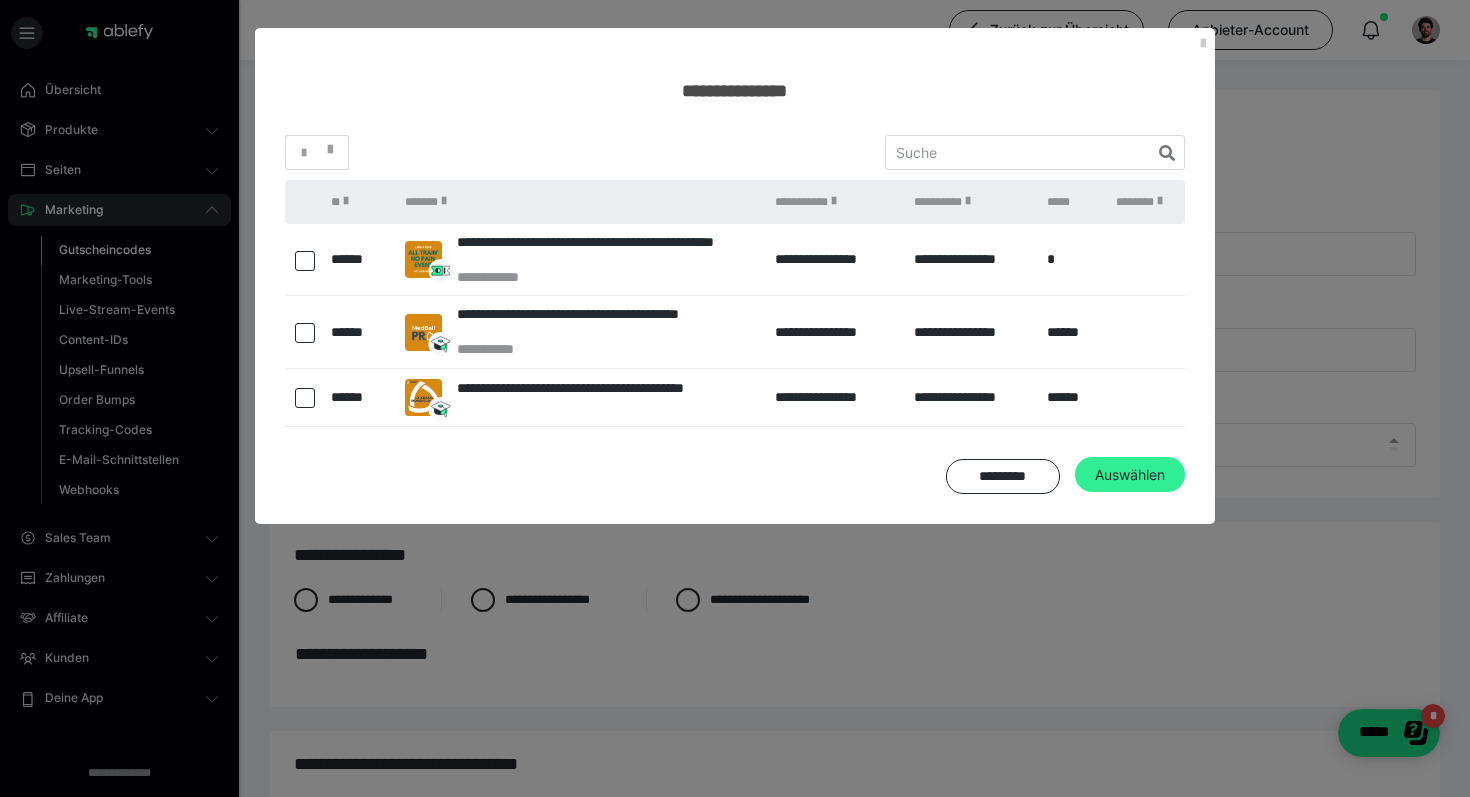 click on "Auswählen" at bounding box center (1130, 475) 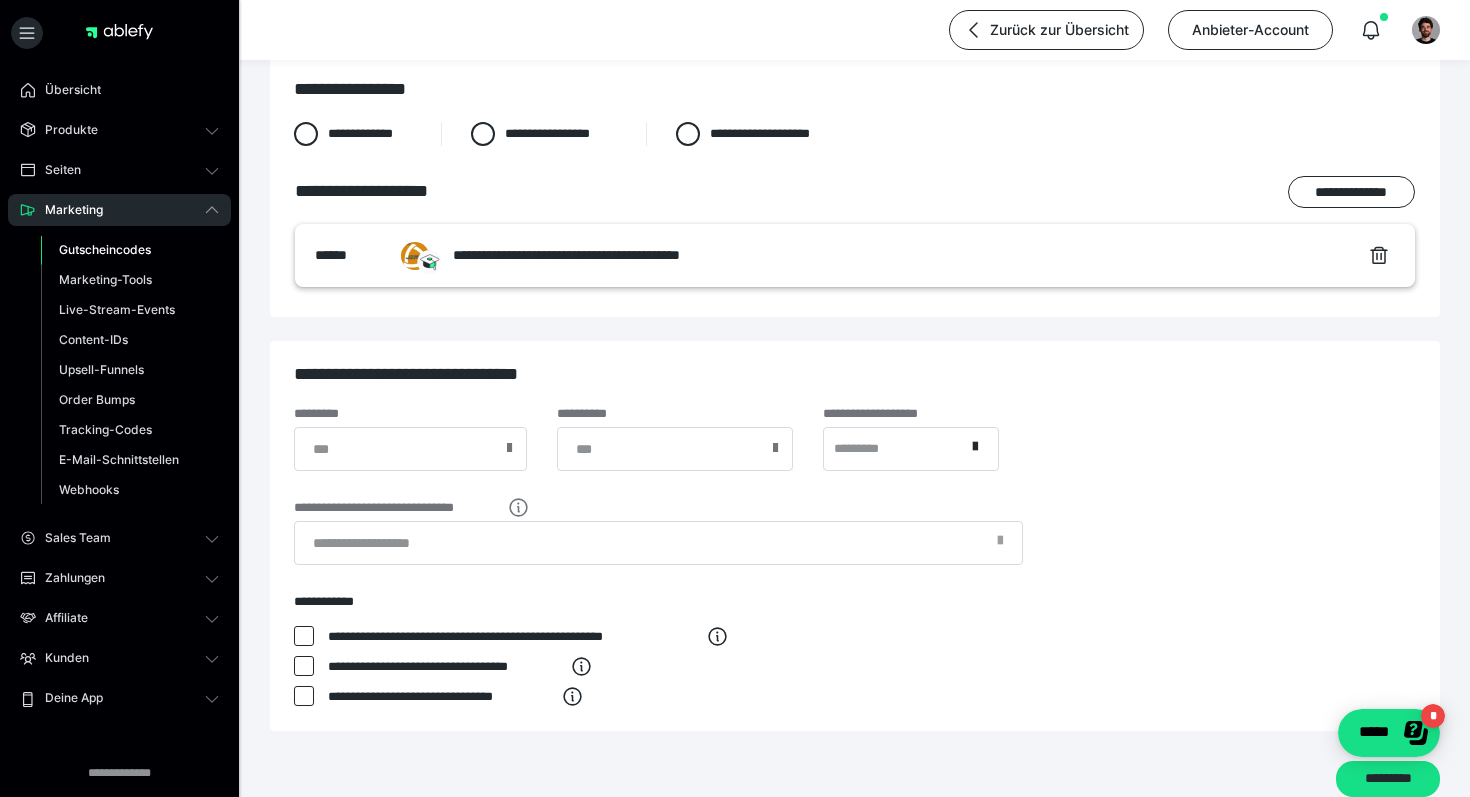 scroll, scrollTop: 470, scrollLeft: 0, axis: vertical 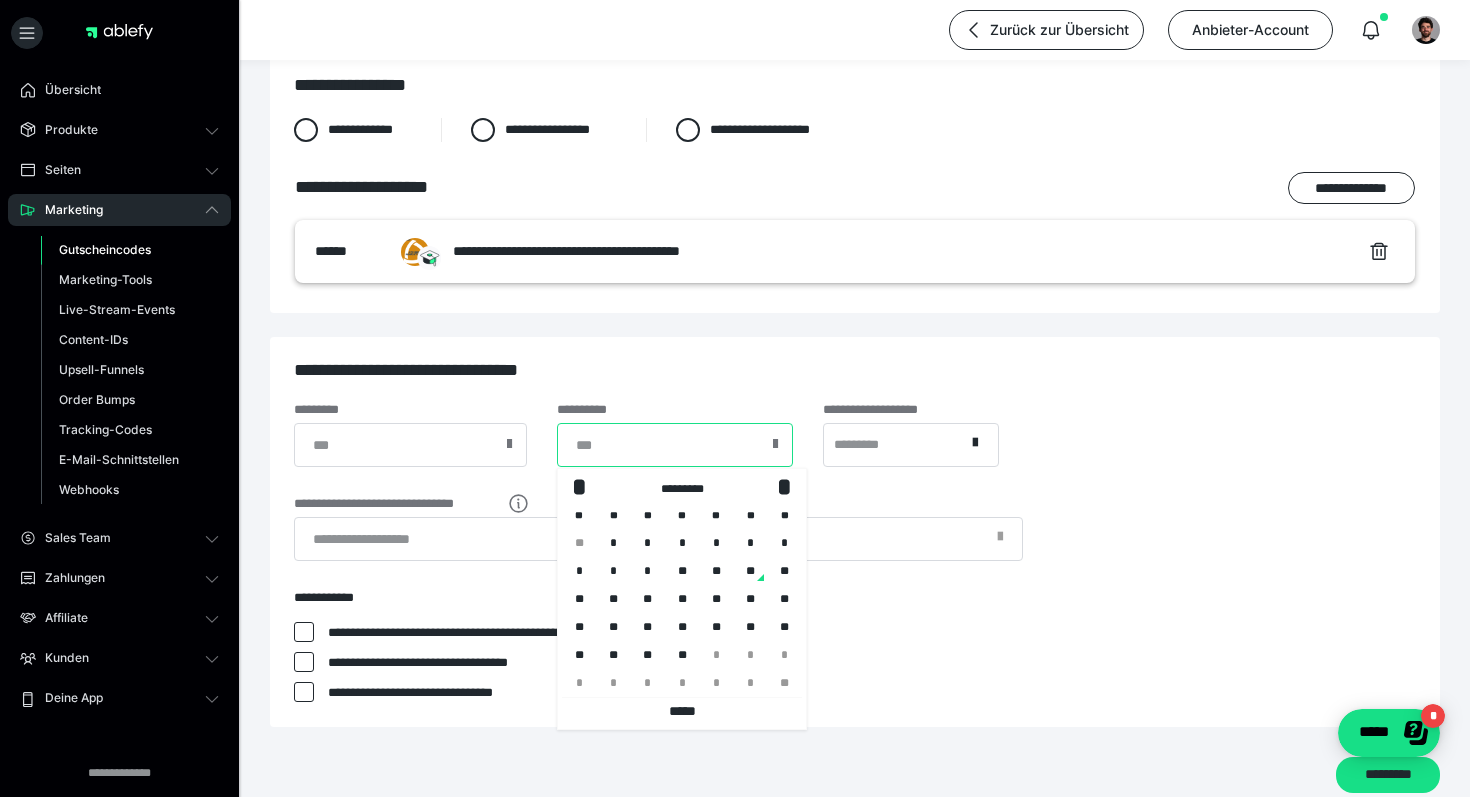 click at bounding box center [675, 445] 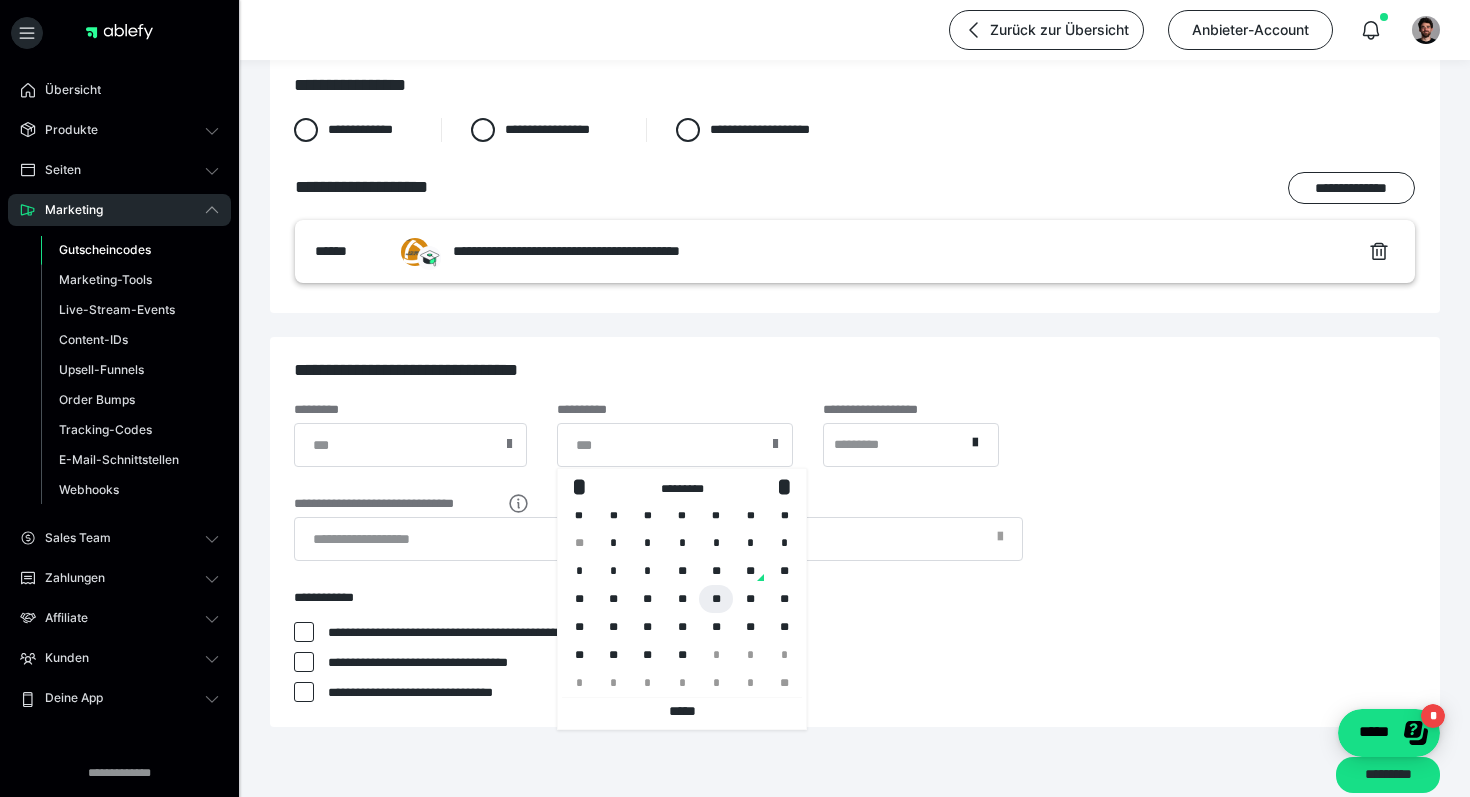 click on "**" at bounding box center [716, 599] 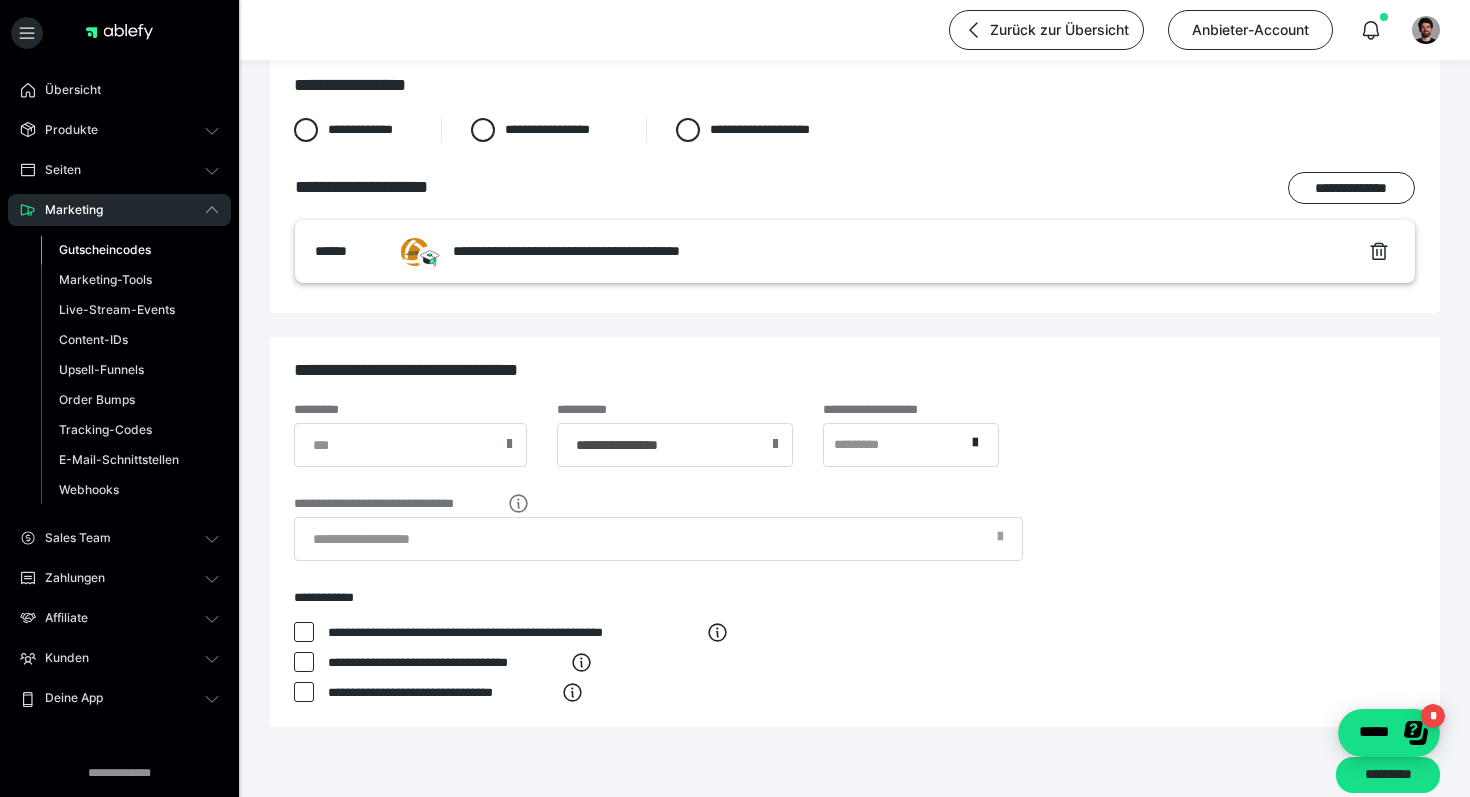 scroll, scrollTop: 565, scrollLeft: 0, axis: vertical 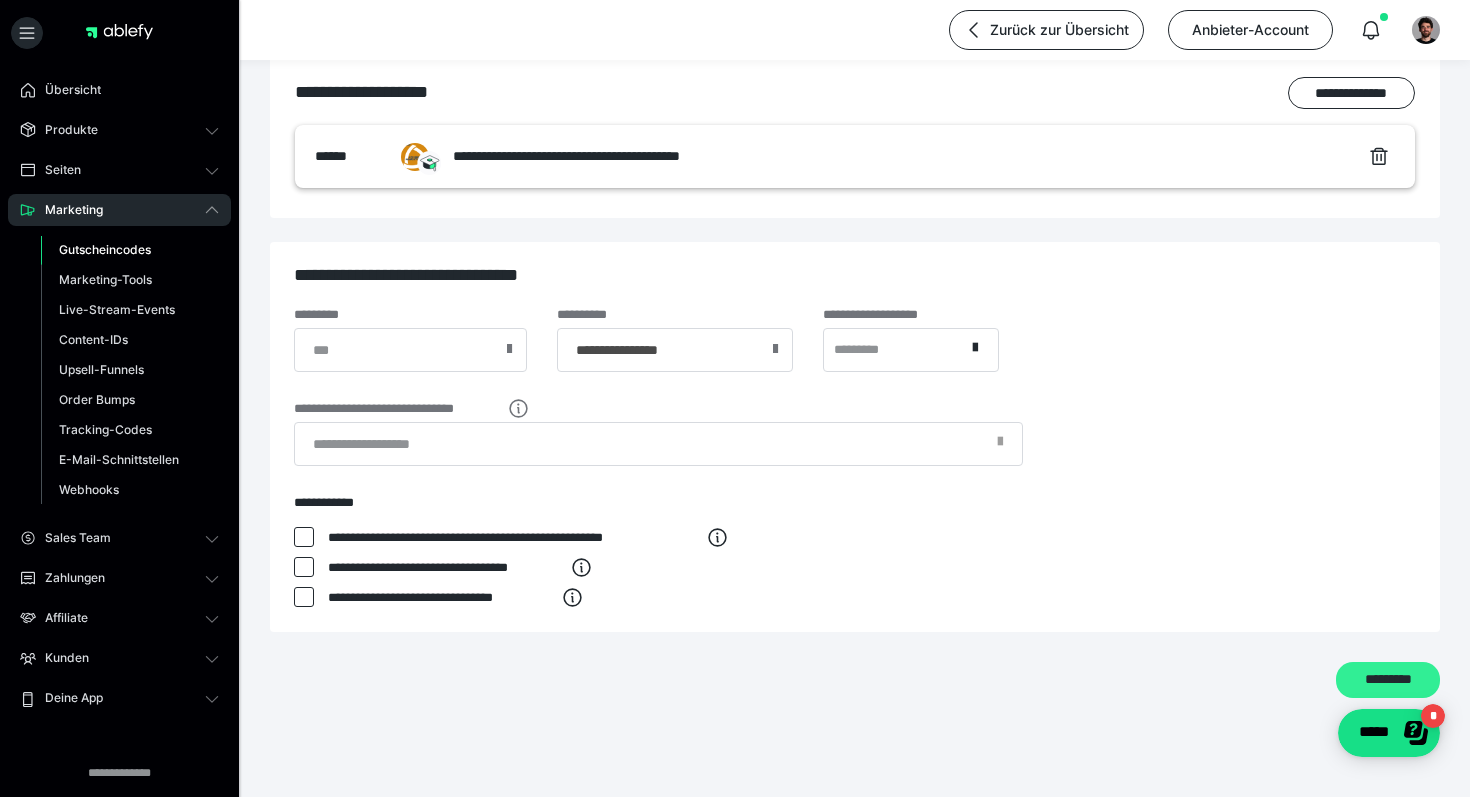 click on "*********" at bounding box center [1388, 680] 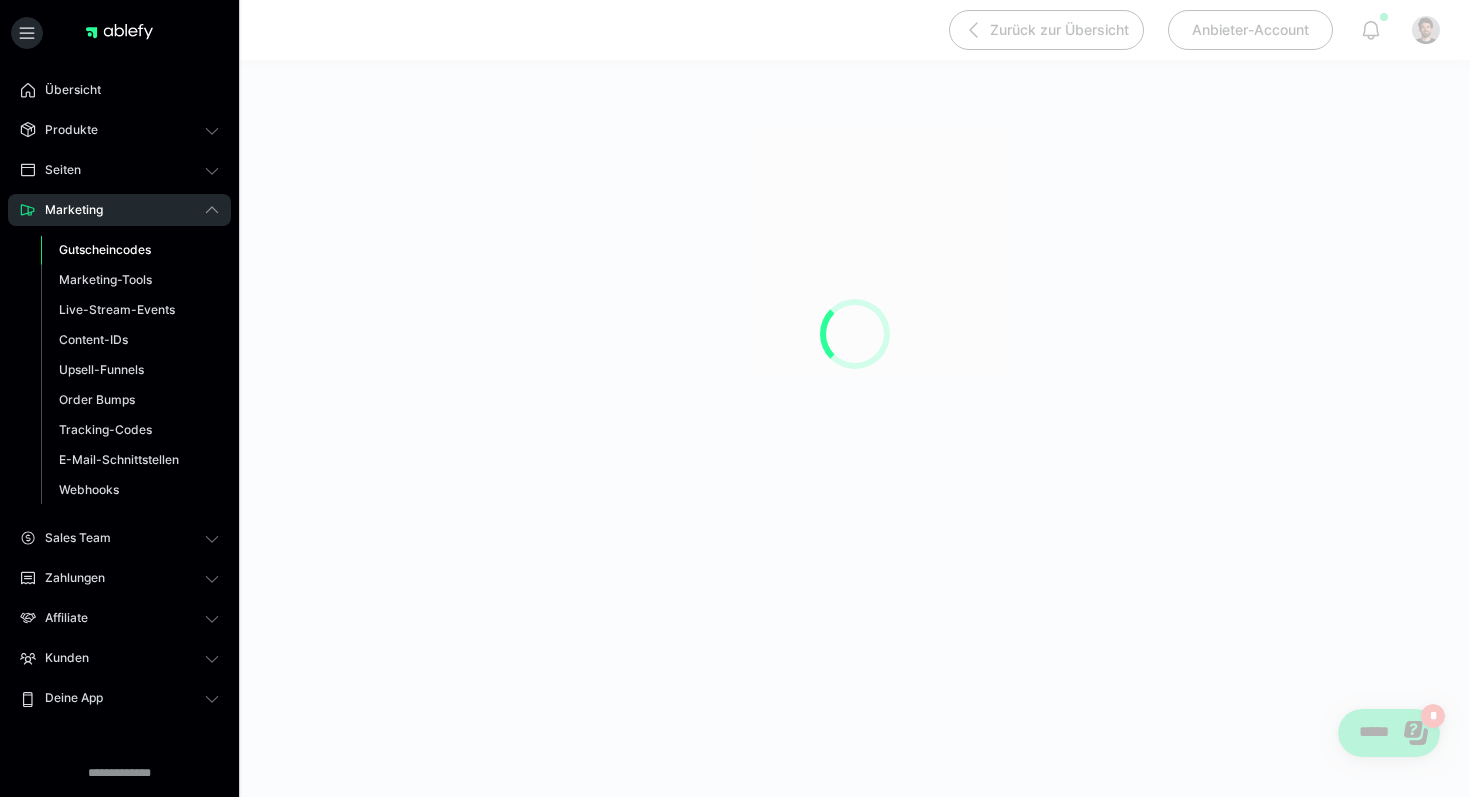 scroll, scrollTop: 190, scrollLeft: 0, axis: vertical 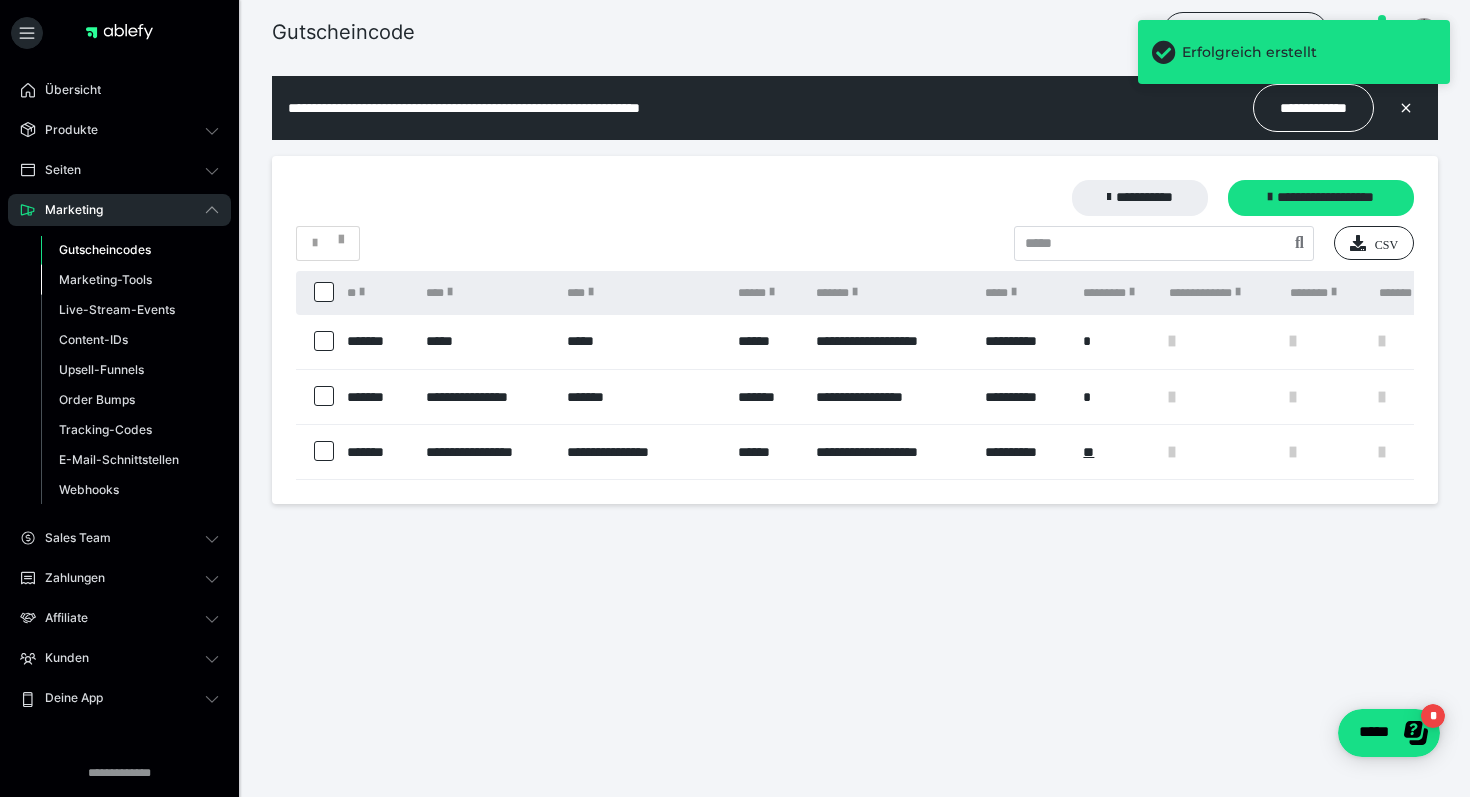 click on "Marketing-Tools" at bounding box center (105, 279) 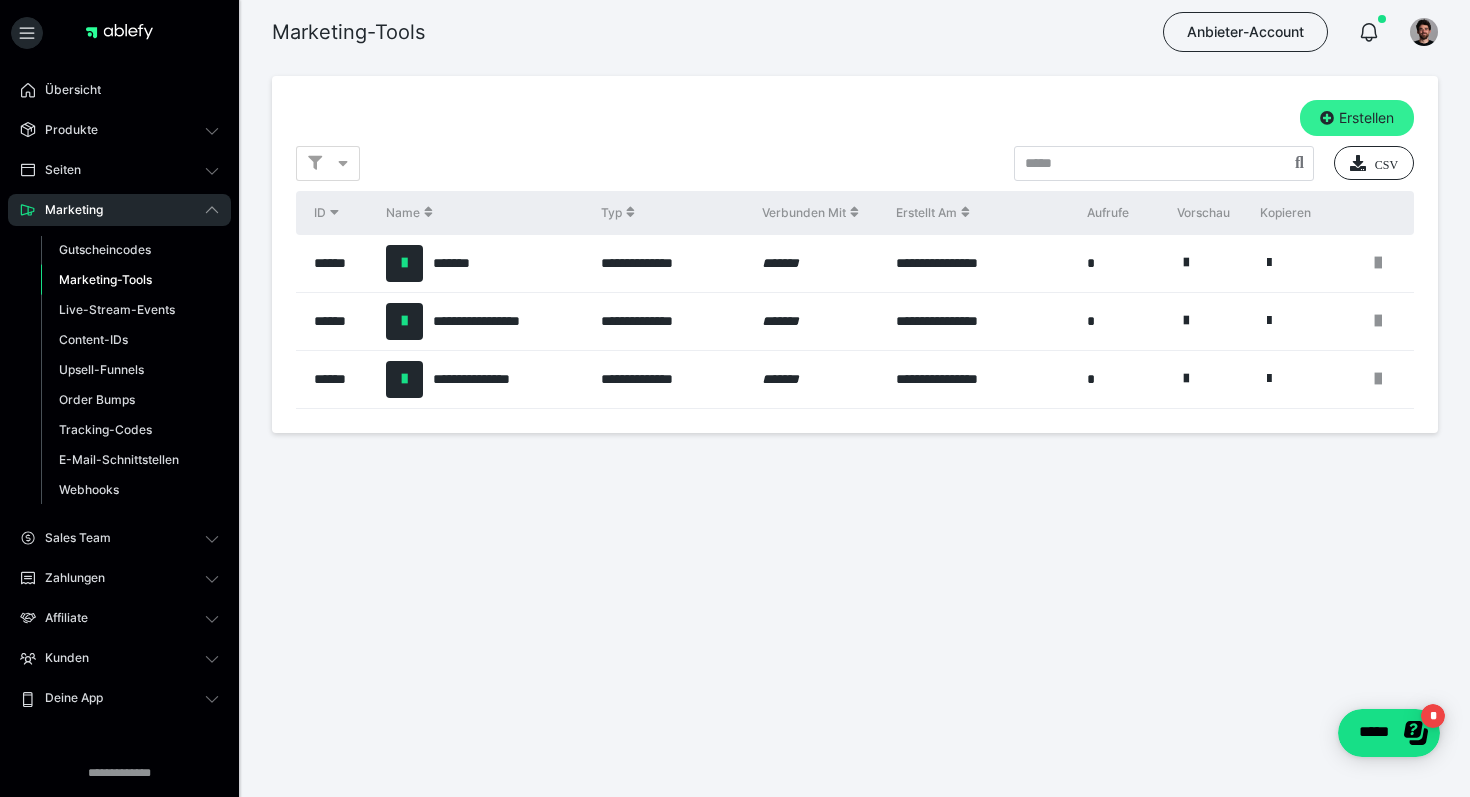 click on "Erstellen" at bounding box center (1357, 118) 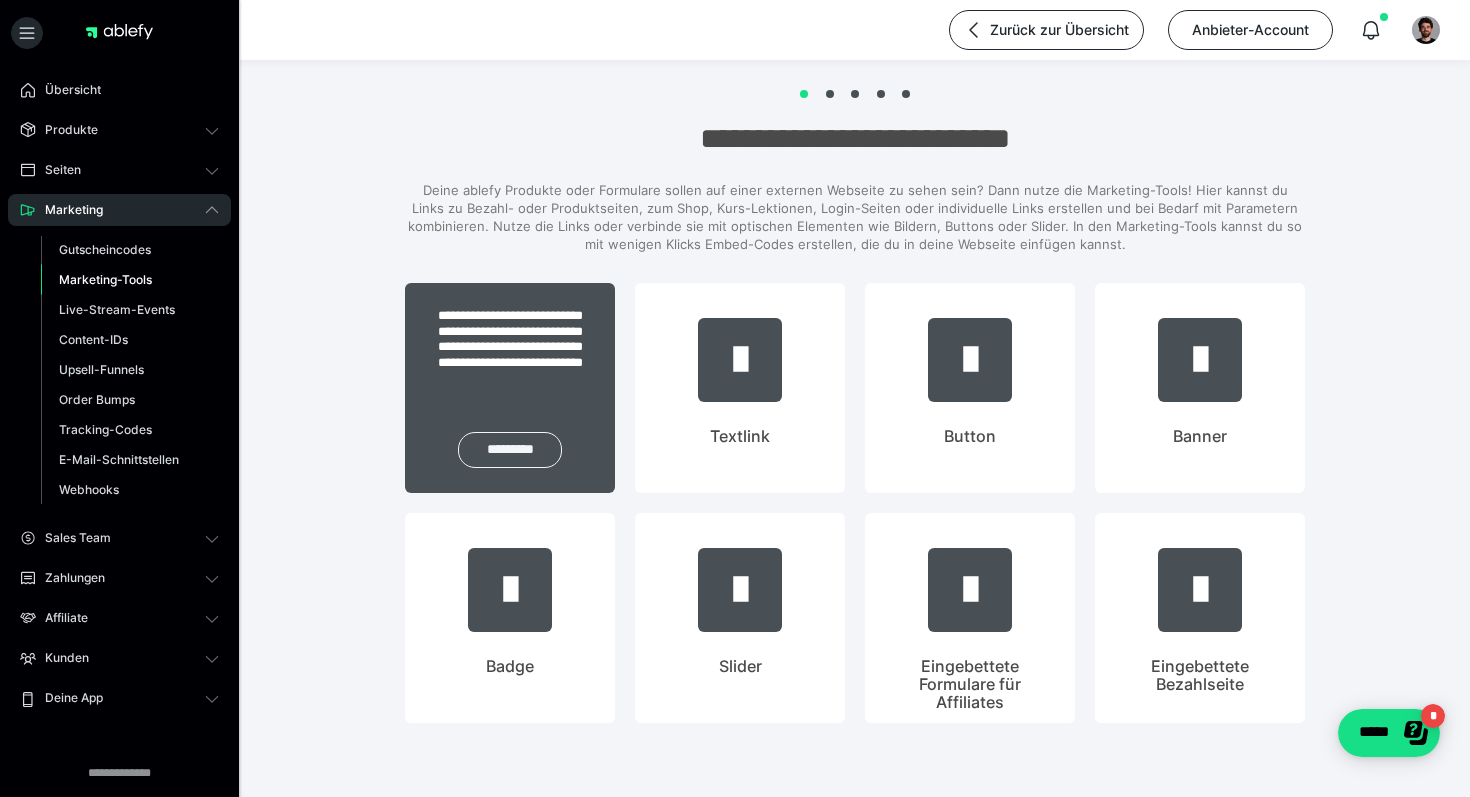 click on "*********" at bounding box center [510, 450] 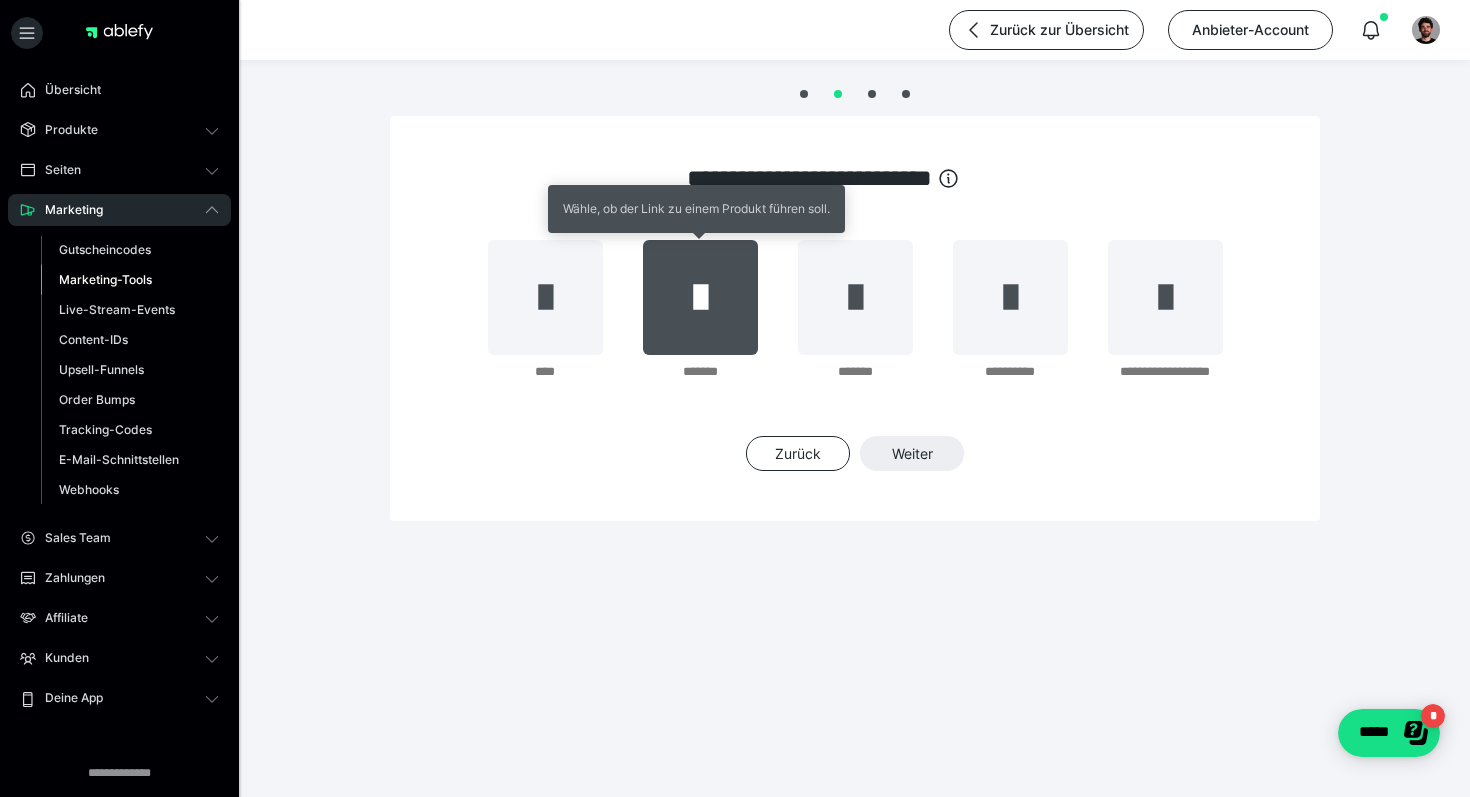 click at bounding box center [700, 297] 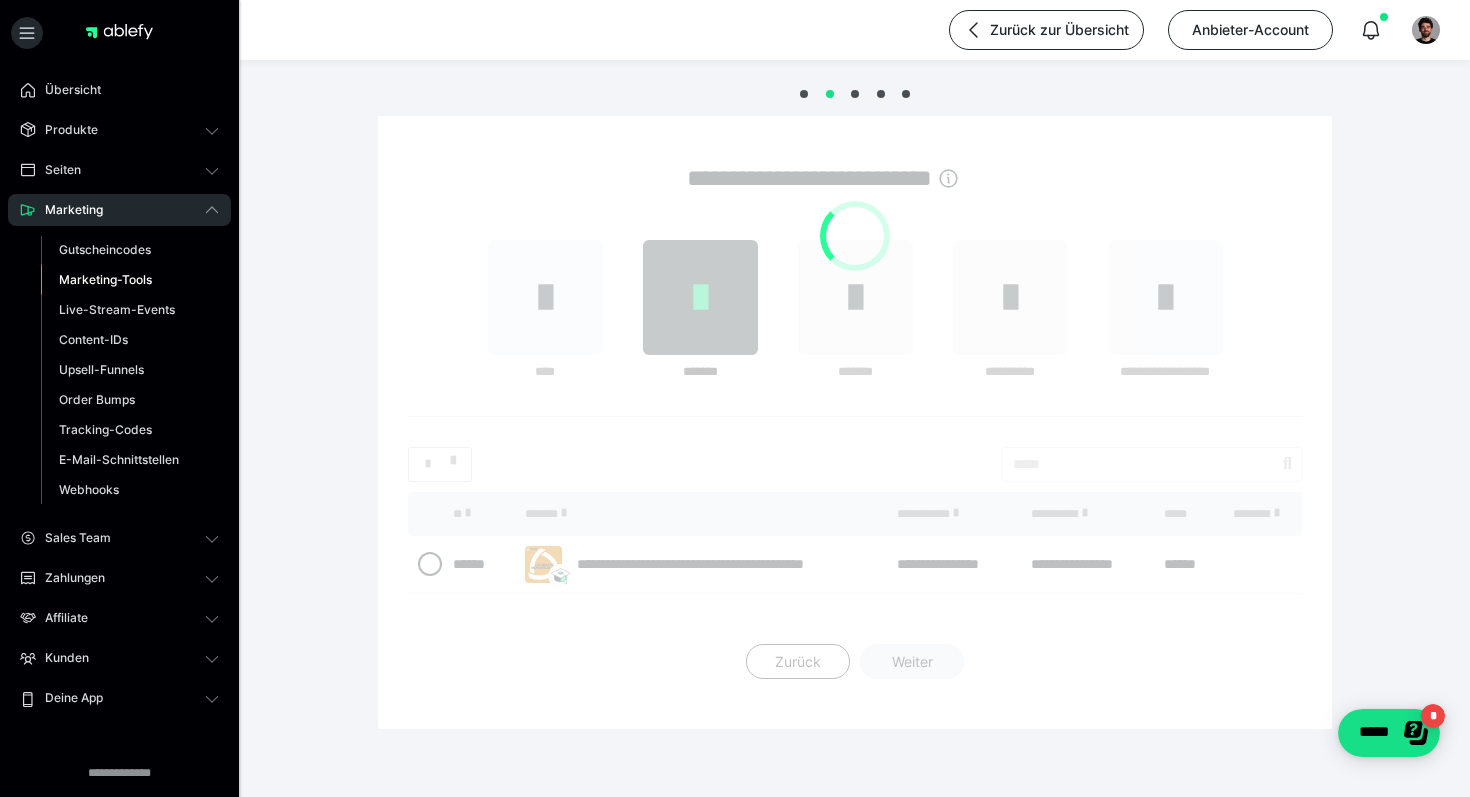 click at bounding box center [855, 422] 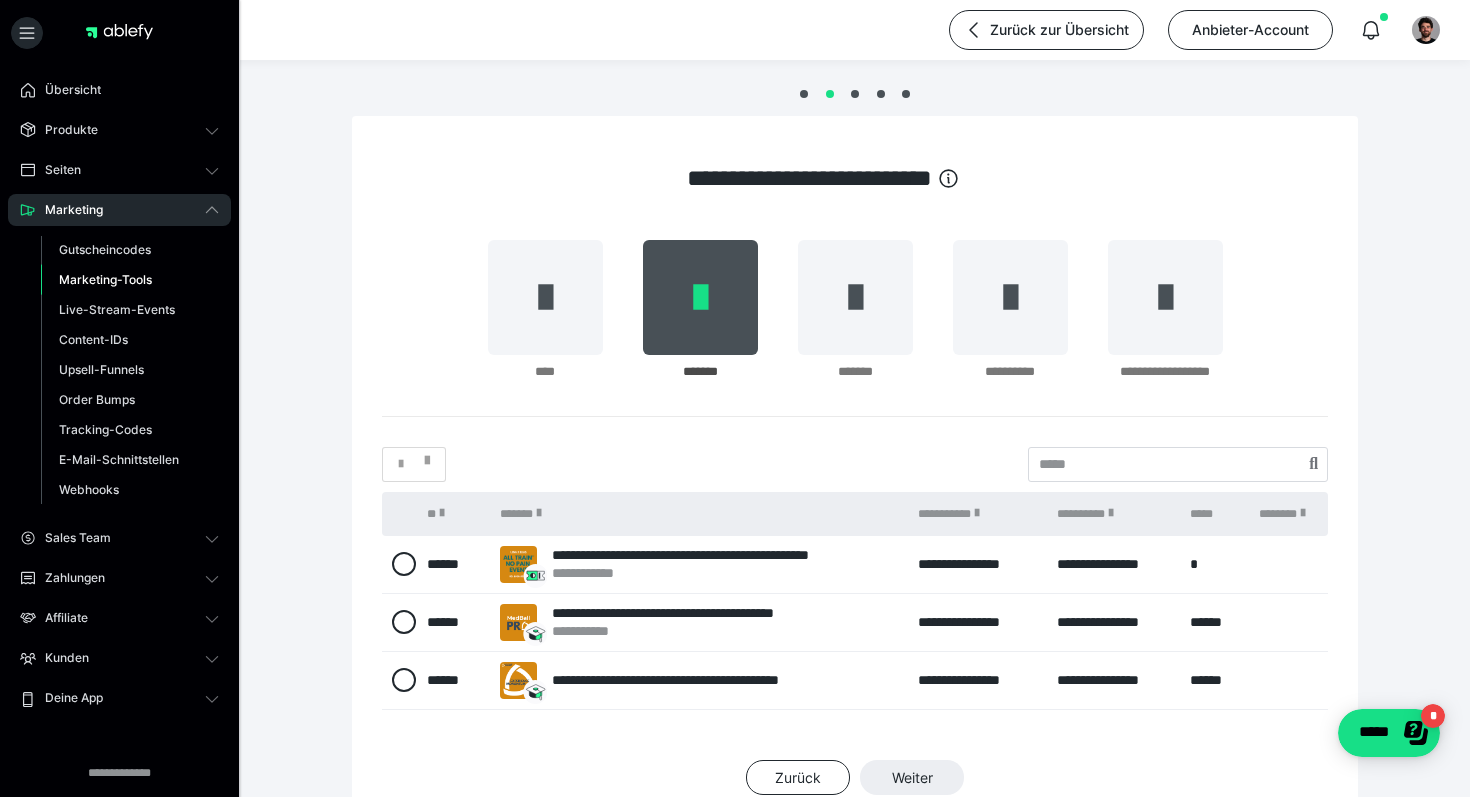 scroll, scrollTop: 117, scrollLeft: 0, axis: vertical 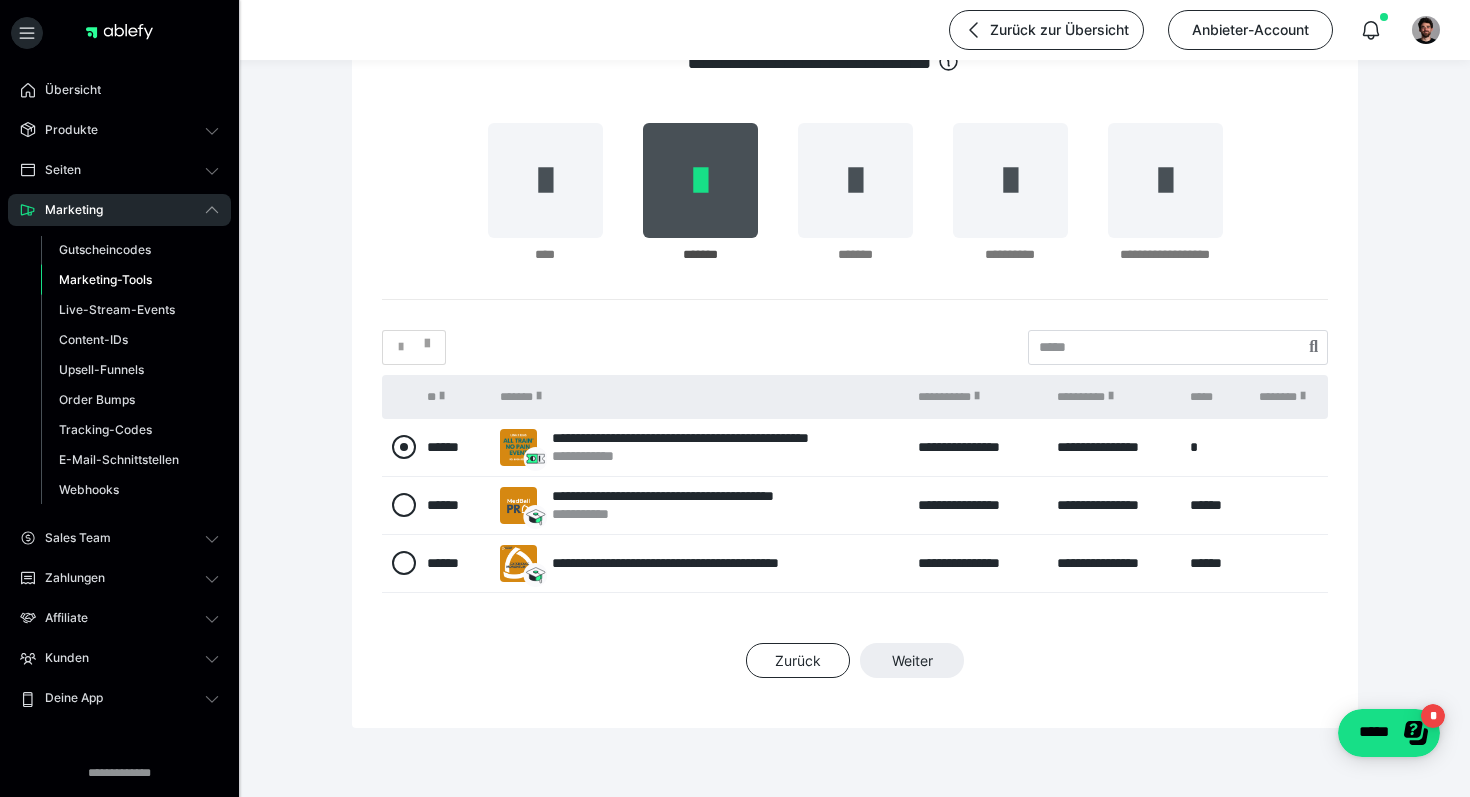 click at bounding box center (404, 447) 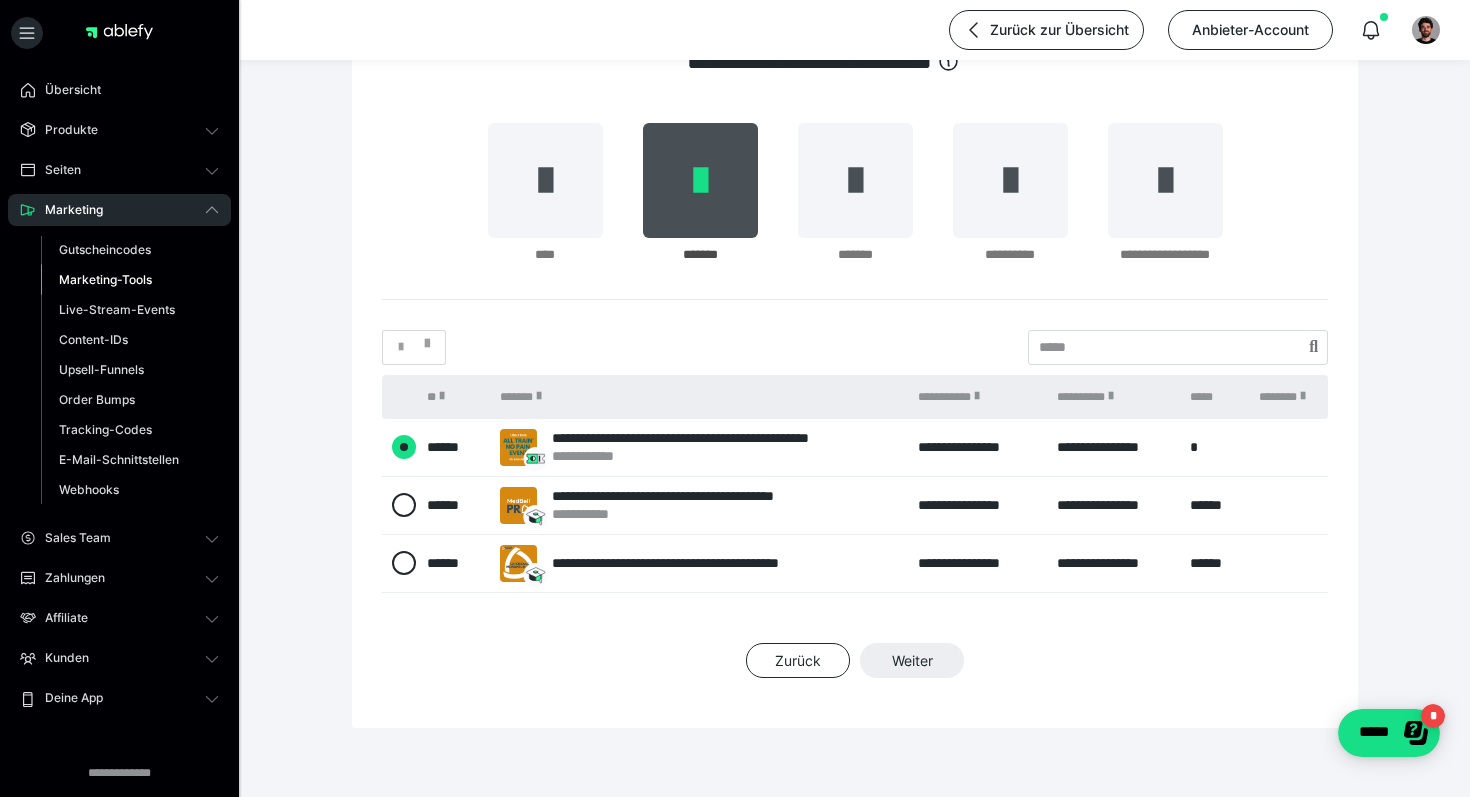 radio on "****" 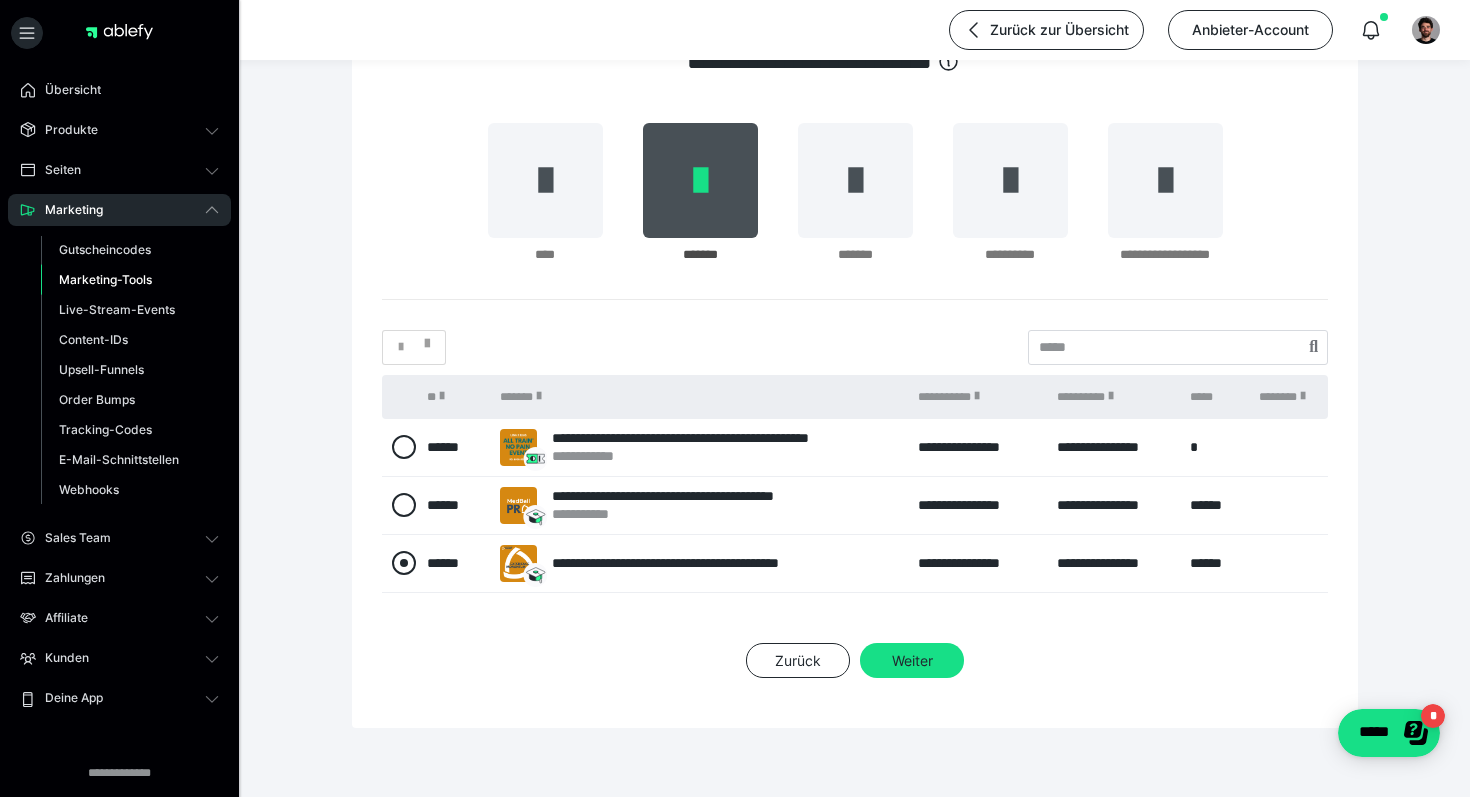 click at bounding box center (404, 563) 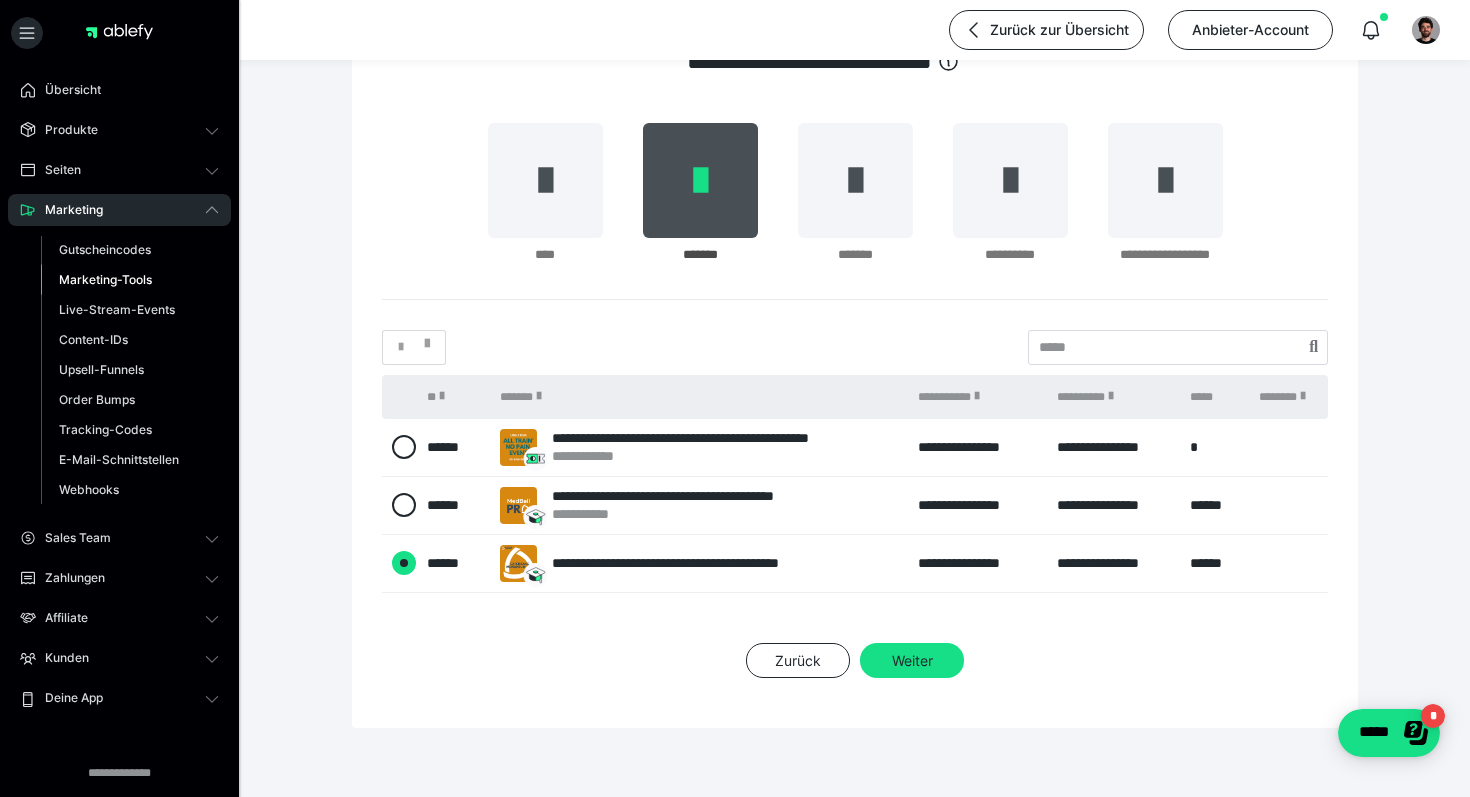 radio on "****" 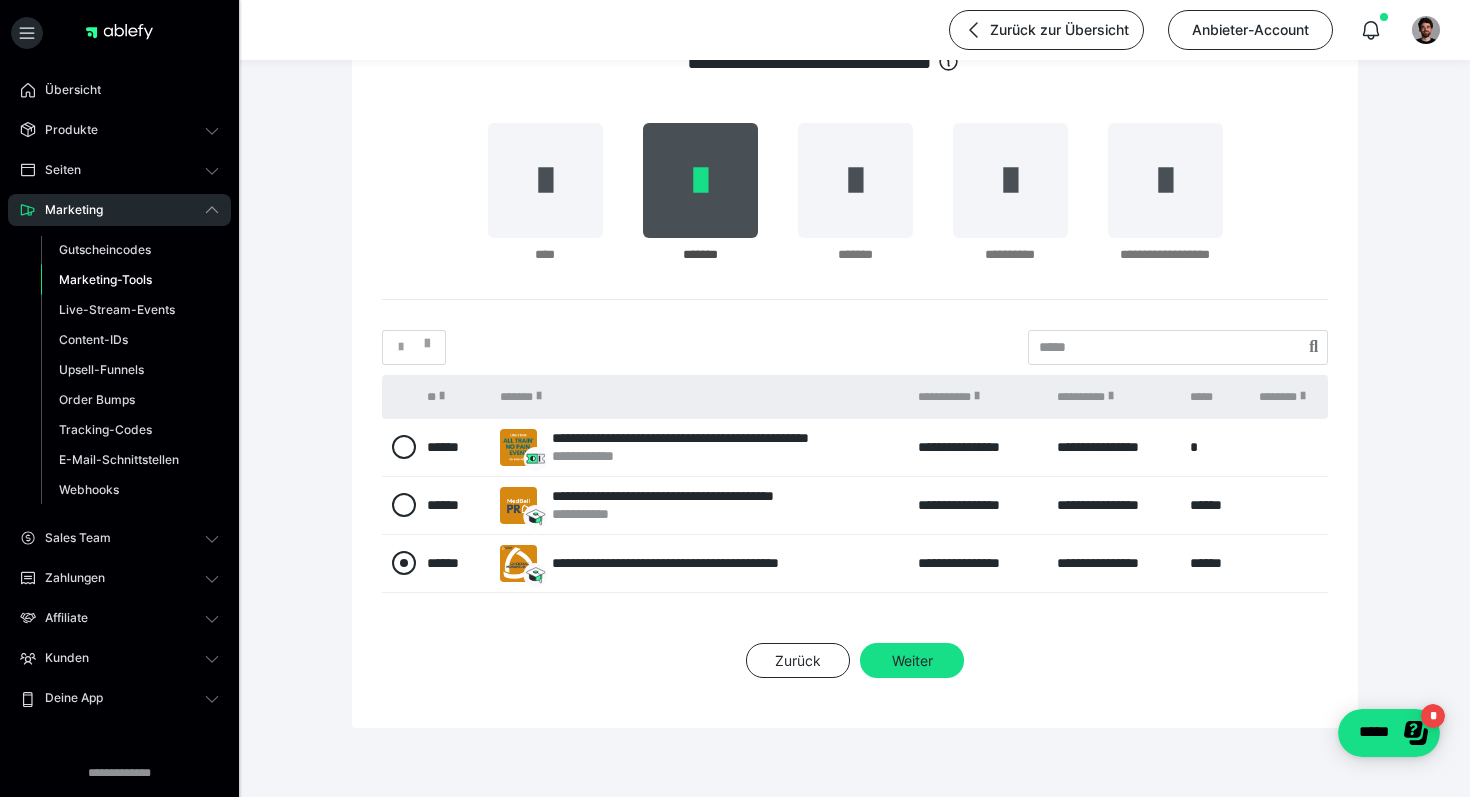 radio on "*****" 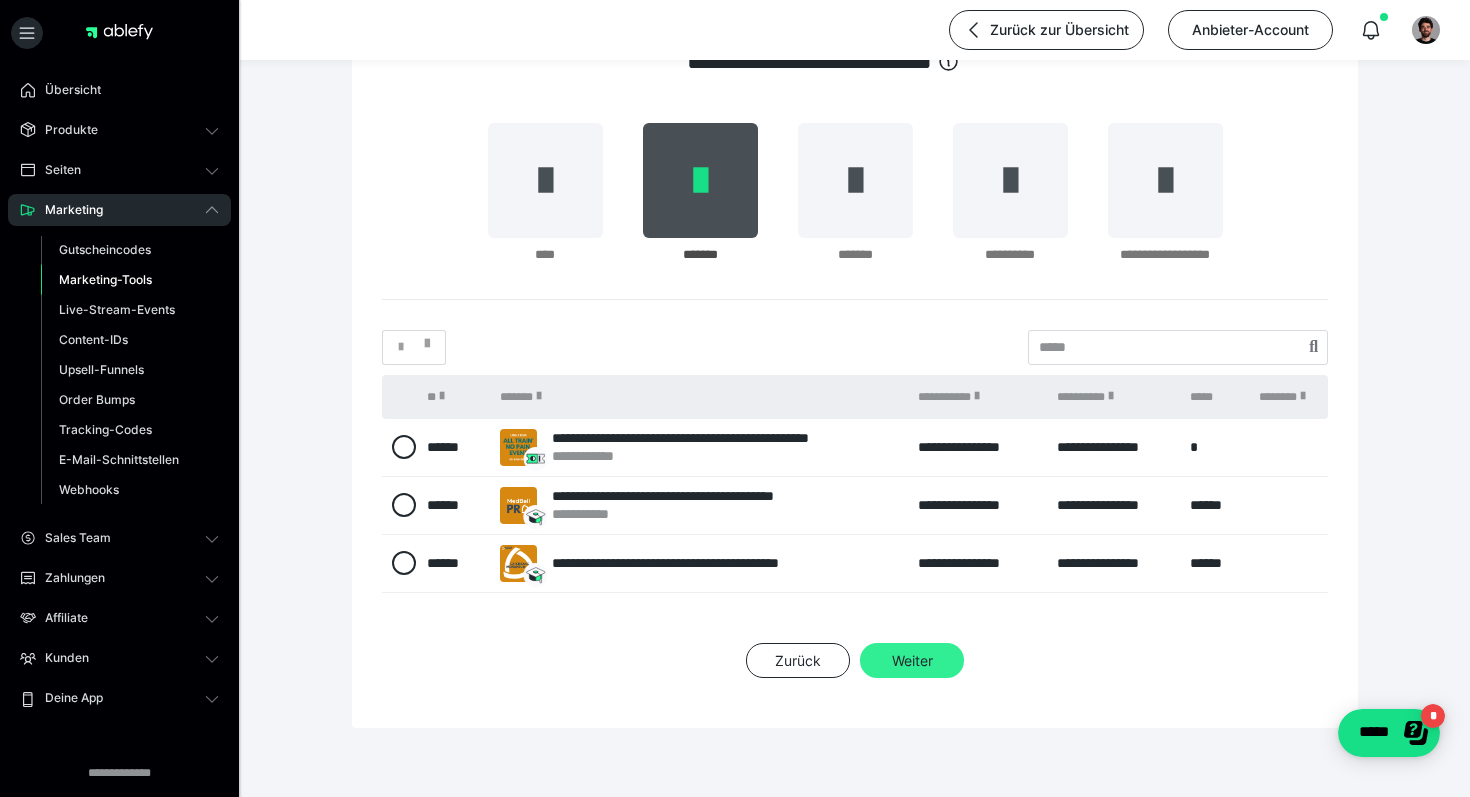 click on "Weiter" at bounding box center (912, 661) 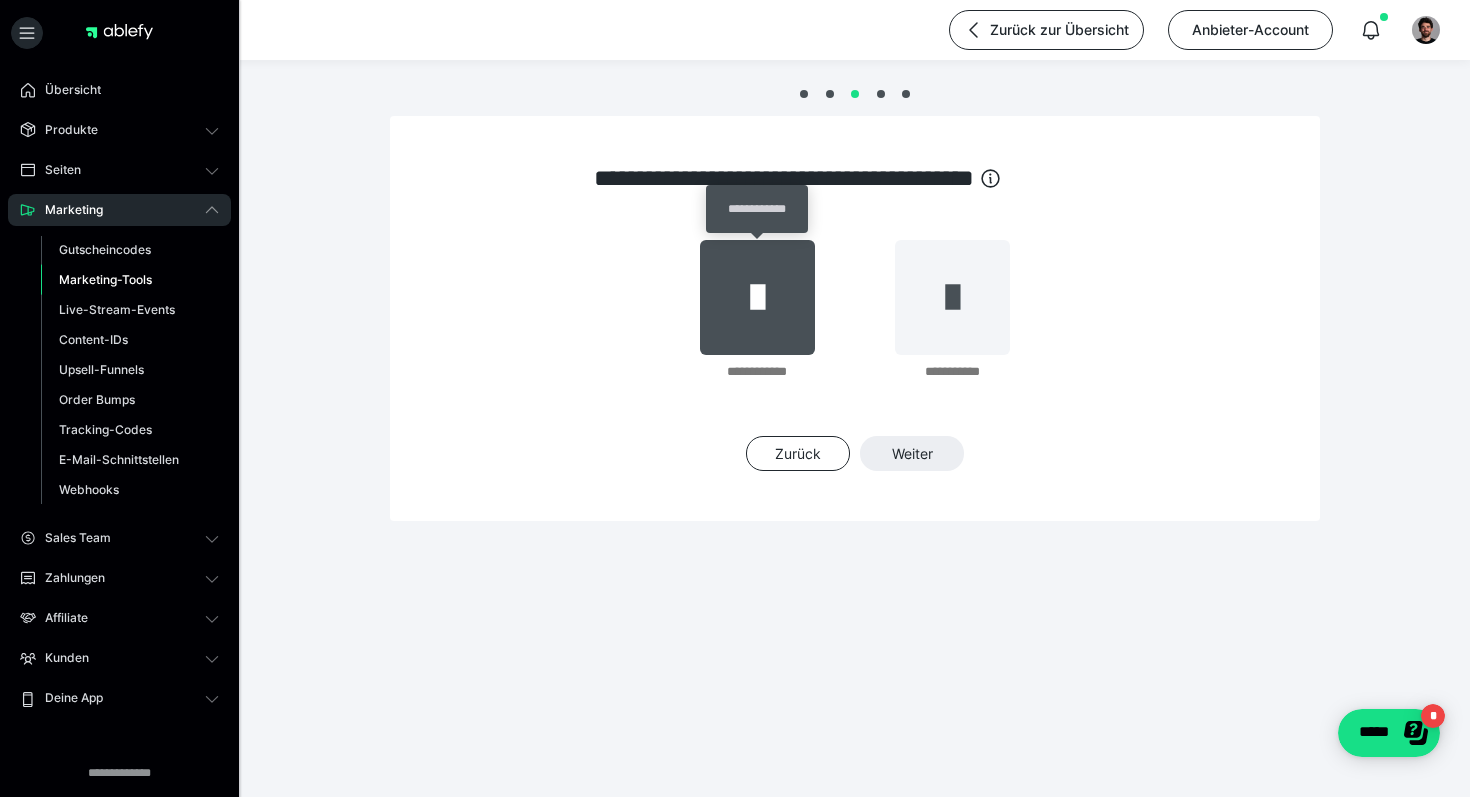 click at bounding box center (757, 297) 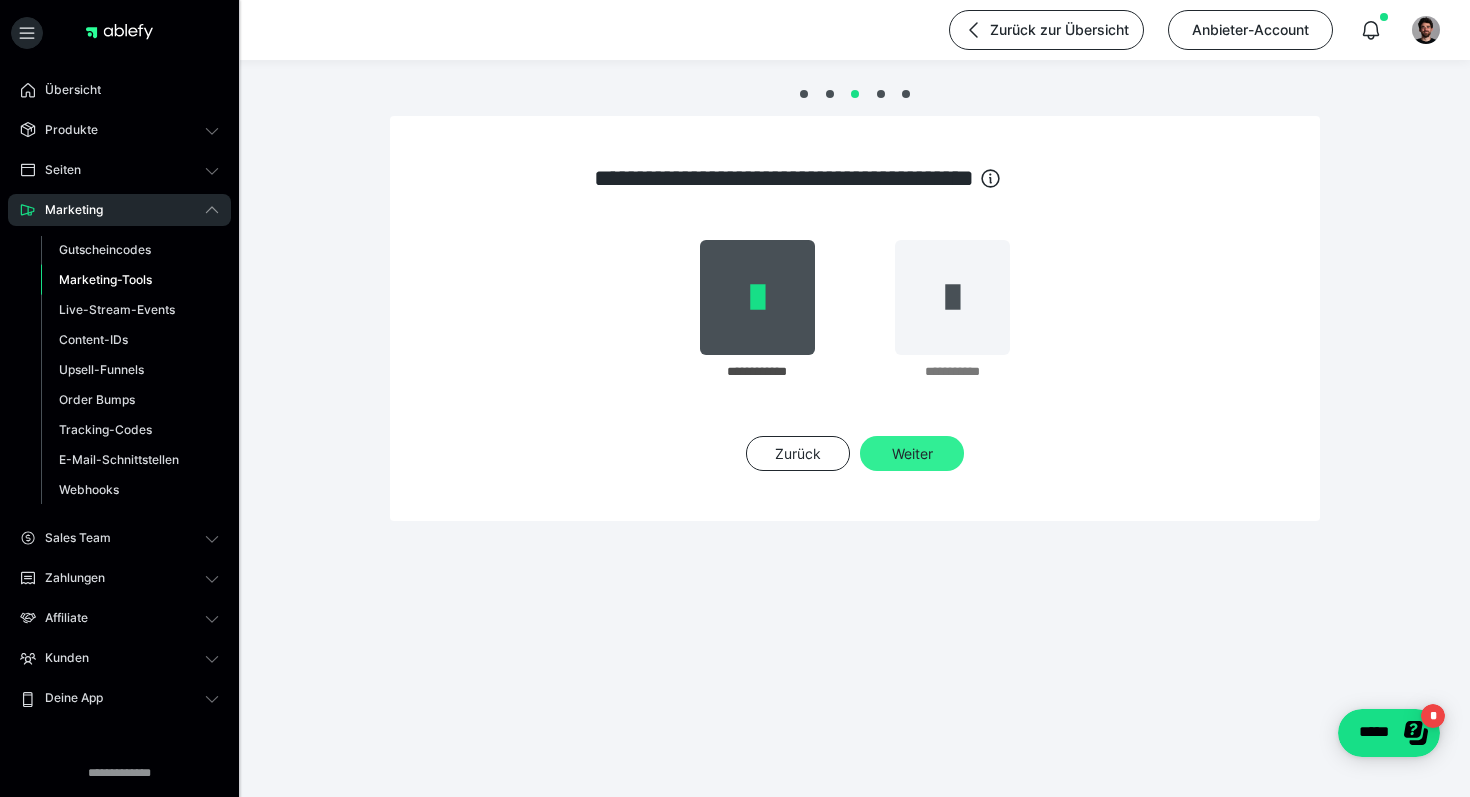 click on "Weiter" at bounding box center [912, 454] 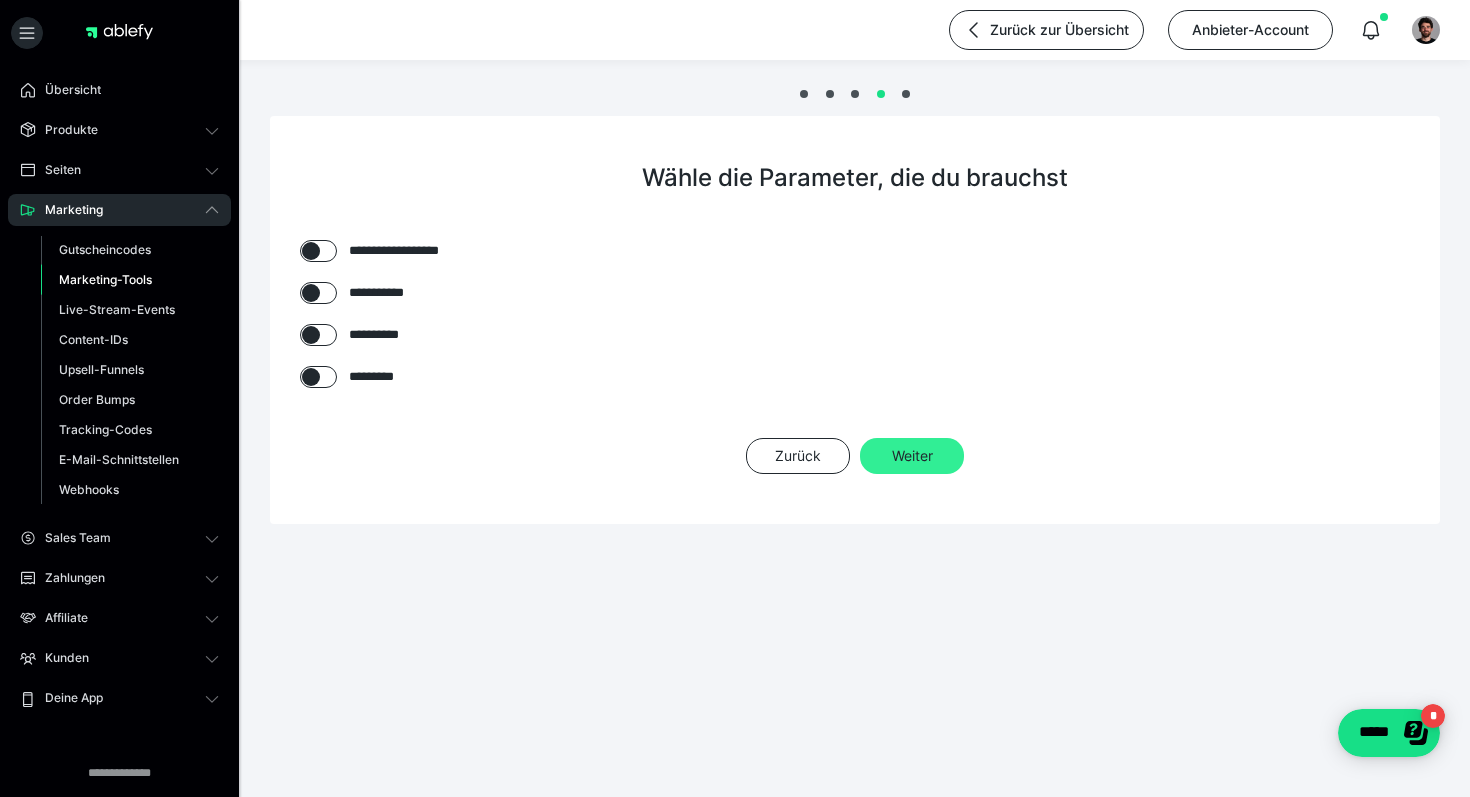 click on "Weiter" at bounding box center [912, 456] 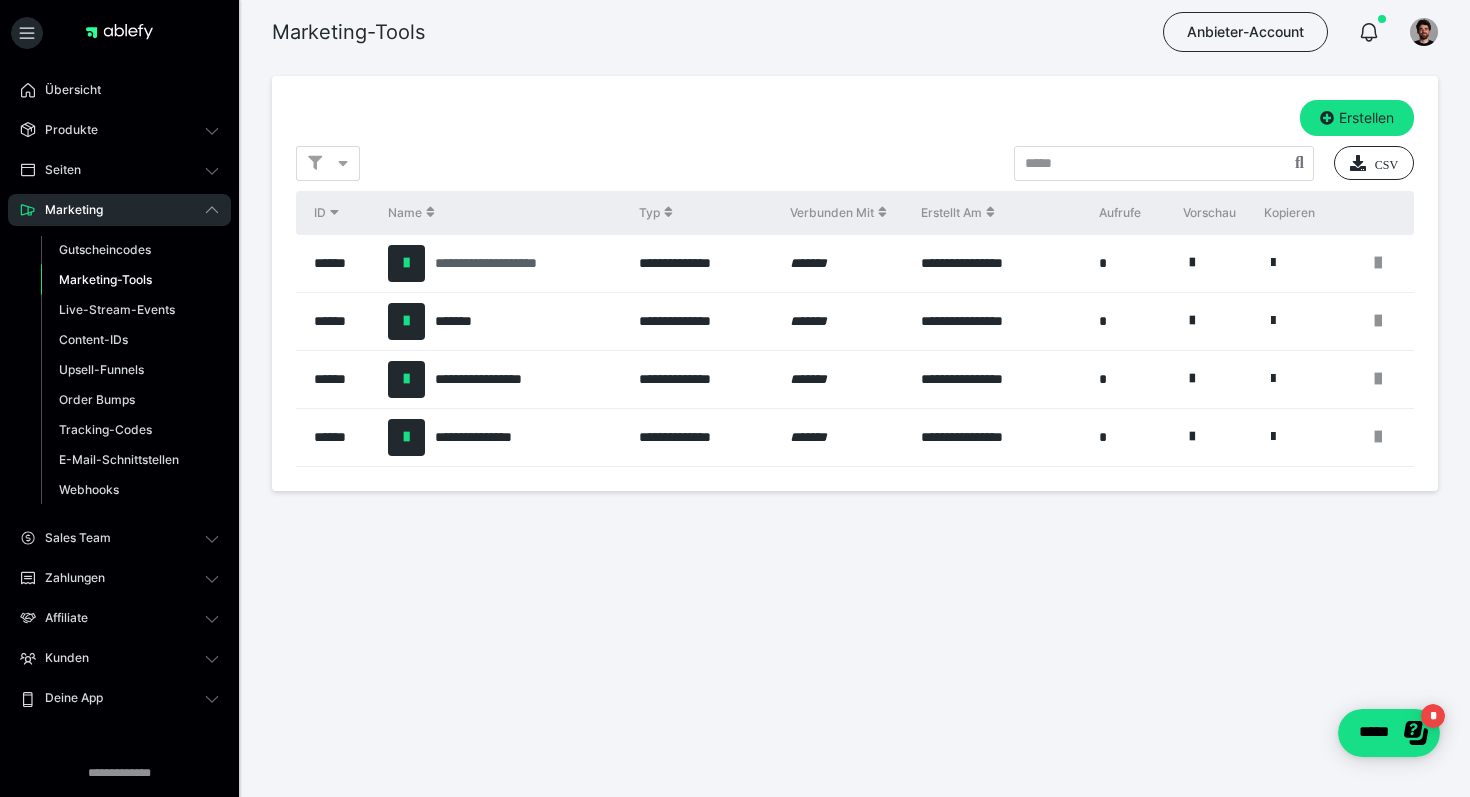 click on "**********" at bounding box center [514, 263] 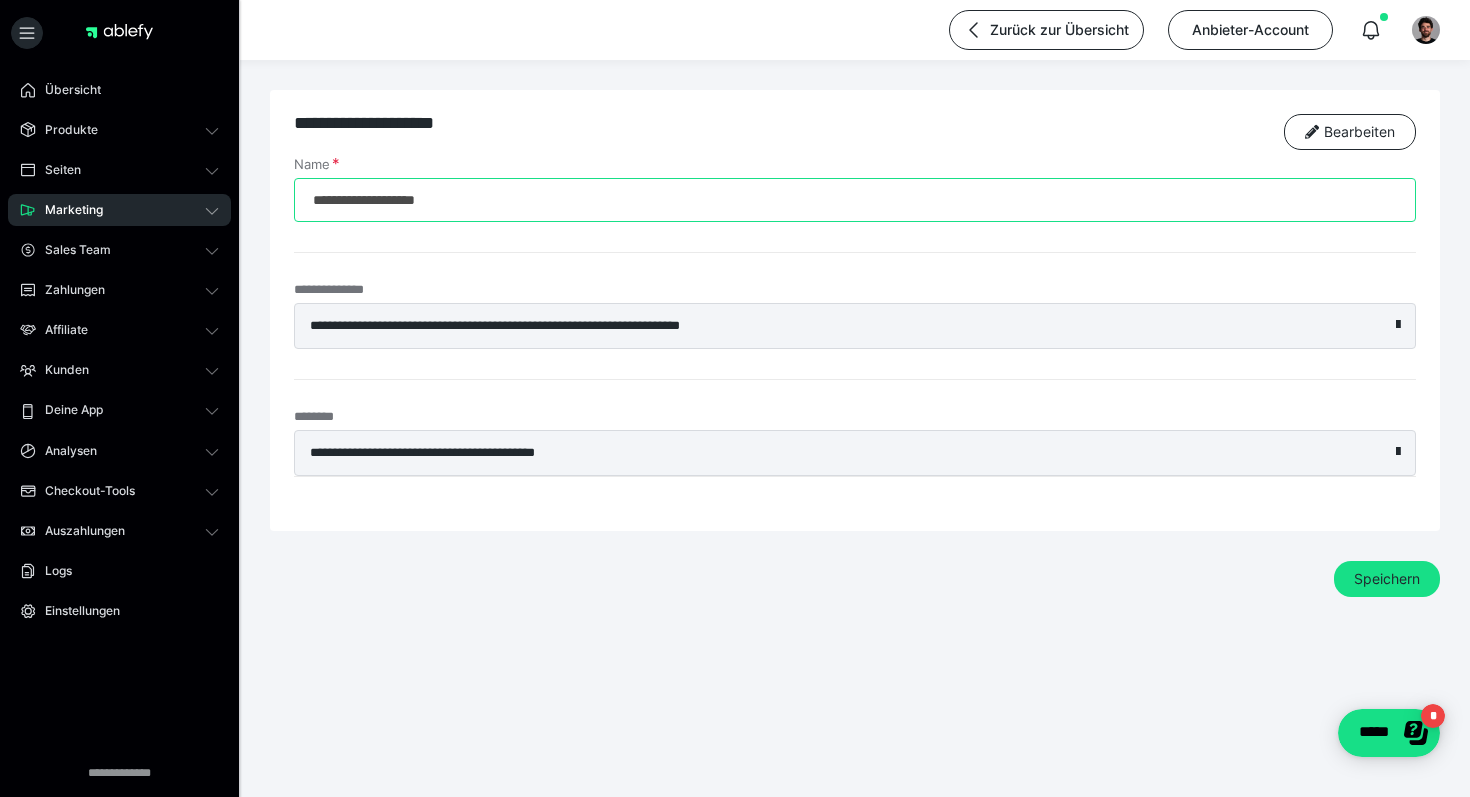 click on "**********" at bounding box center [855, 200] 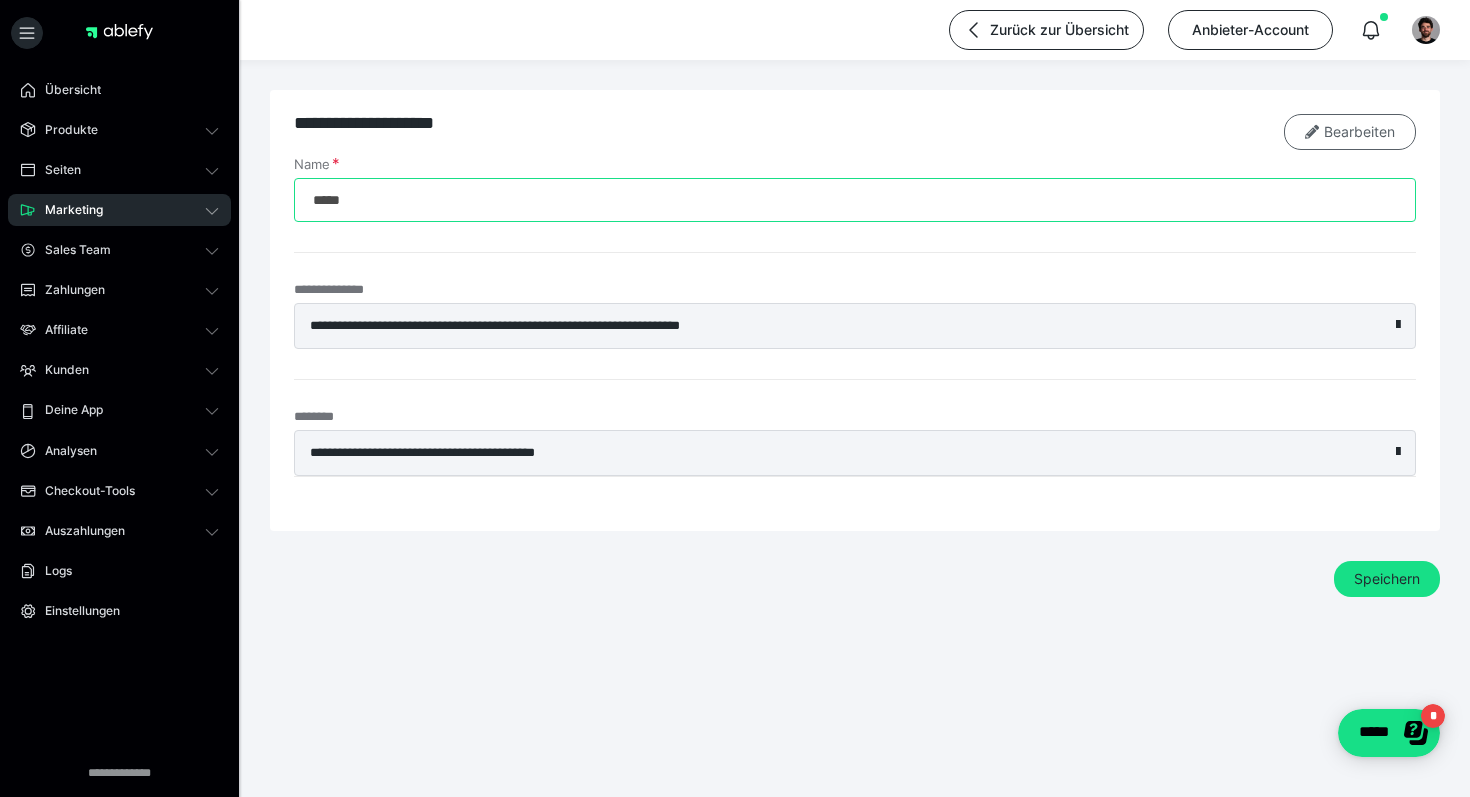 type on "*****" 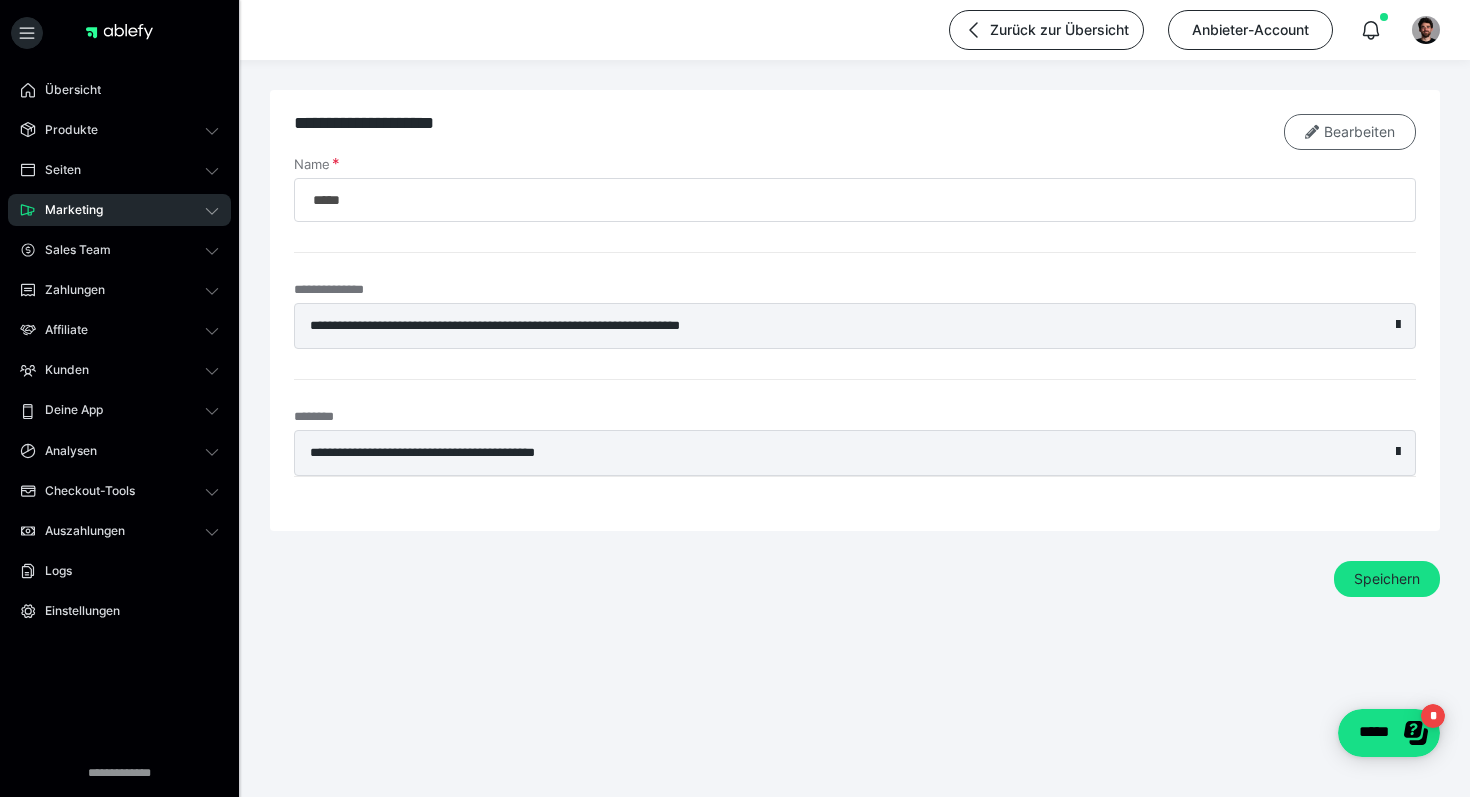 click on "Bearbeiten" at bounding box center (1350, 132) 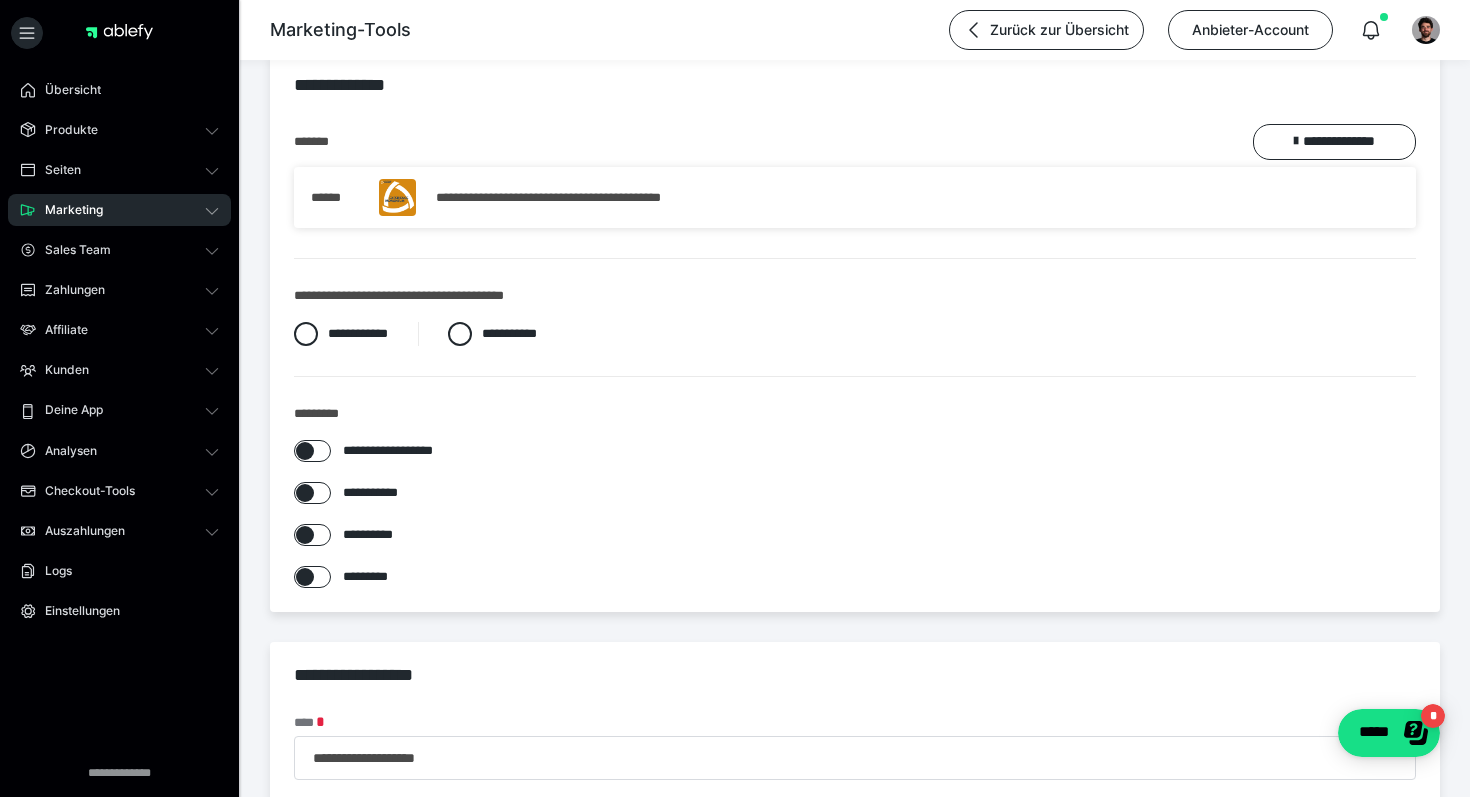 scroll, scrollTop: 46, scrollLeft: 0, axis: vertical 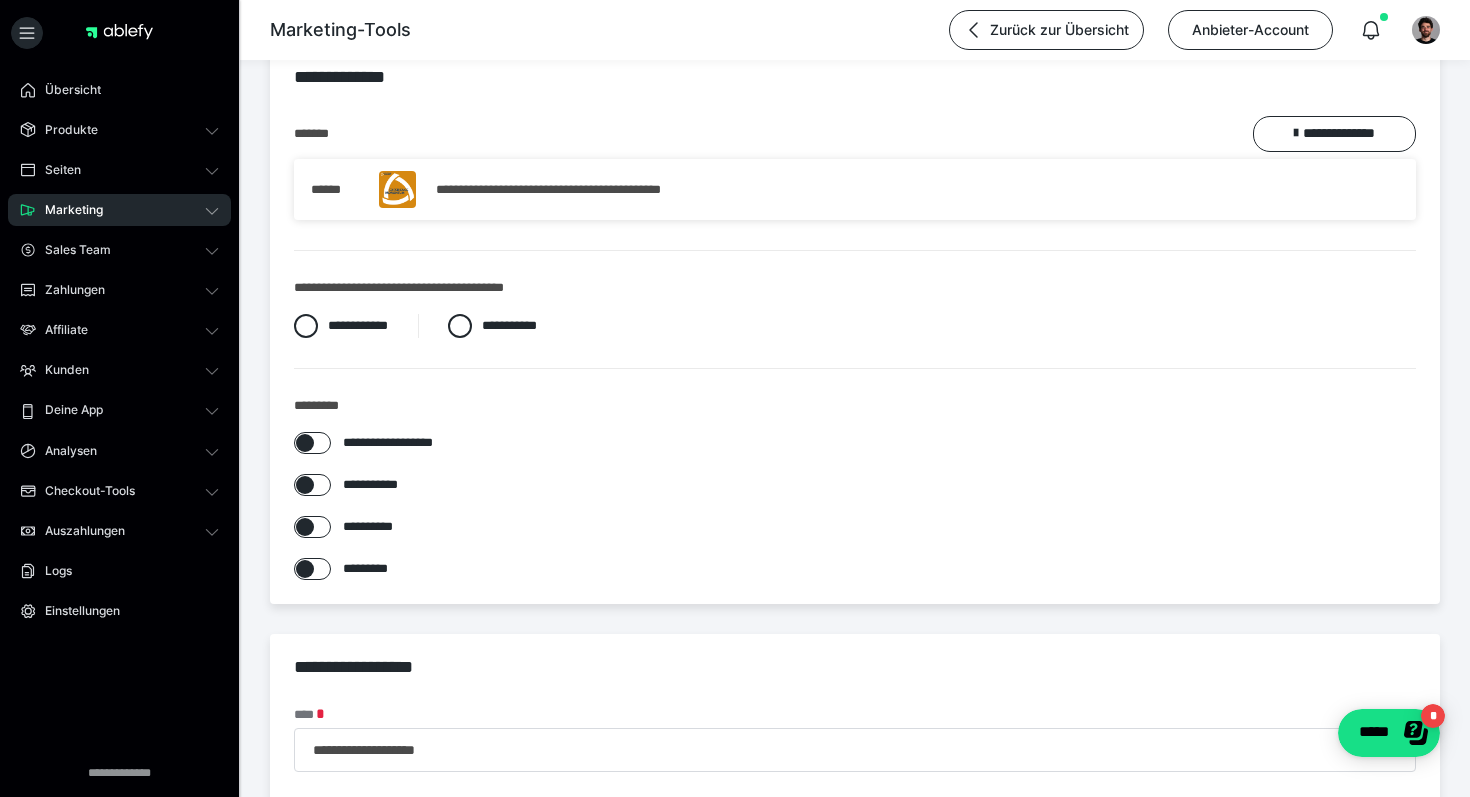 click at bounding box center [305, 443] 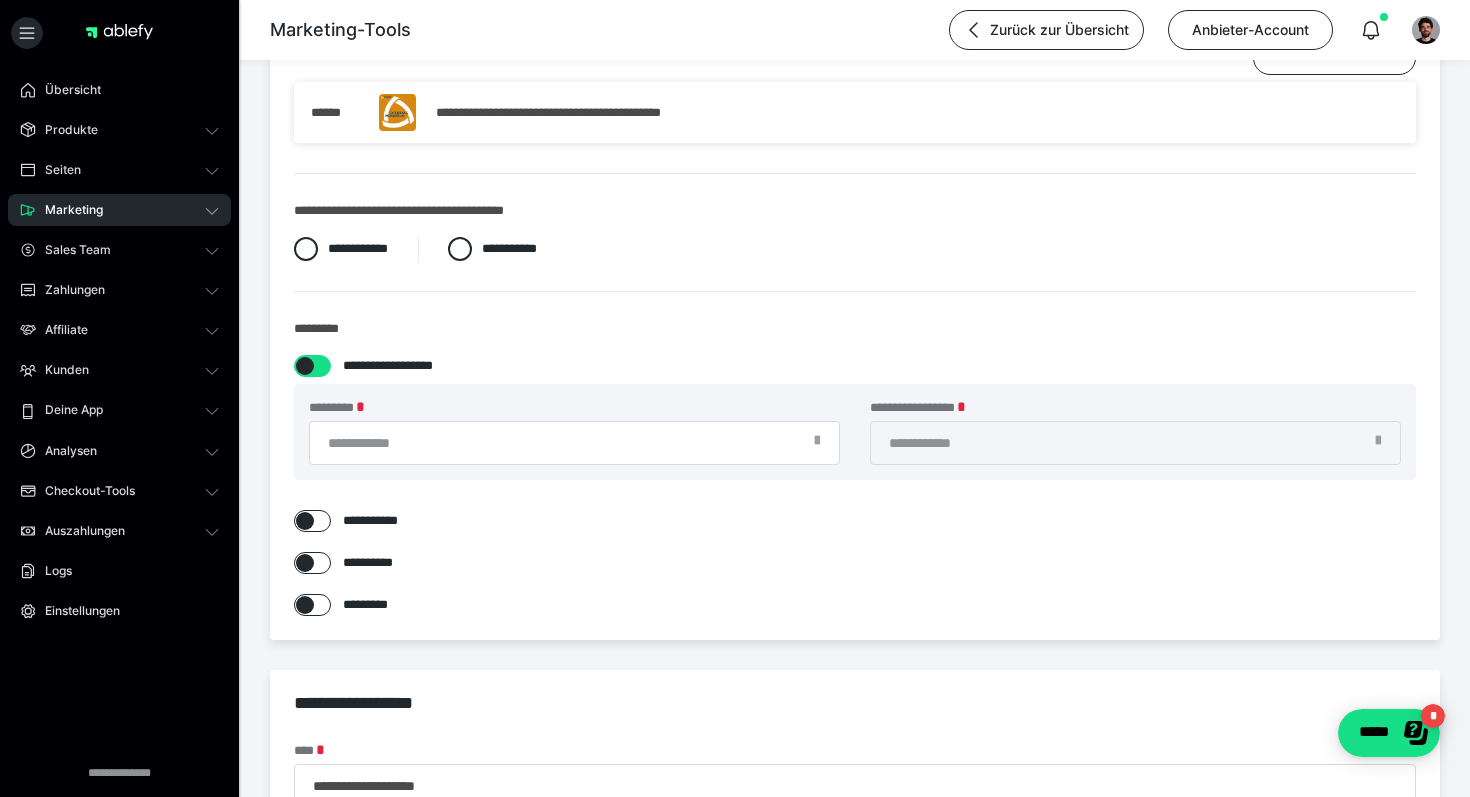 scroll, scrollTop: 134, scrollLeft: 0, axis: vertical 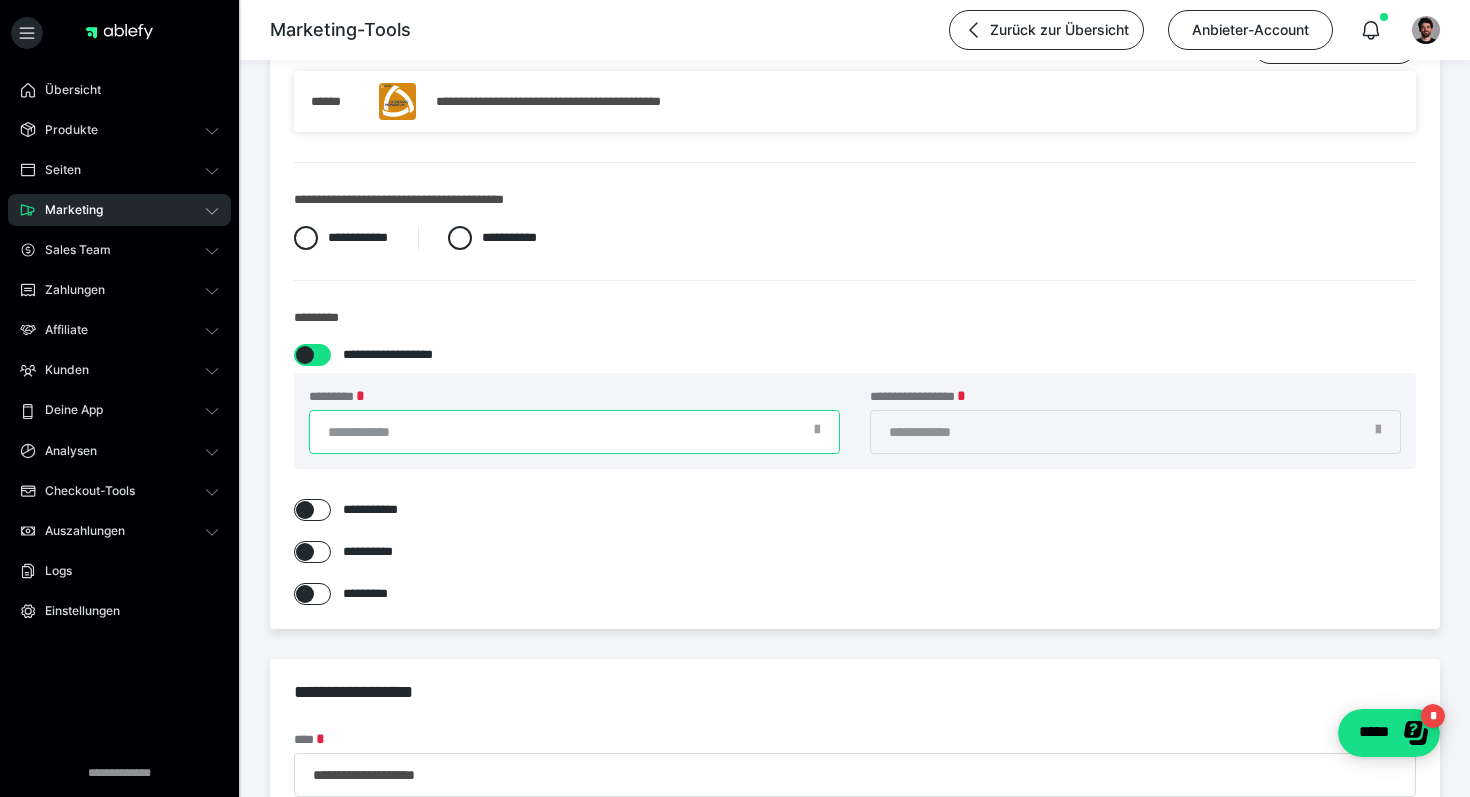 click on "*********" at bounding box center (574, 432) 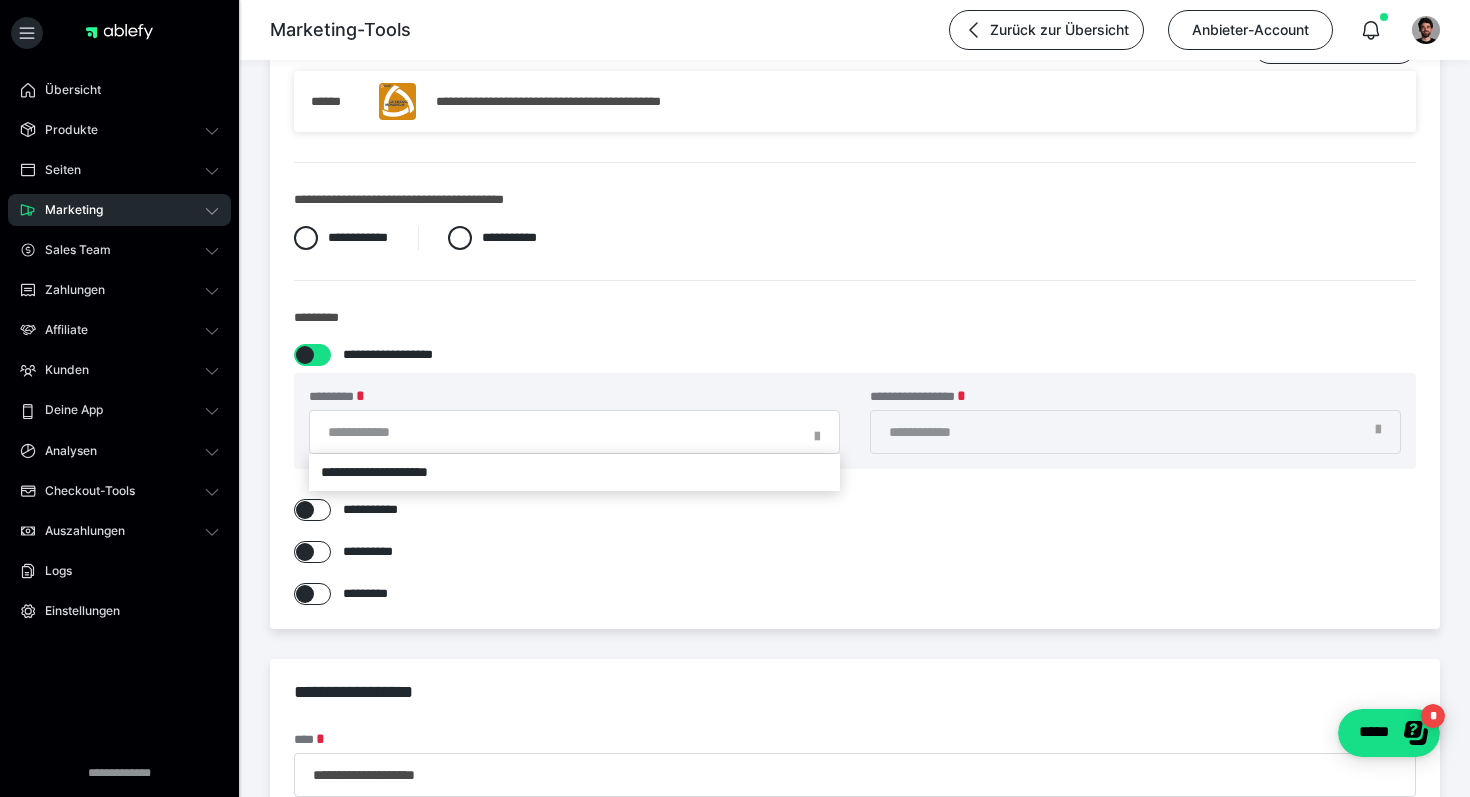 click at bounding box center (735, 398) 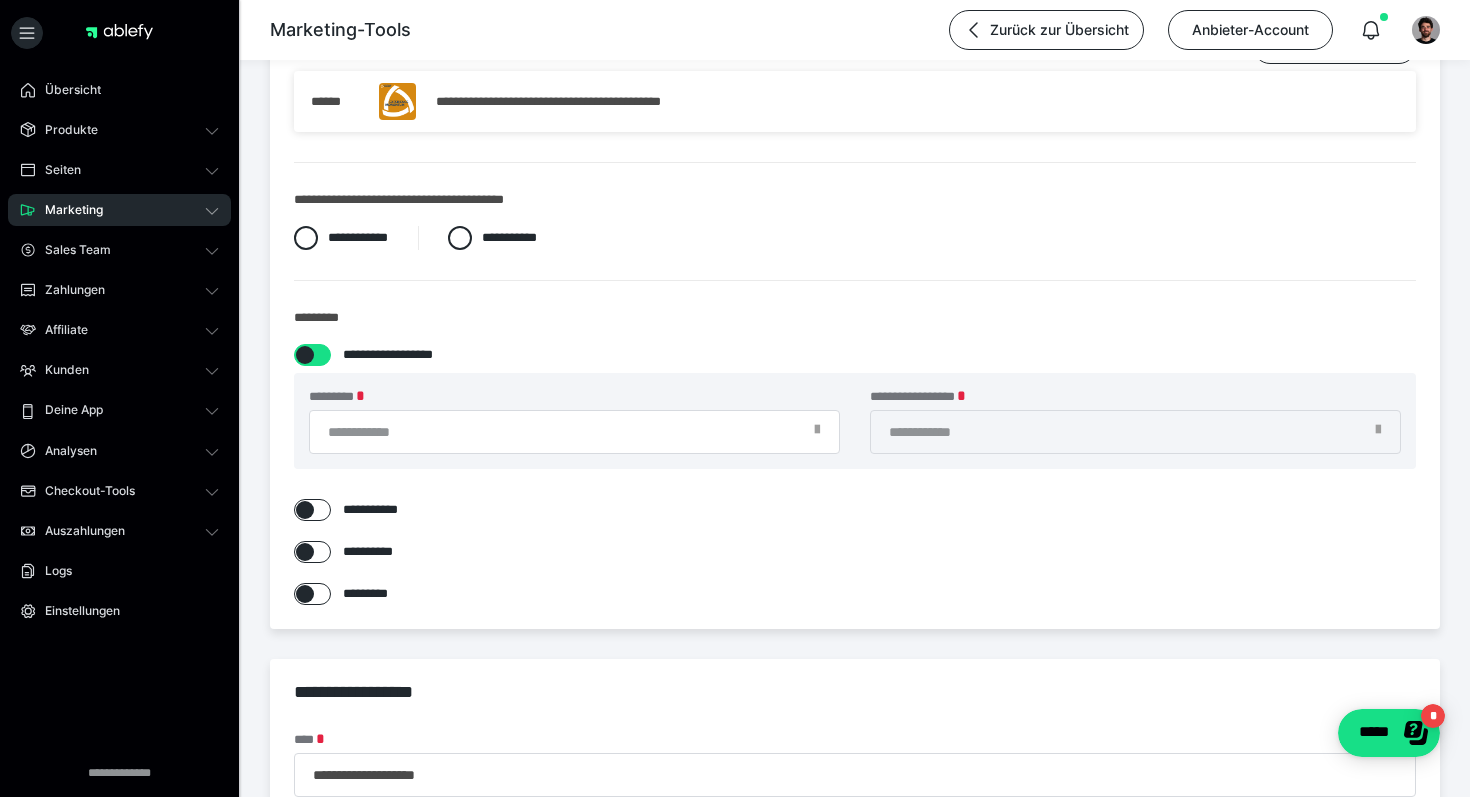 click on "**********" at bounding box center (1135, 421) 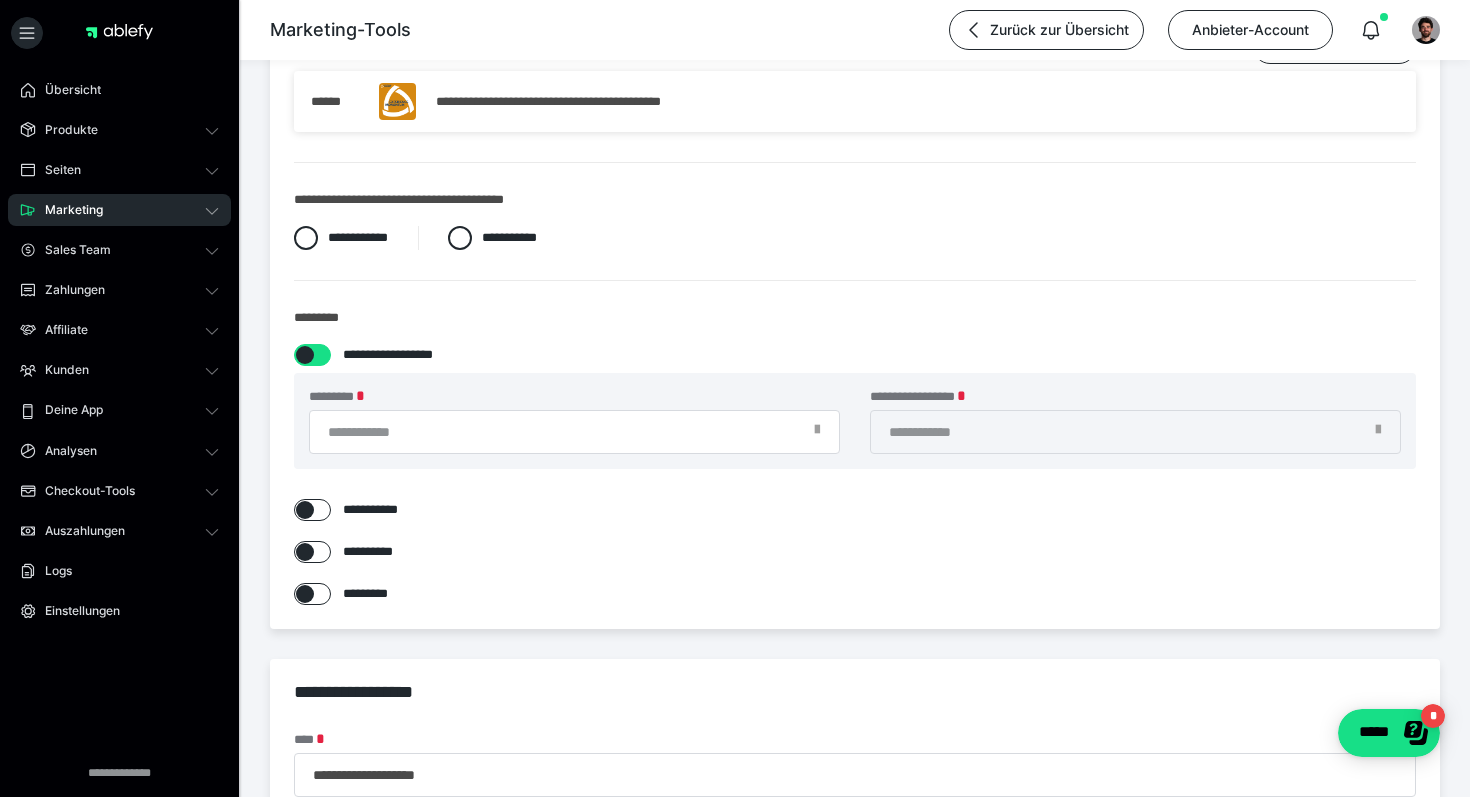 click at bounding box center [735, 398] 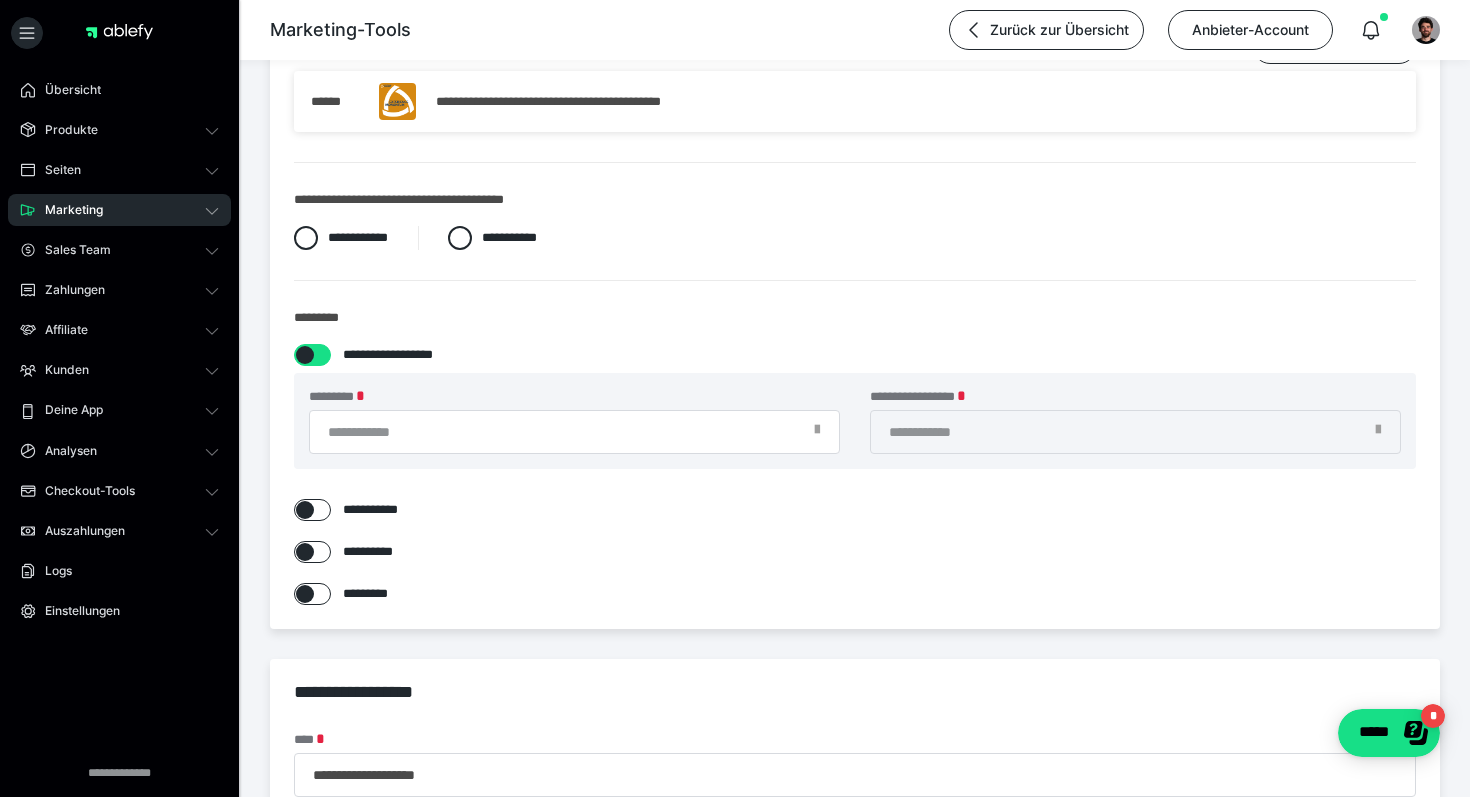 click at bounding box center [305, 355] 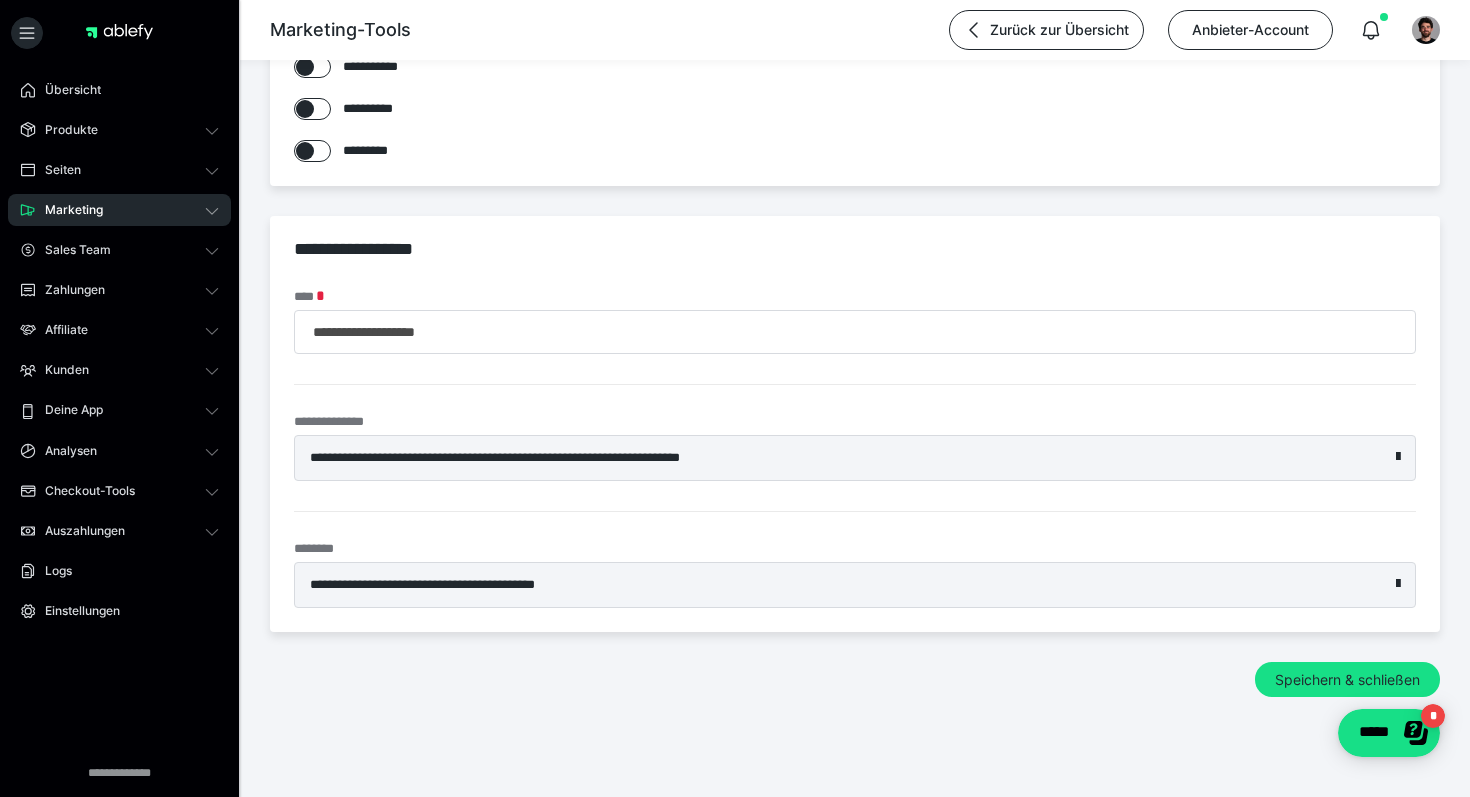scroll, scrollTop: 0, scrollLeft: 0, axis: both 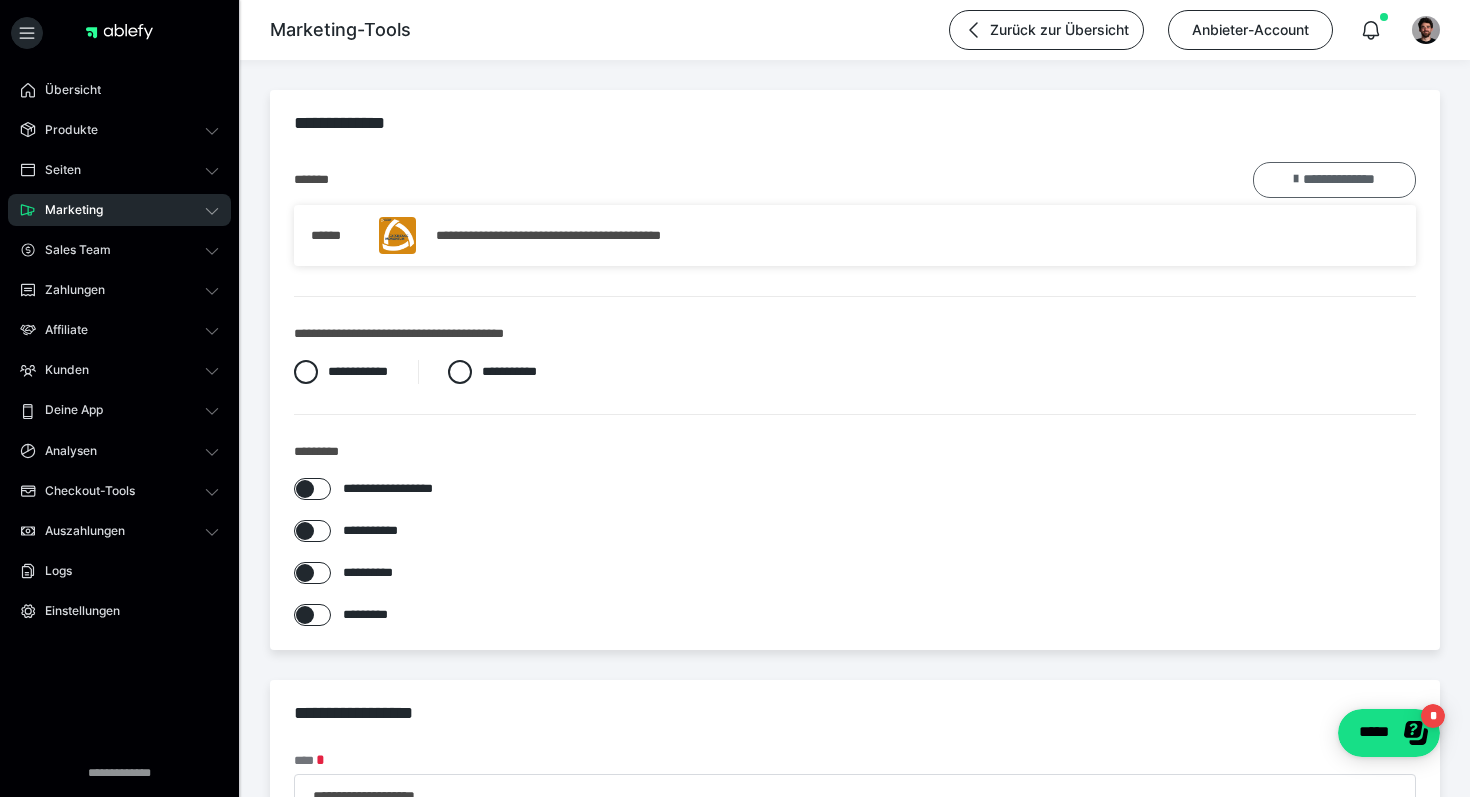 click on "**********" at bounding box center (1334, 180) 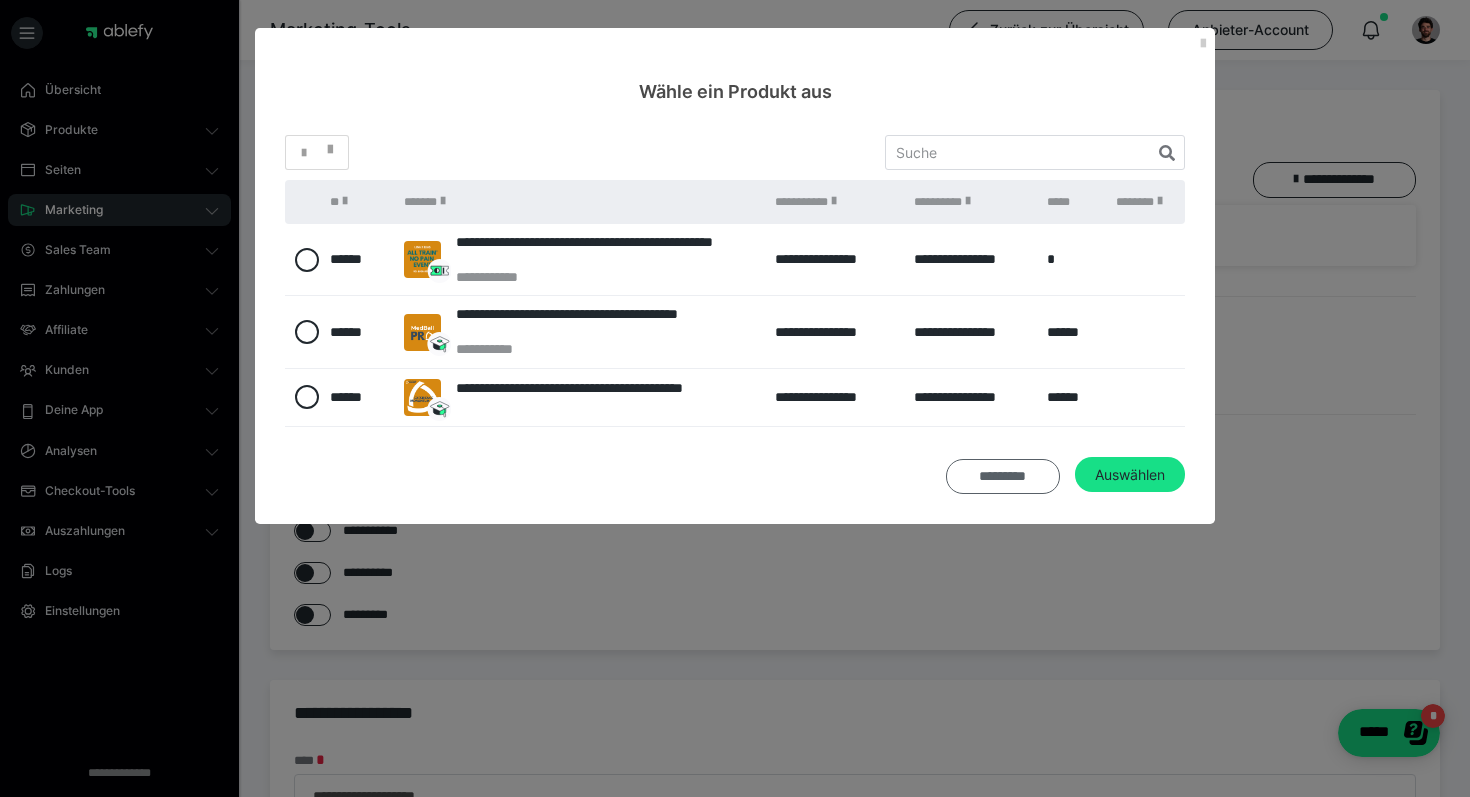 click on "*********" at bounding box center [1003, 477] 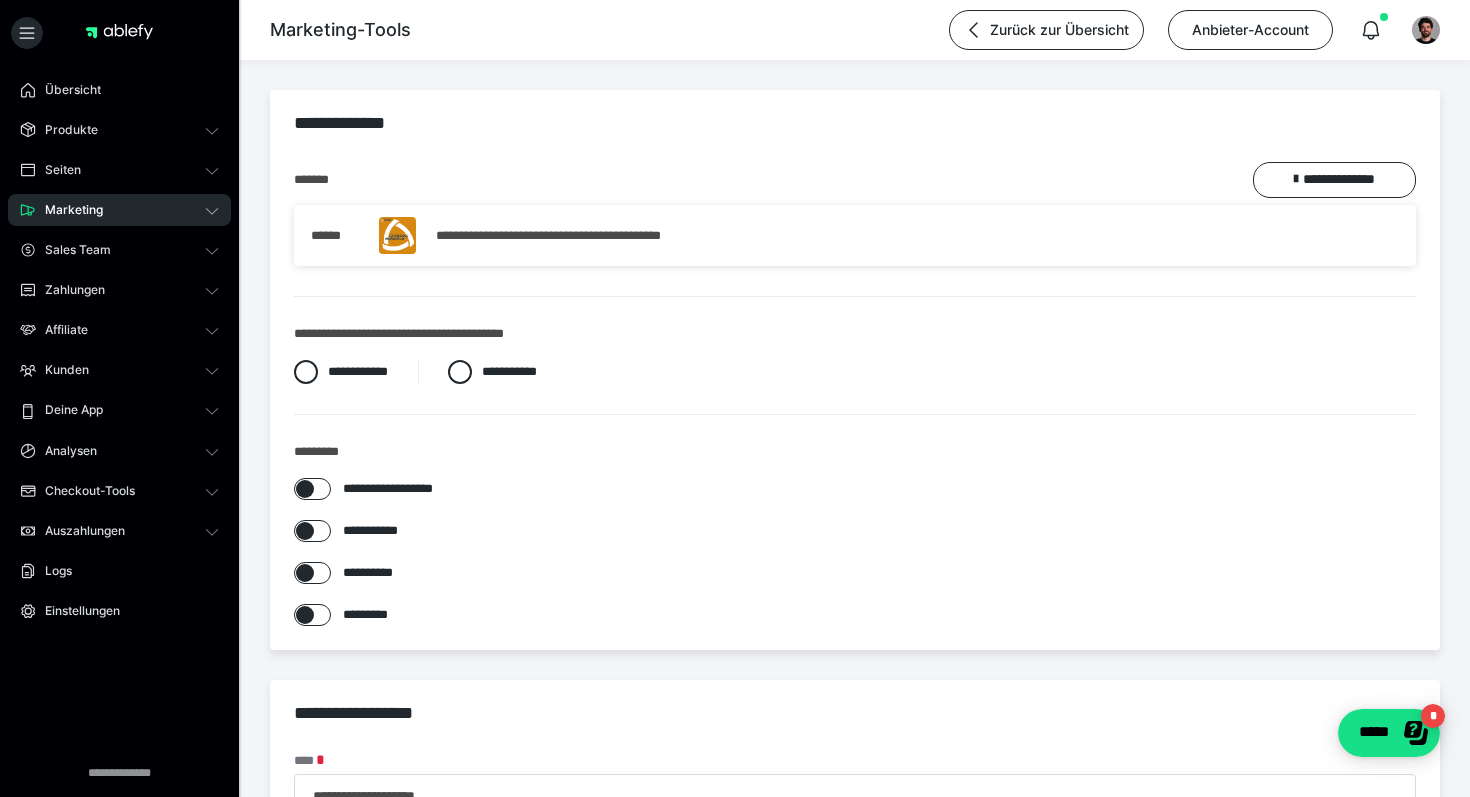 click on "Marketing" at bounding box center [119, 210] 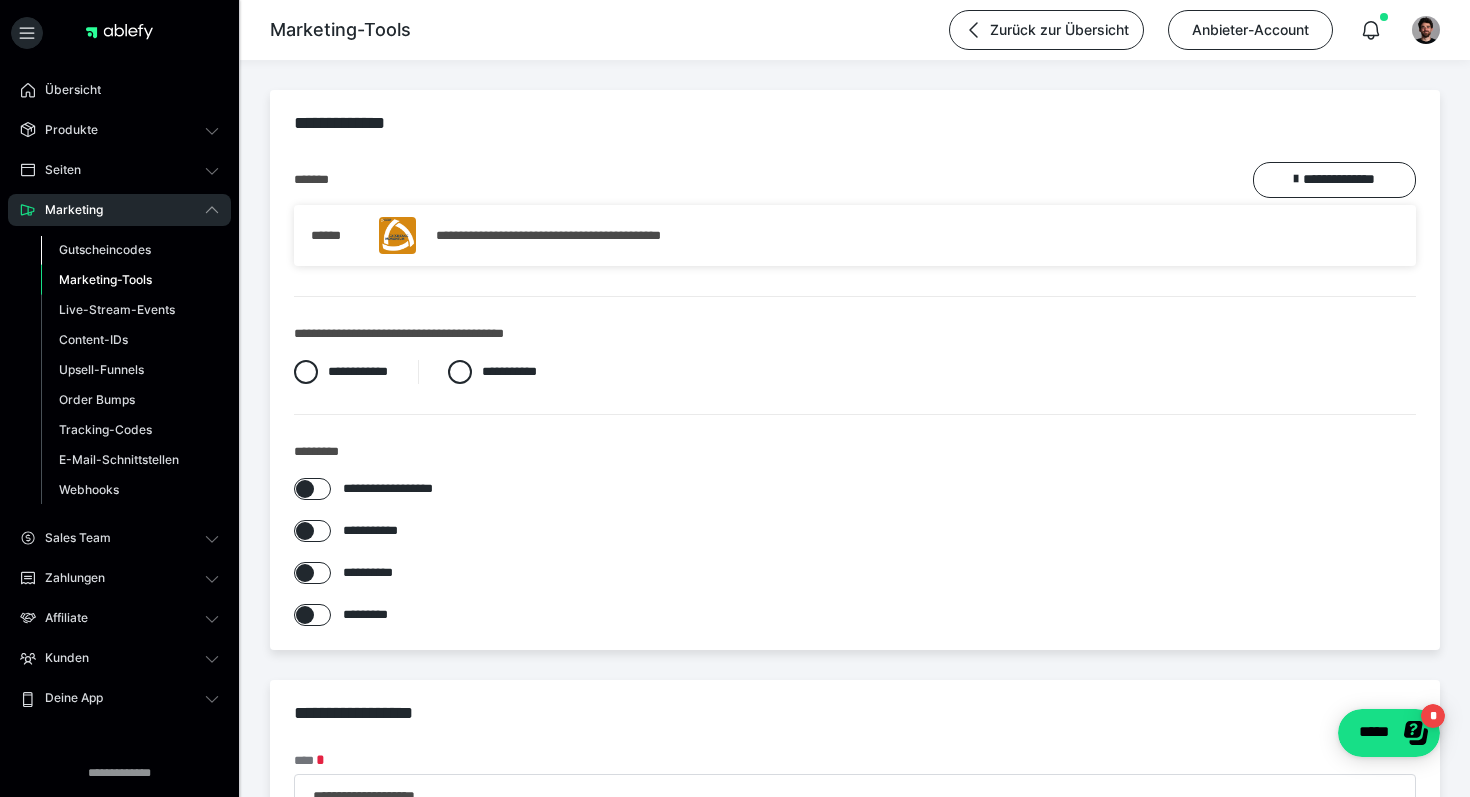click on "Gutscheincodes" at bounding box center (130, 250) 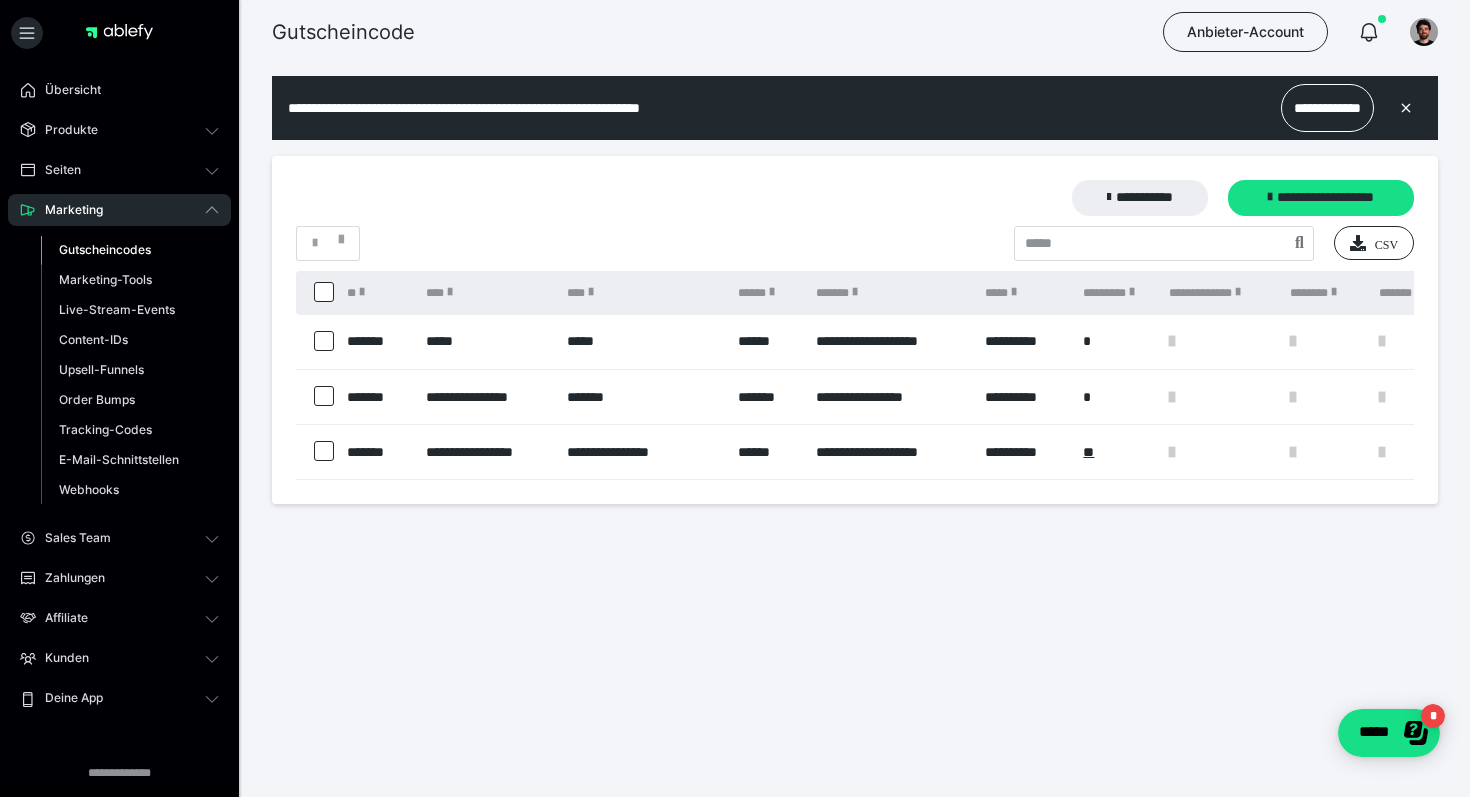 scroll, scrollTop: 0, scrollLeft: 0, axis: both 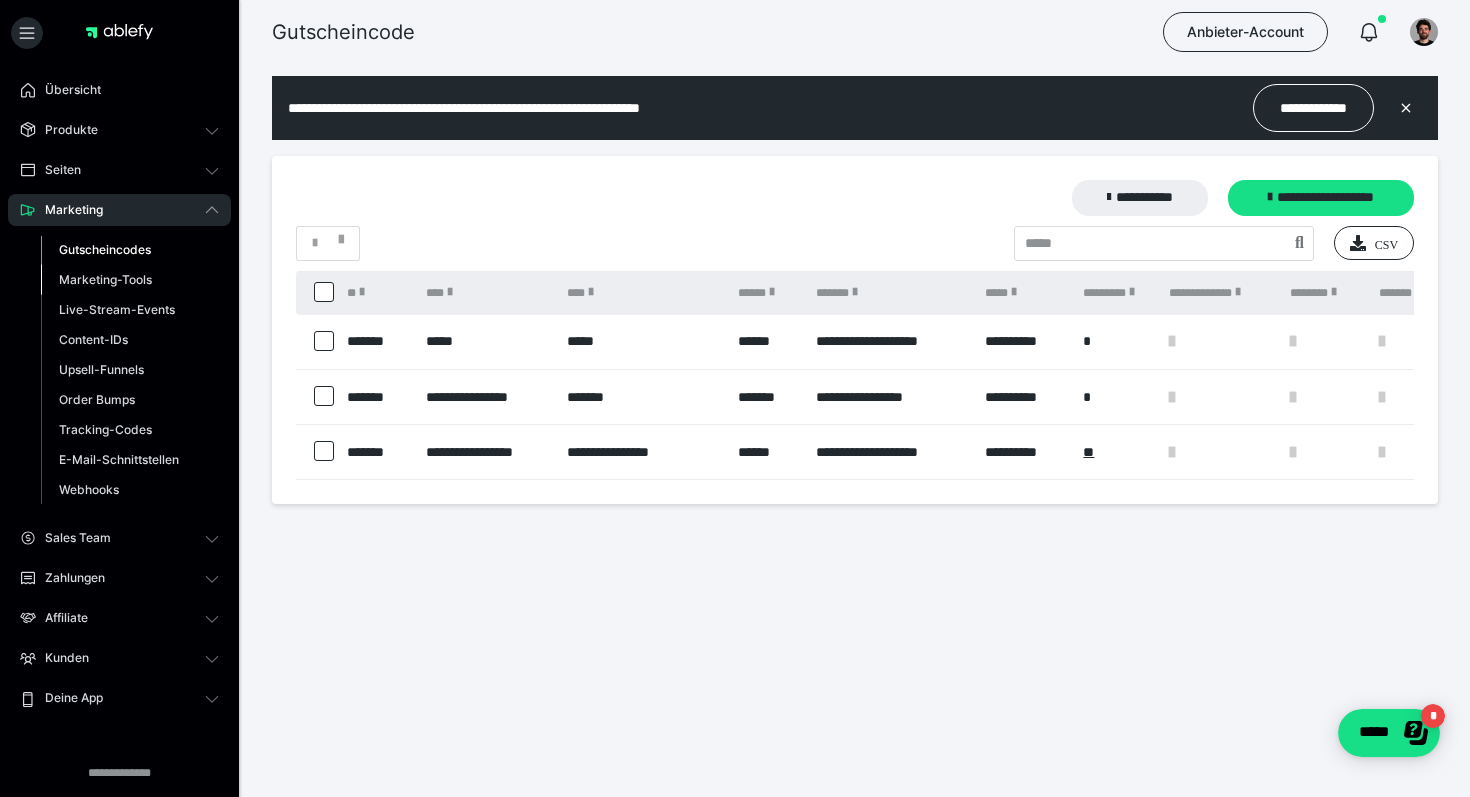 click on "Marketing-Tools" at bounding box center (105, 279) 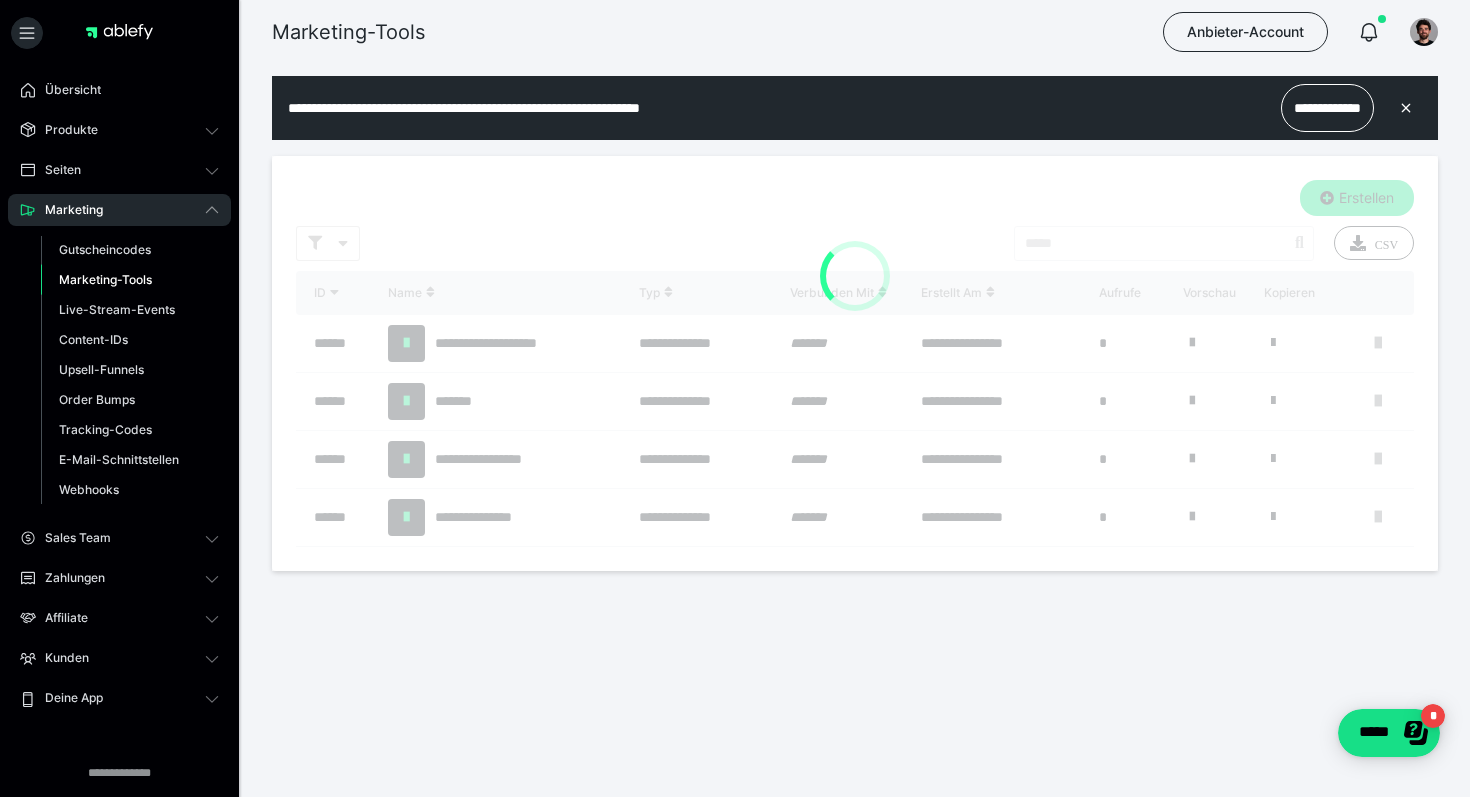 scroll, scrollTop: 0, scrollLeft: 0, axis: both 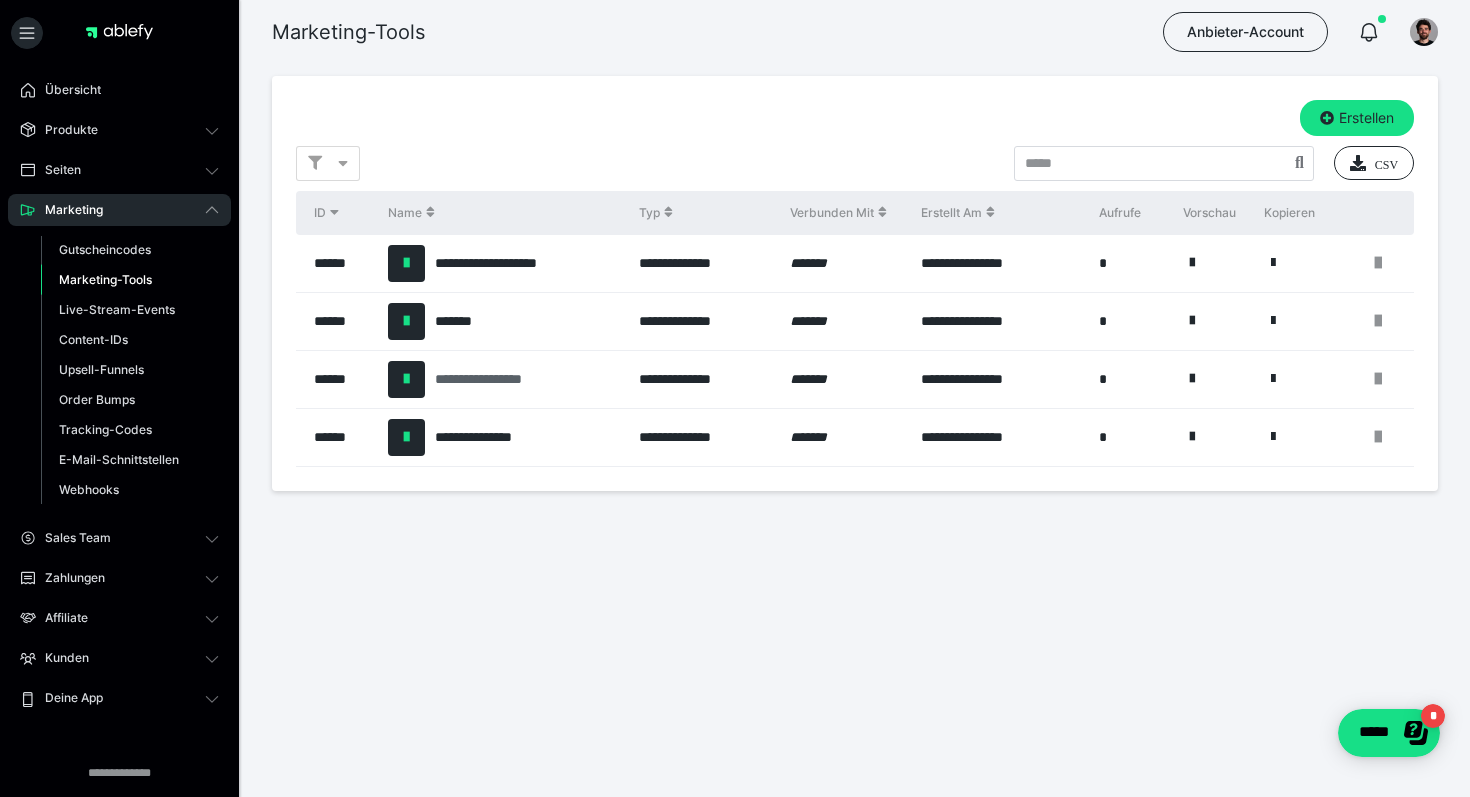click on "**********" at bounding box center [495, 379] 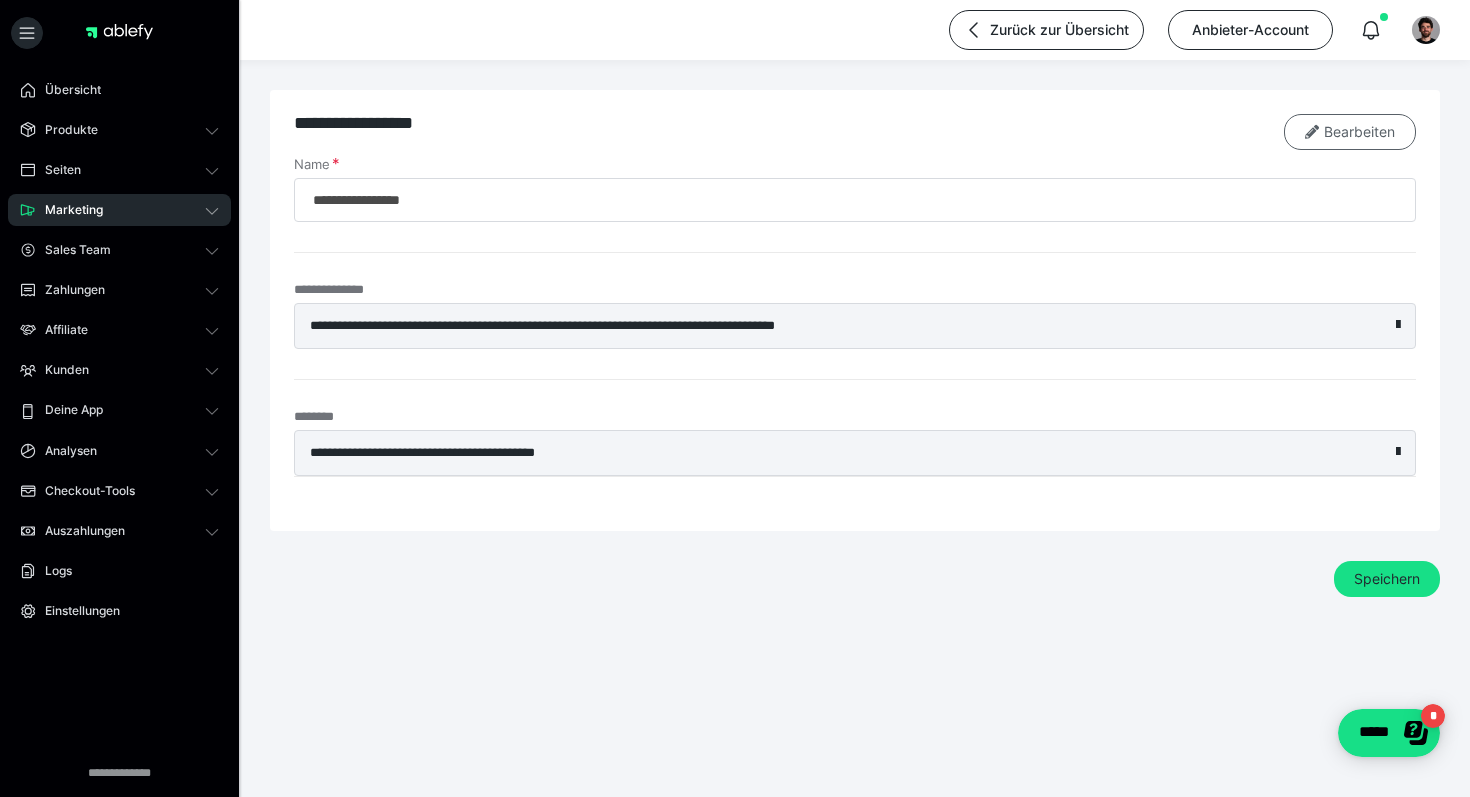 click on "Bearbeiten" at bounding box center [1350, 132] 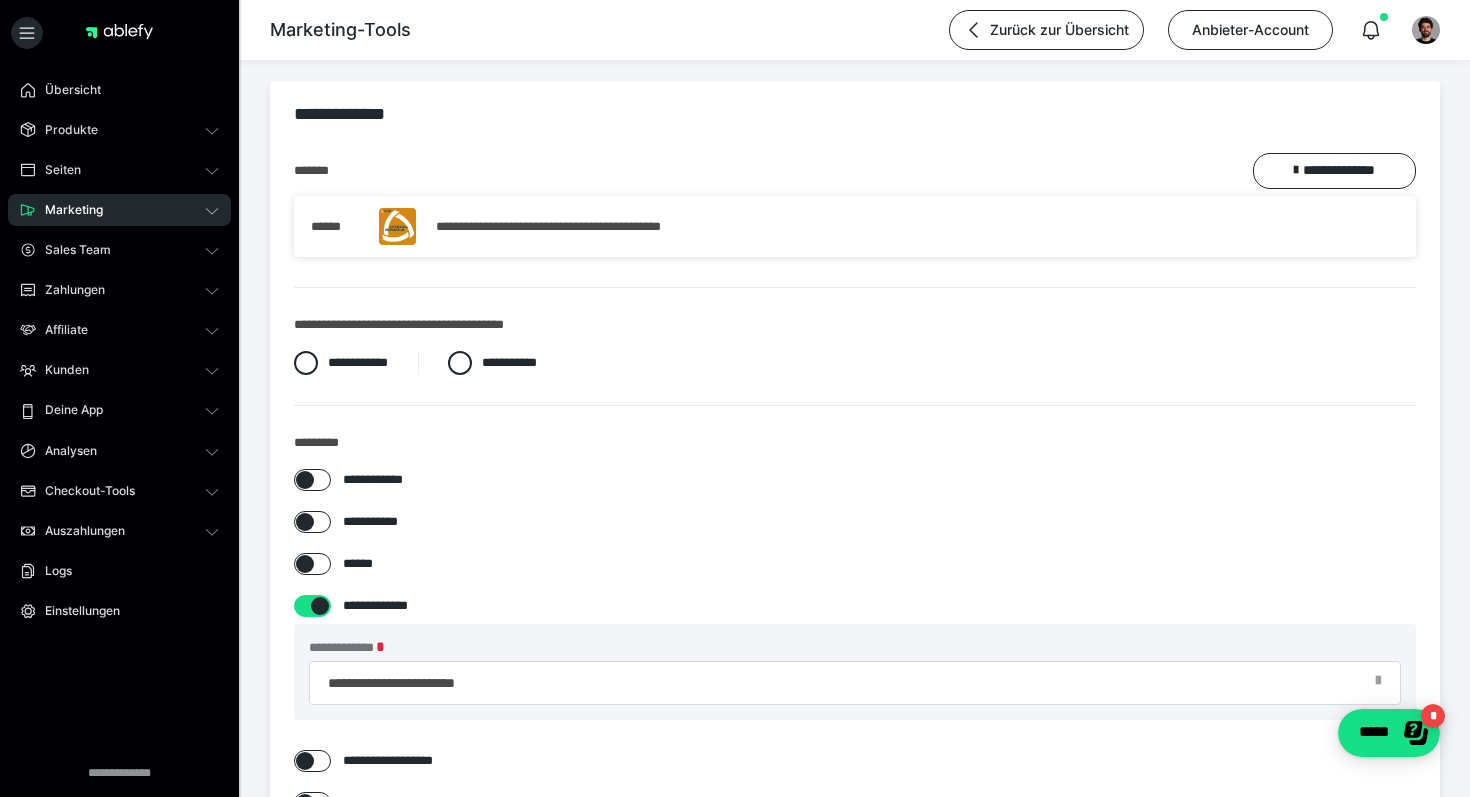 scroll, scrollTop: 0, scrollLeft: 0, axis: both 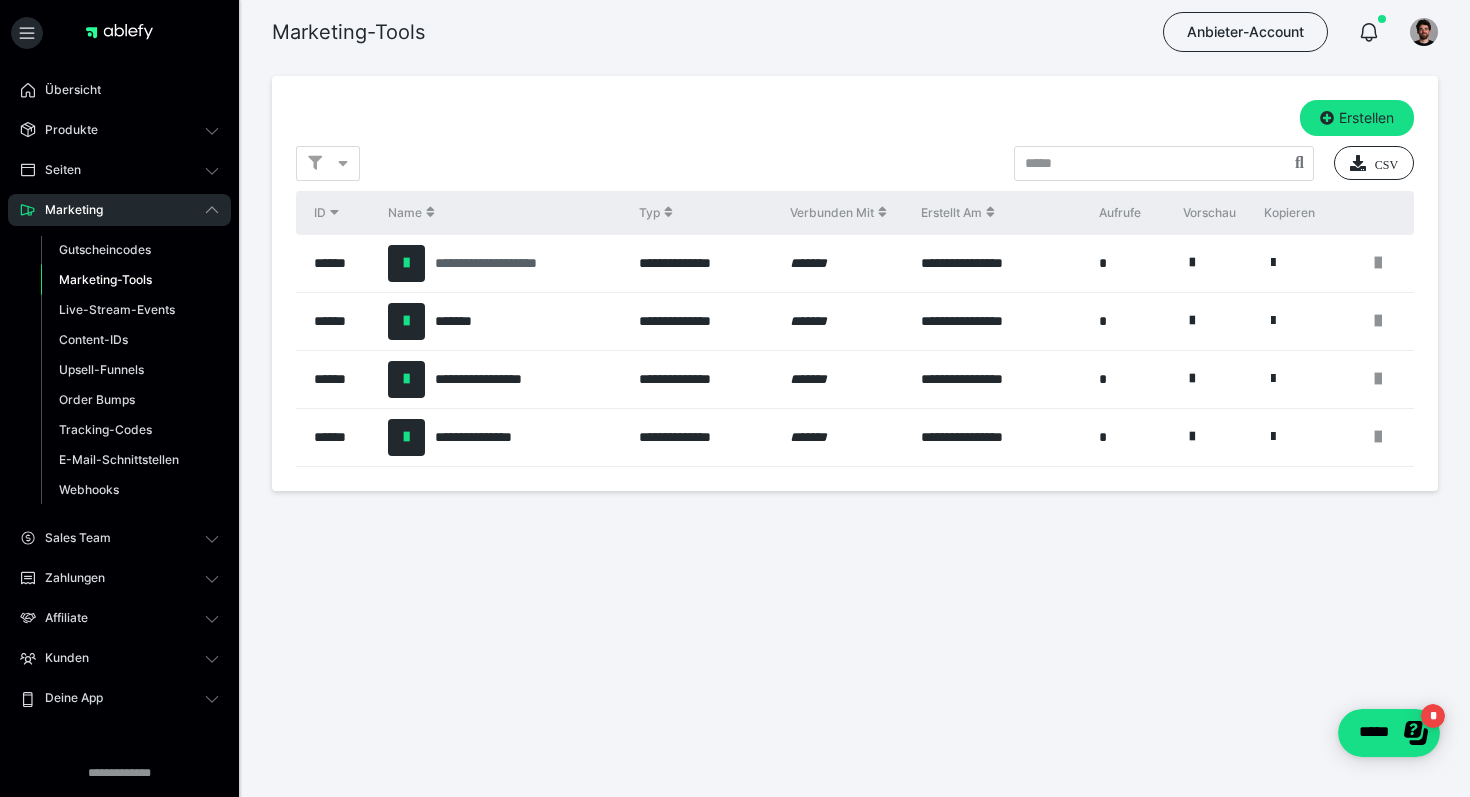 click on "**********" at bounding box center [514, 263] 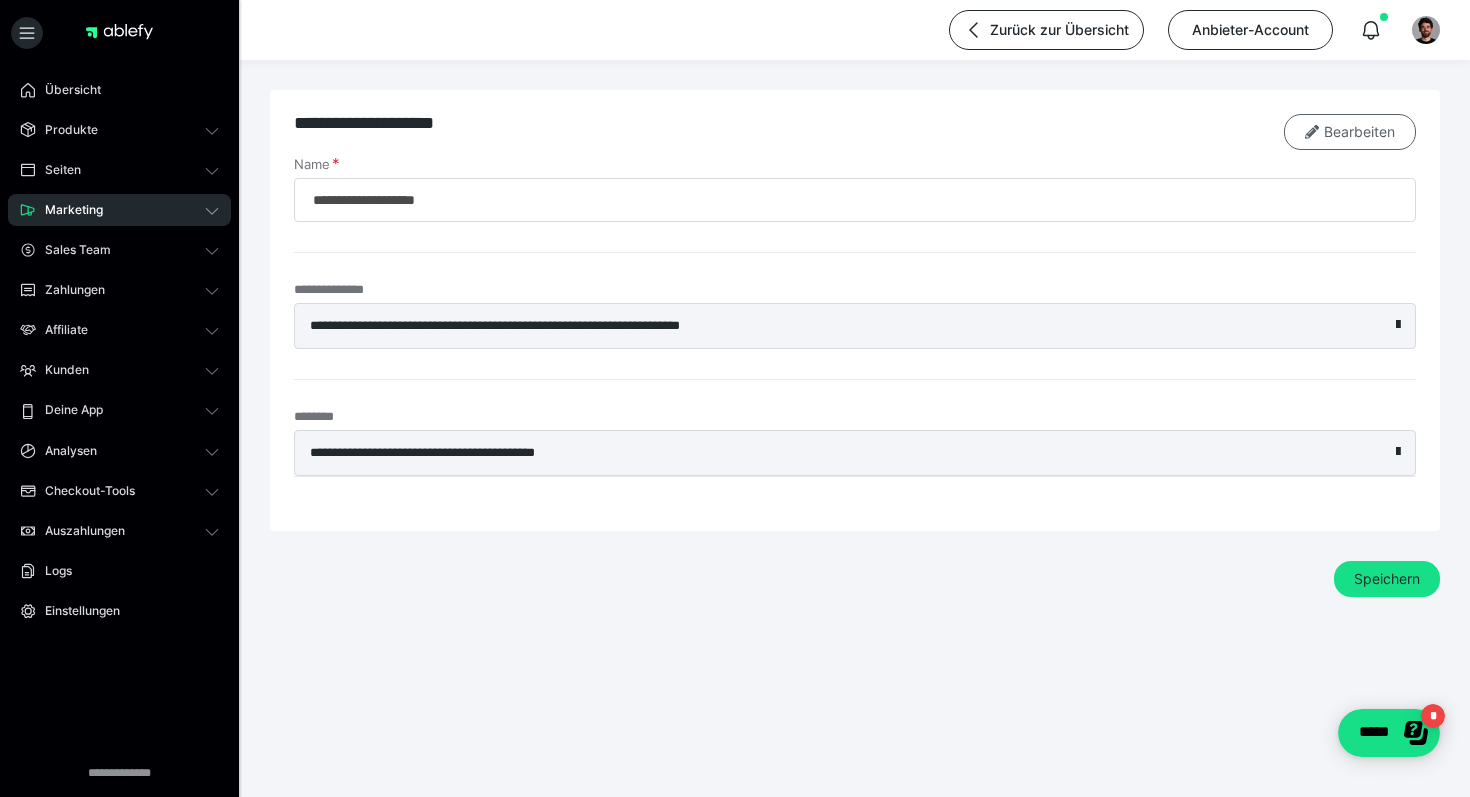 click on "Bearbeiten" at bounding box center [1350, 132] 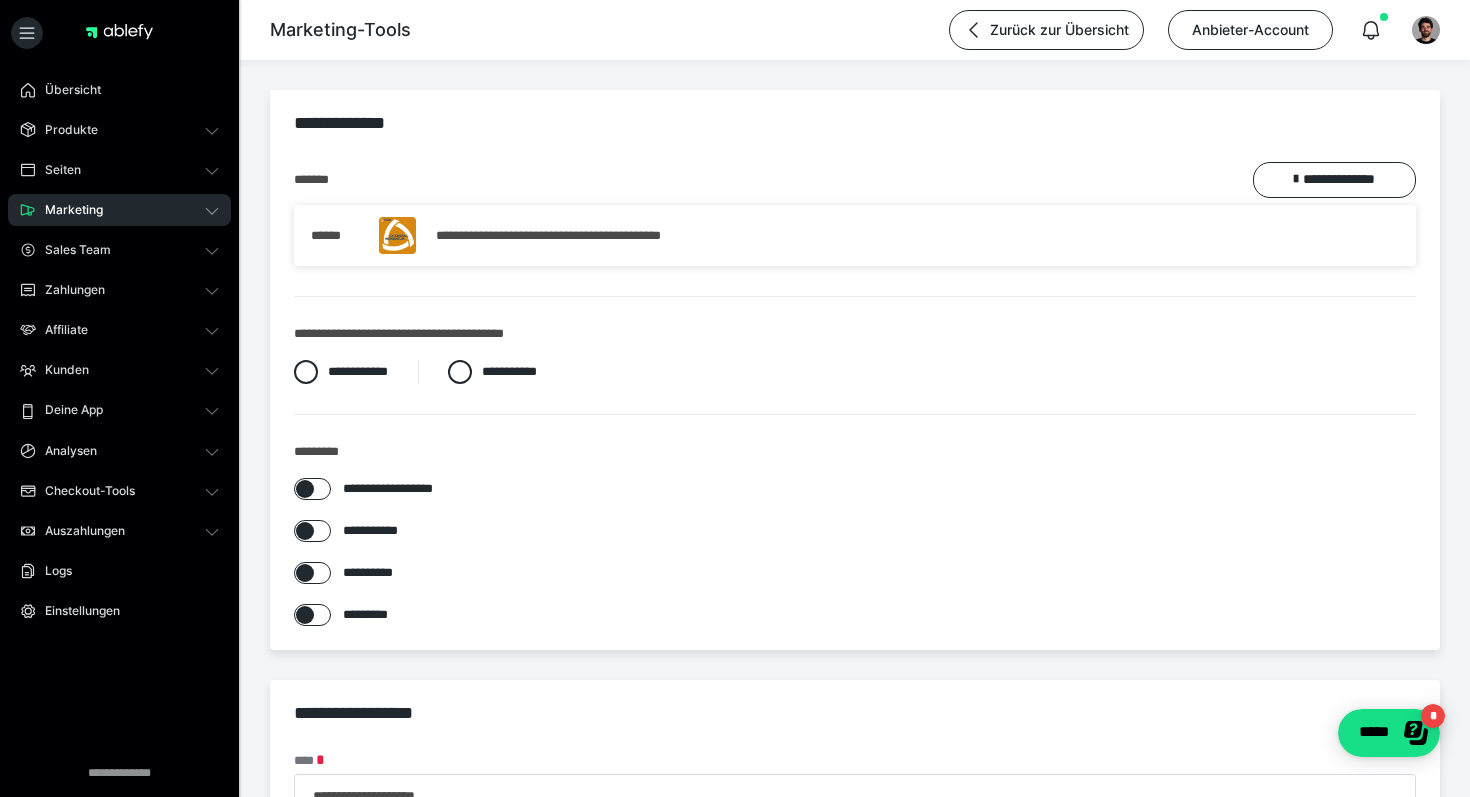 click at bounding box center [305, 615] 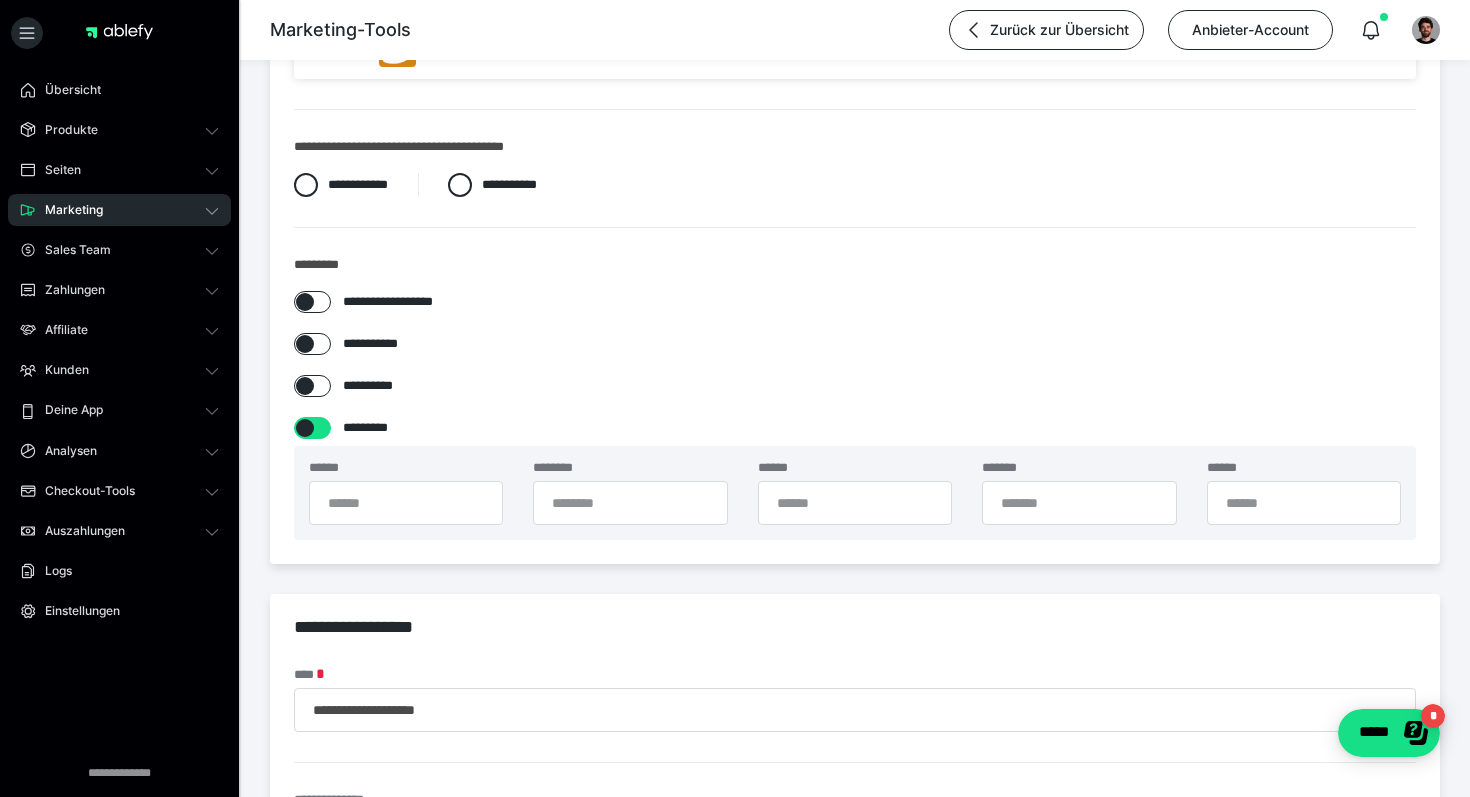 scroll, scrollTop: 191, scrollLeft: 0, axis: vertical 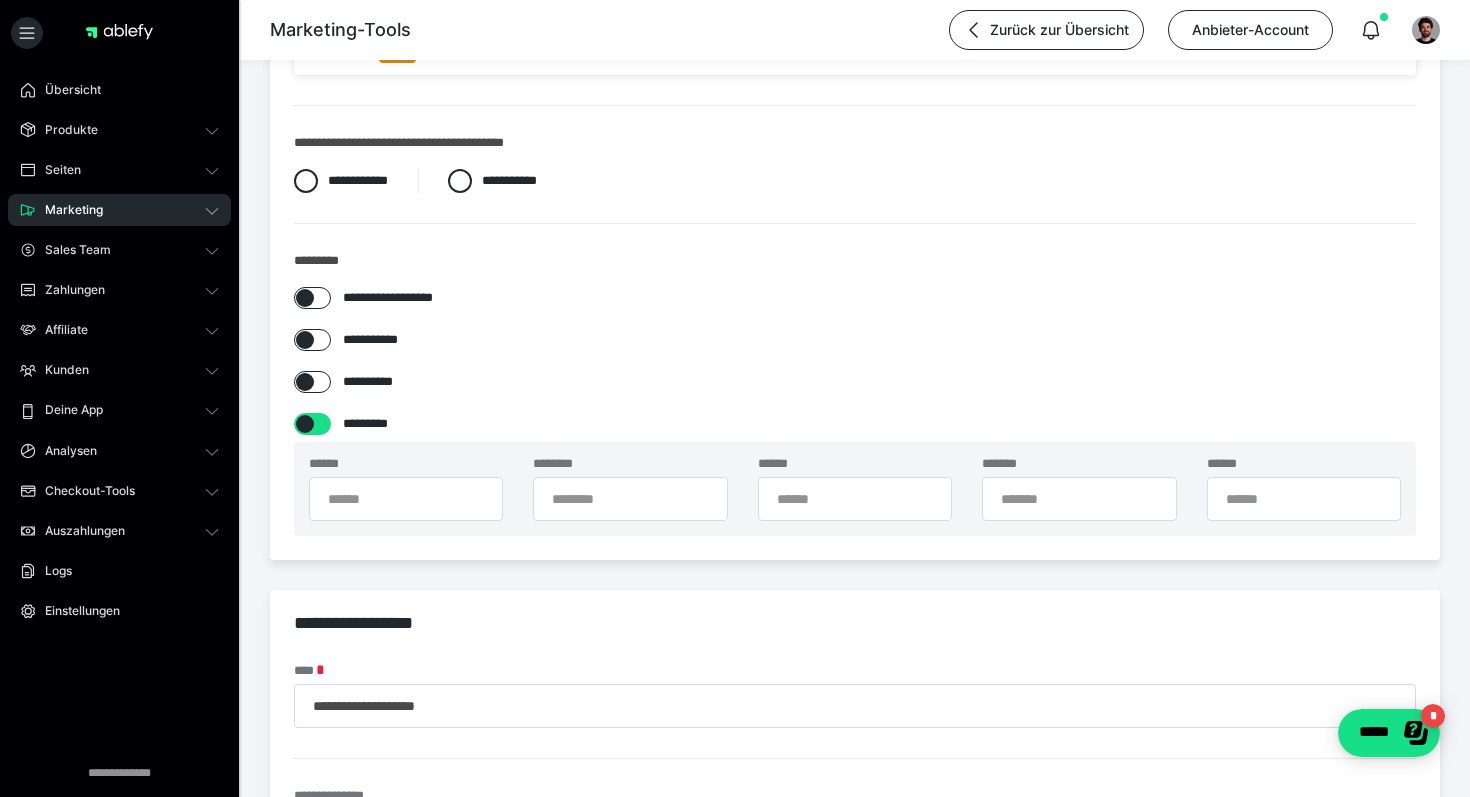 click at bounding box center [305, 424] 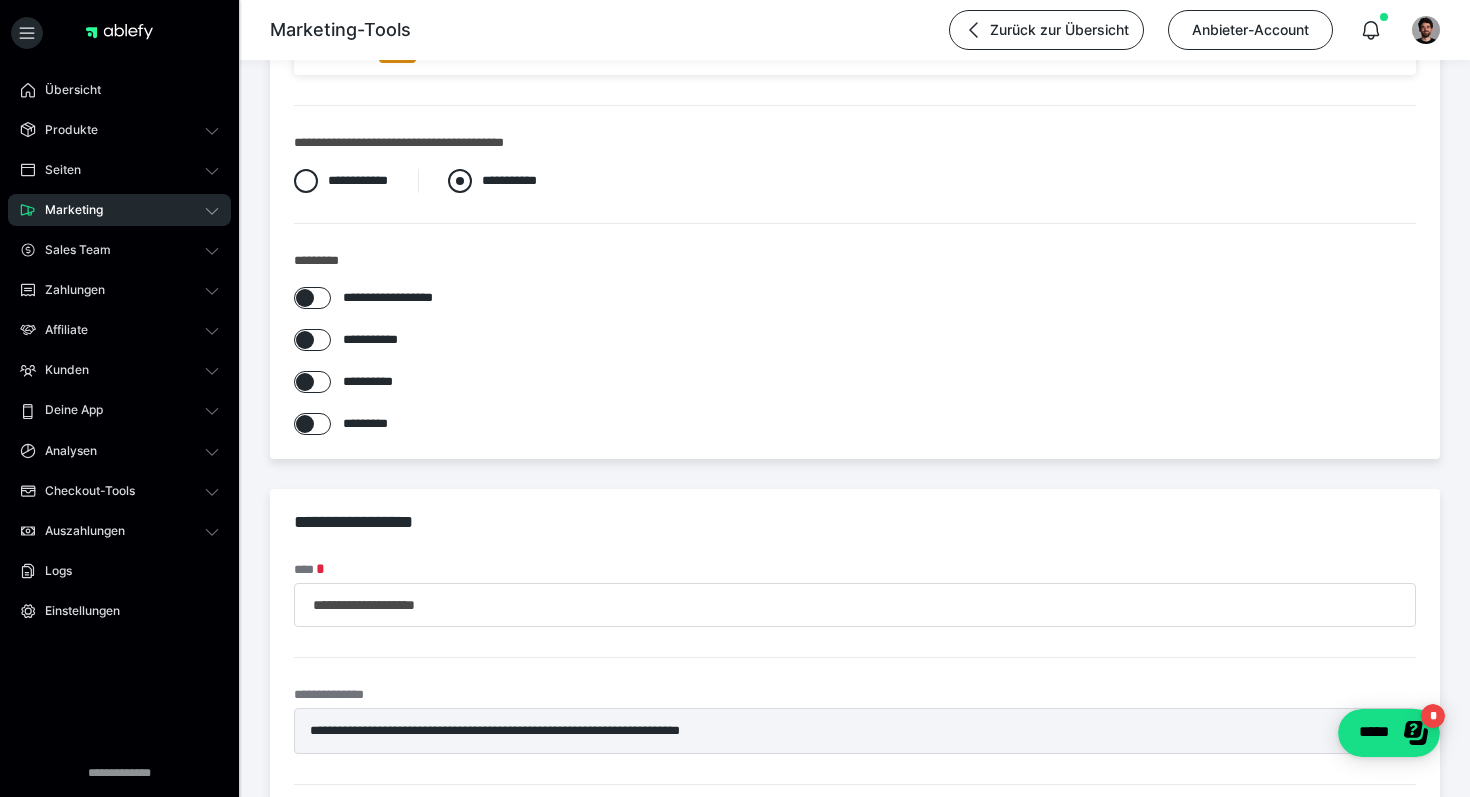 click on "**********" at bounding box center (492, 181) 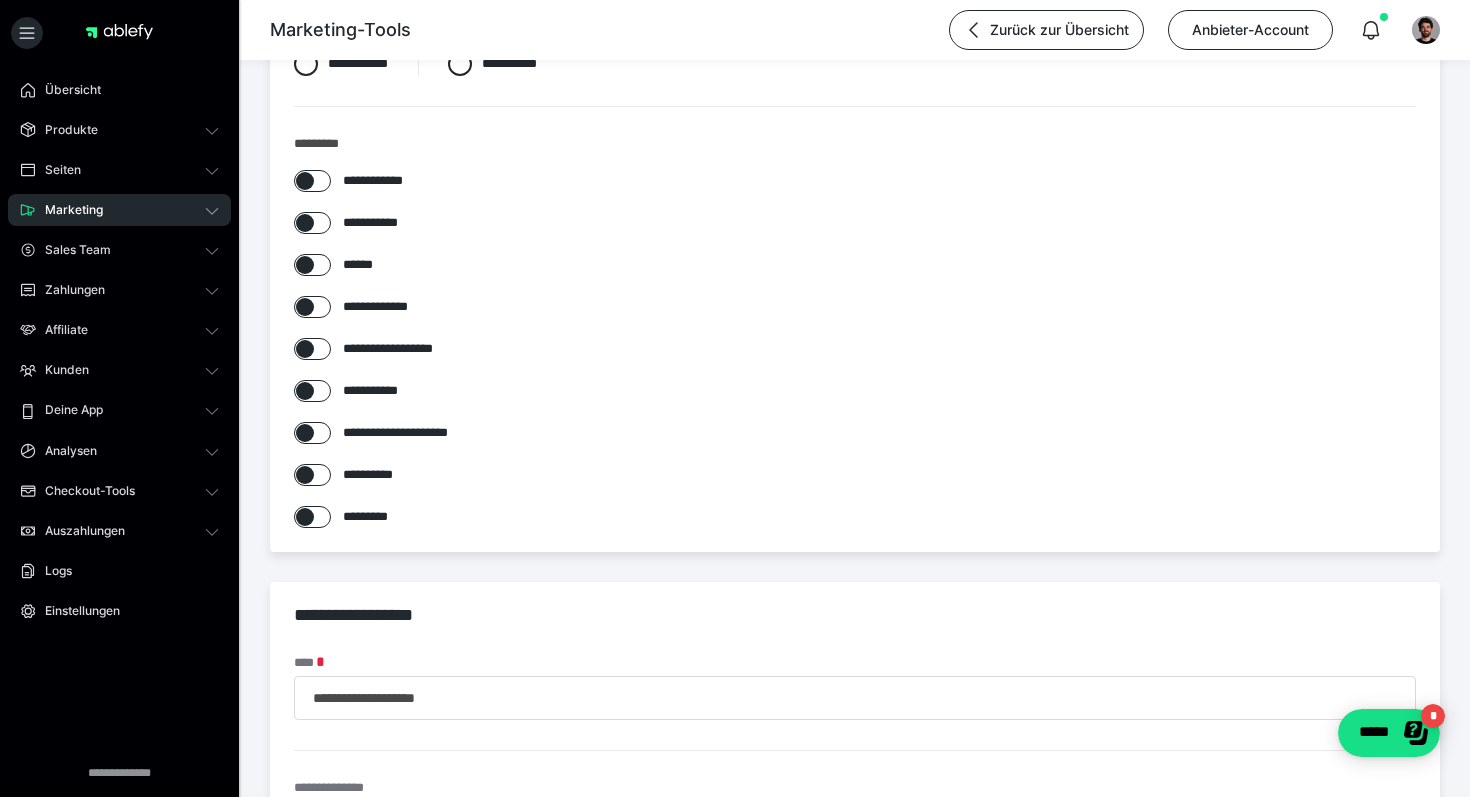 scroll, scrollTop: 310, scrollLeft: 0, axis: vertical 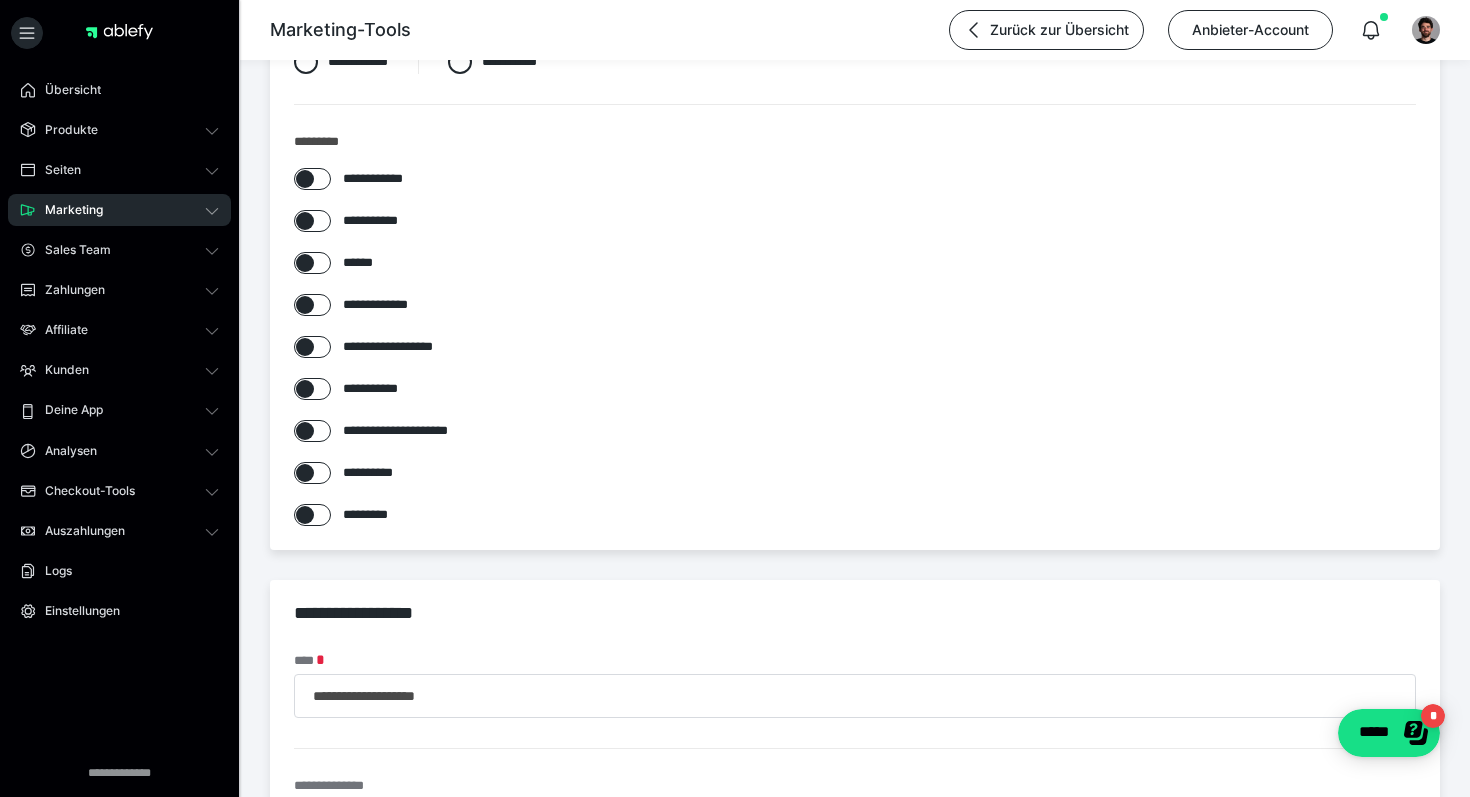 click at bounding box center (305, 305) 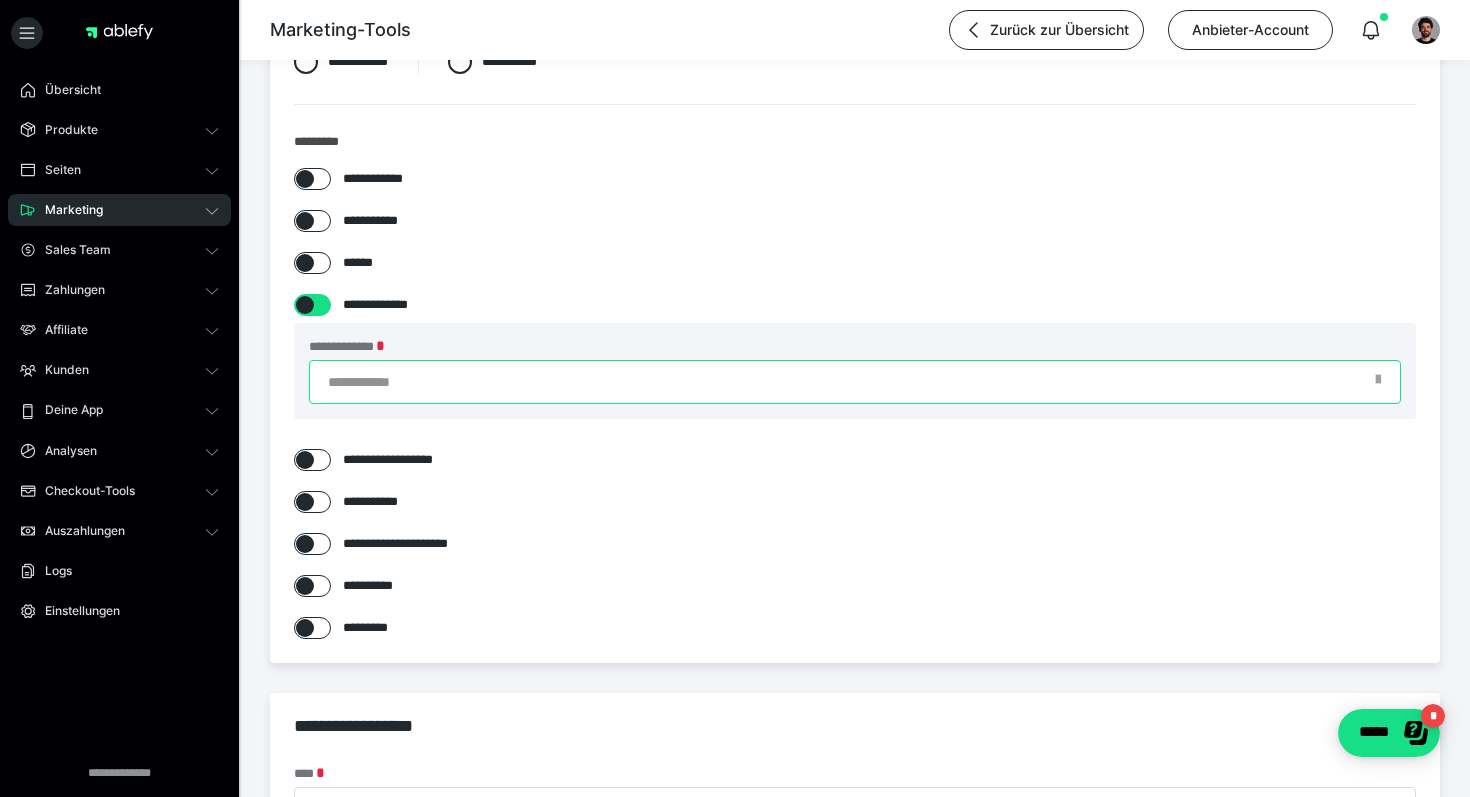 click on "**********" at bounding box center (855, 382) 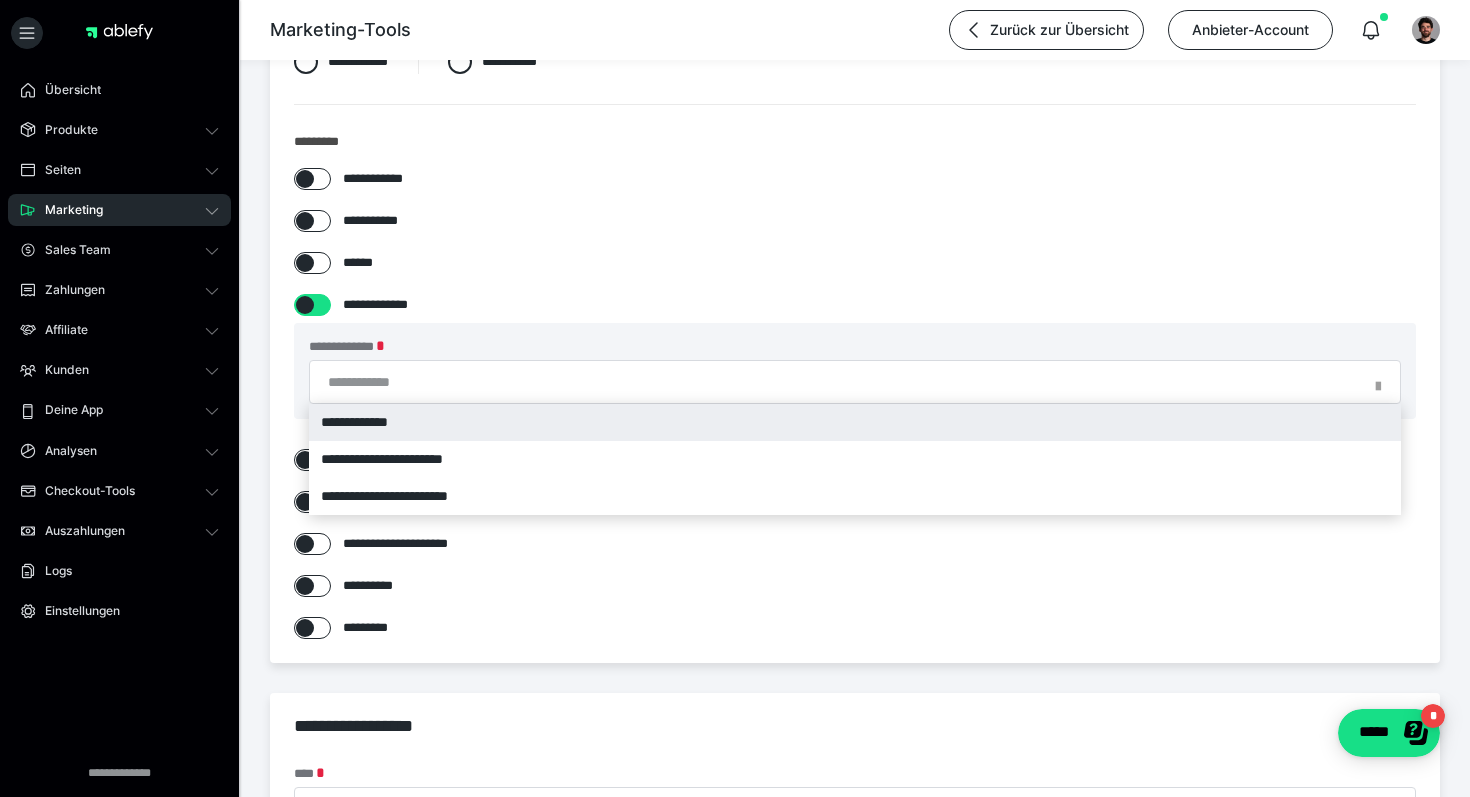 click on "**********" at bounding box center (855, 422) 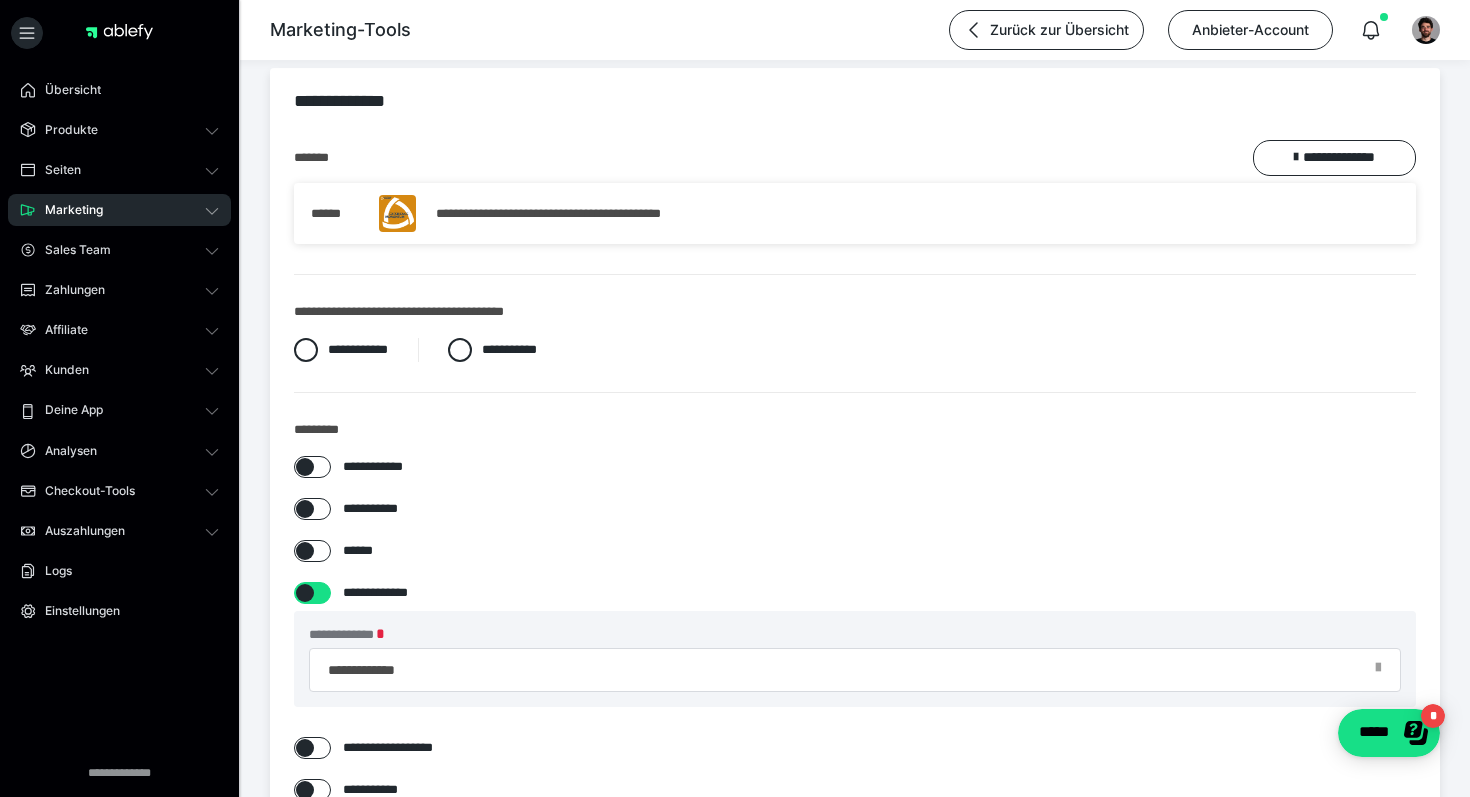 scroll, scrollTop: 0, scrollLeft: 0, axis: both 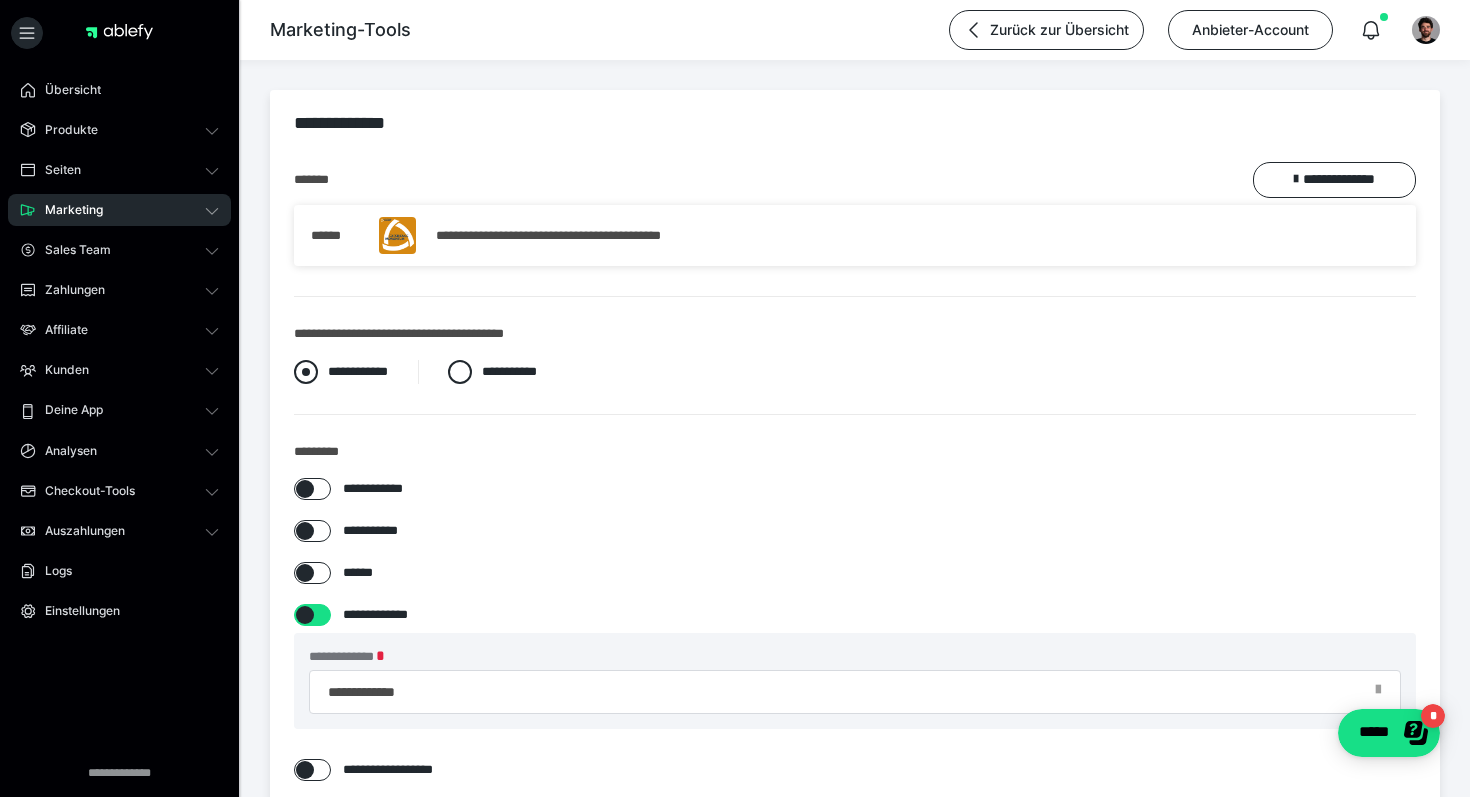 click at bounding box center (306, 372) 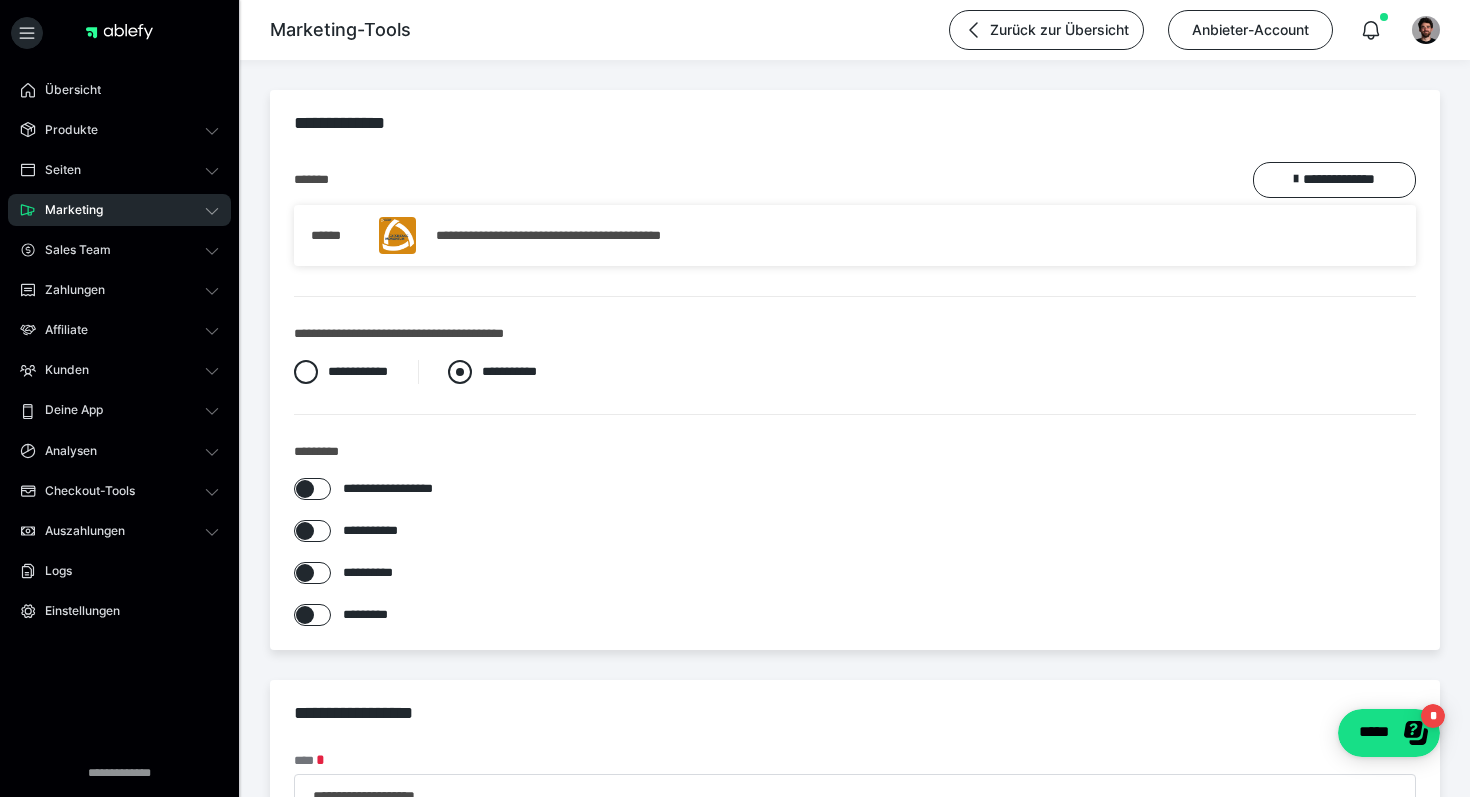 click at bounding box center [460, 372] 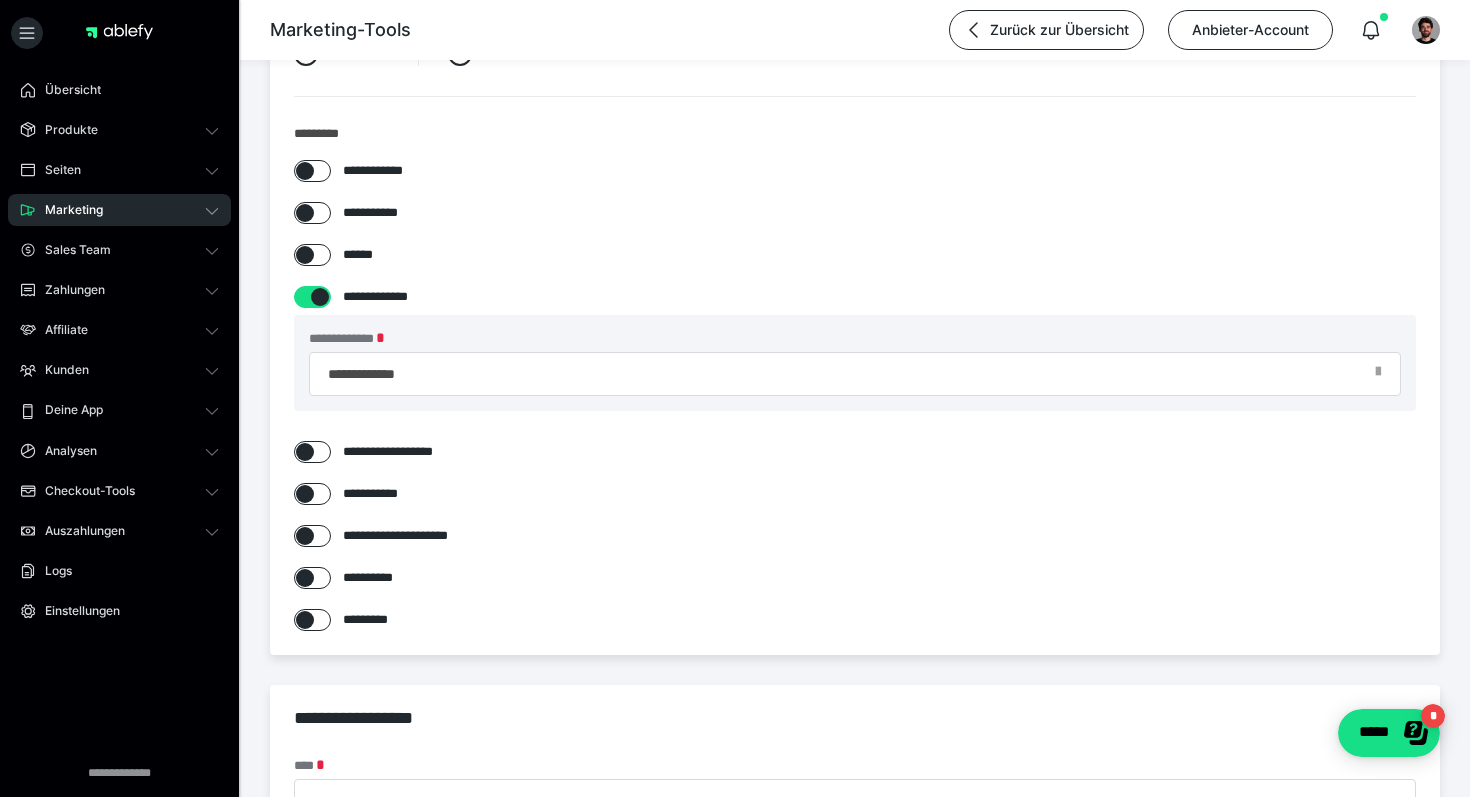 scroll, scrollTop: 324, scrollLeft: 0, axis: vertical 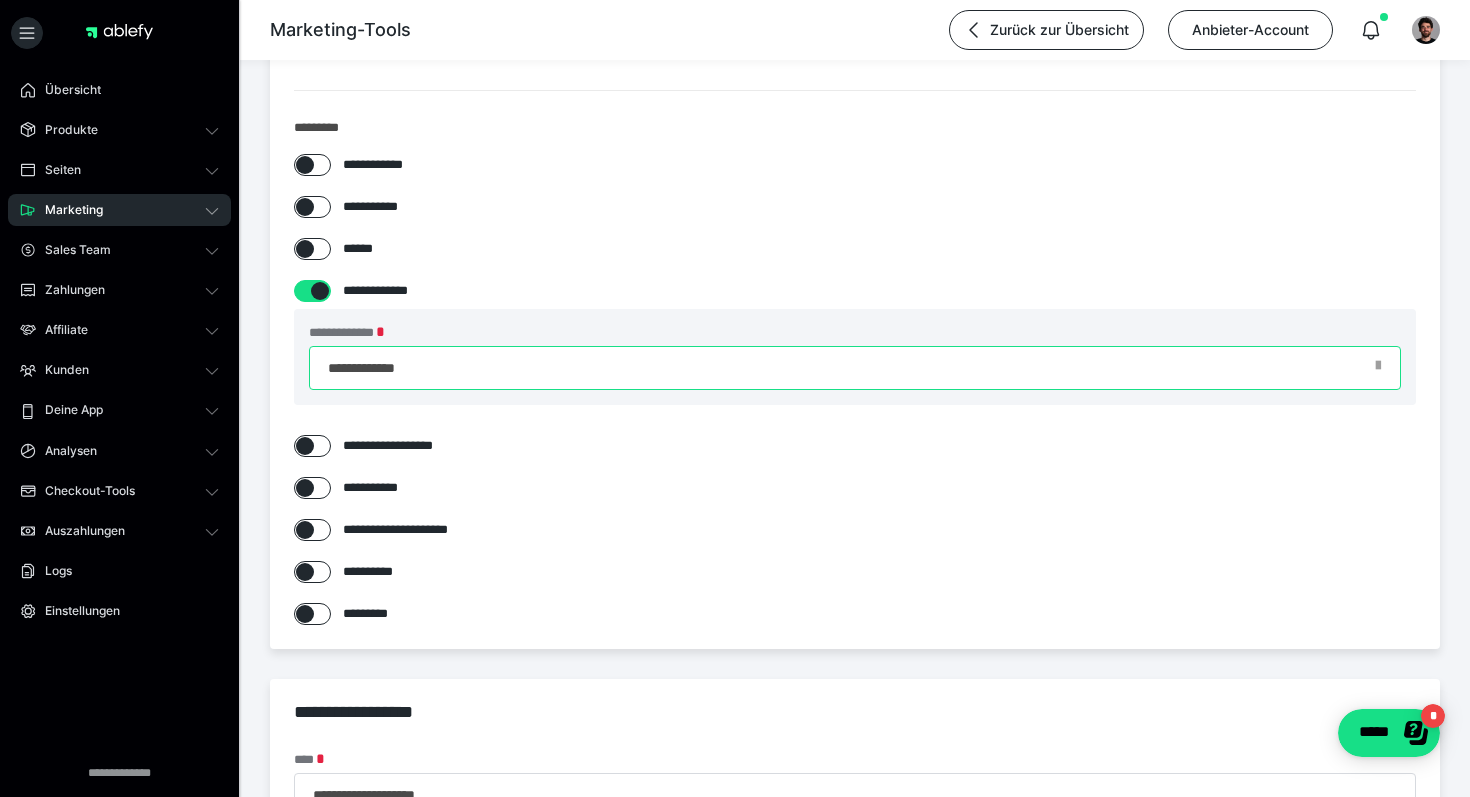 click on "**********" at bounding box center (855, 368) 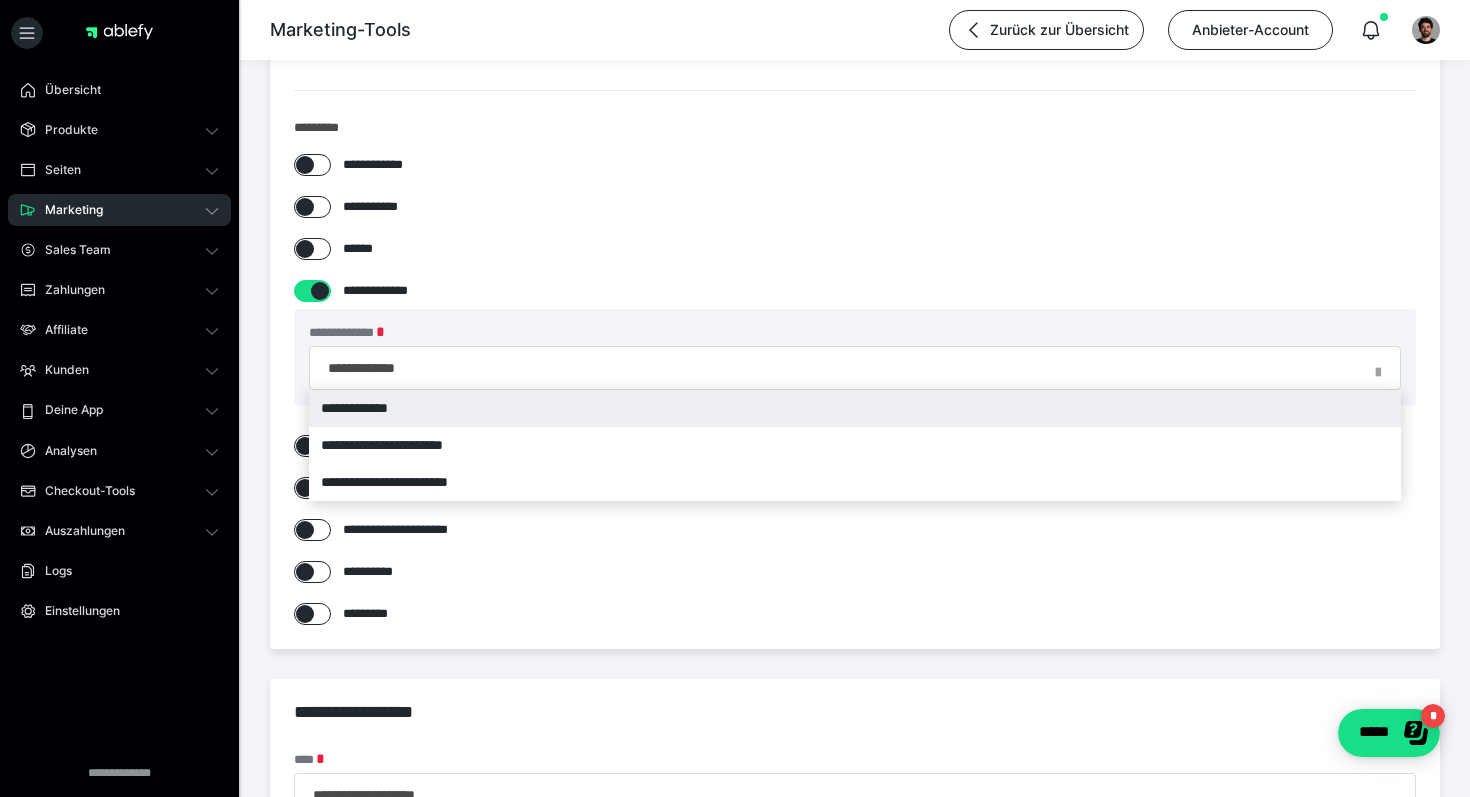 click on "**********" at bounding box center [855, 408] 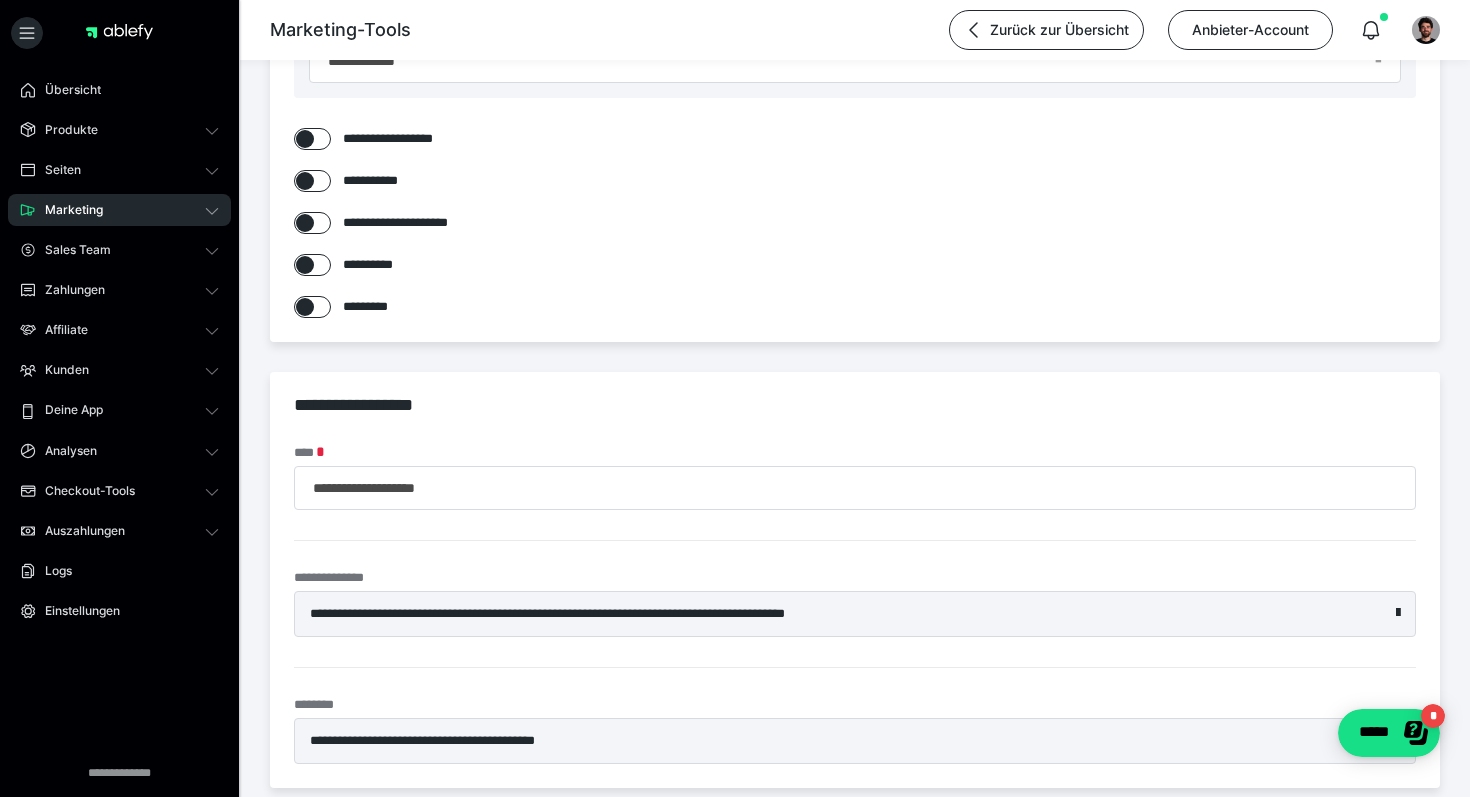 scroll, scrollTop: 787, scrollLeft: 0, axis: vertical 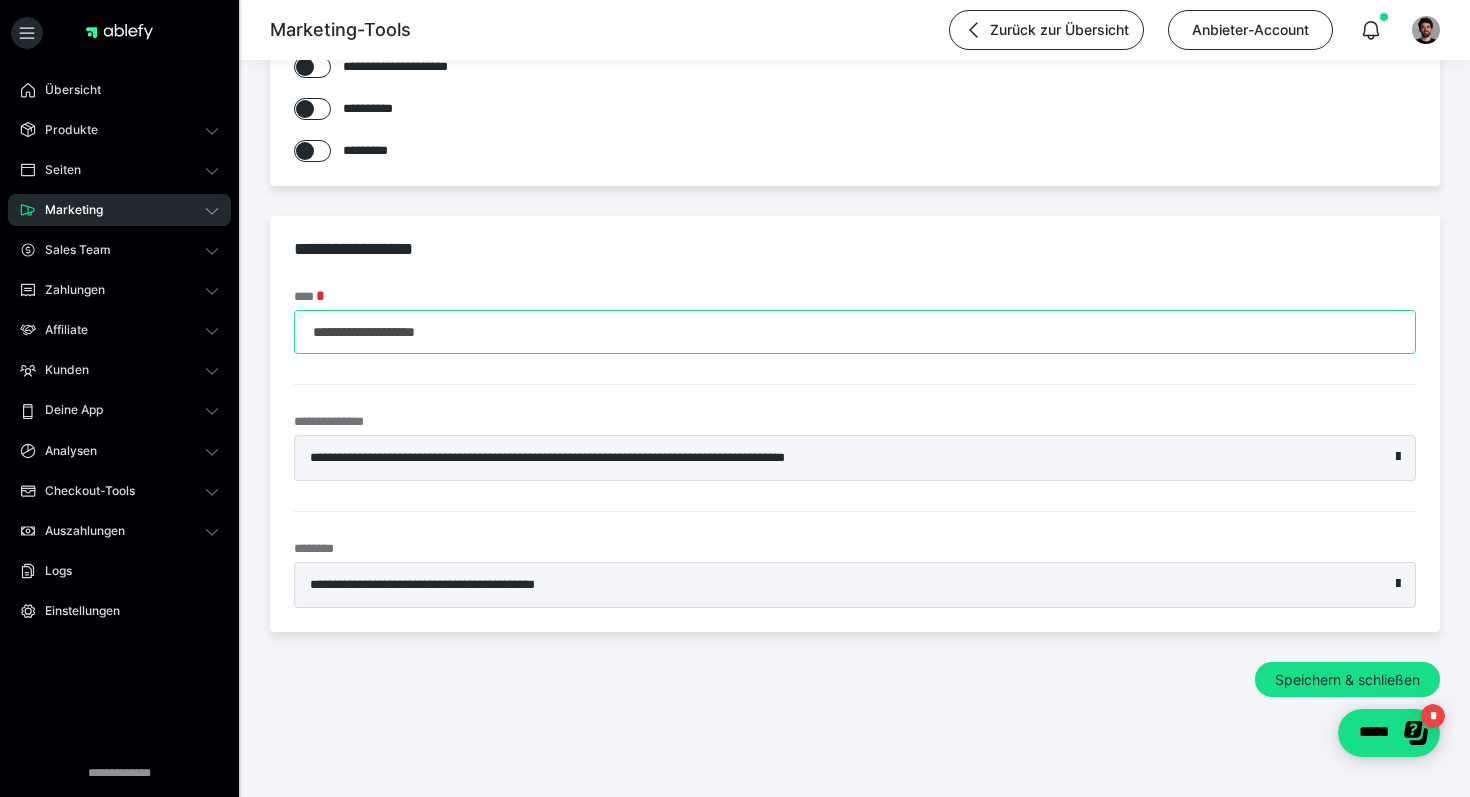 click on "**********" at bounding box center [855, 332] 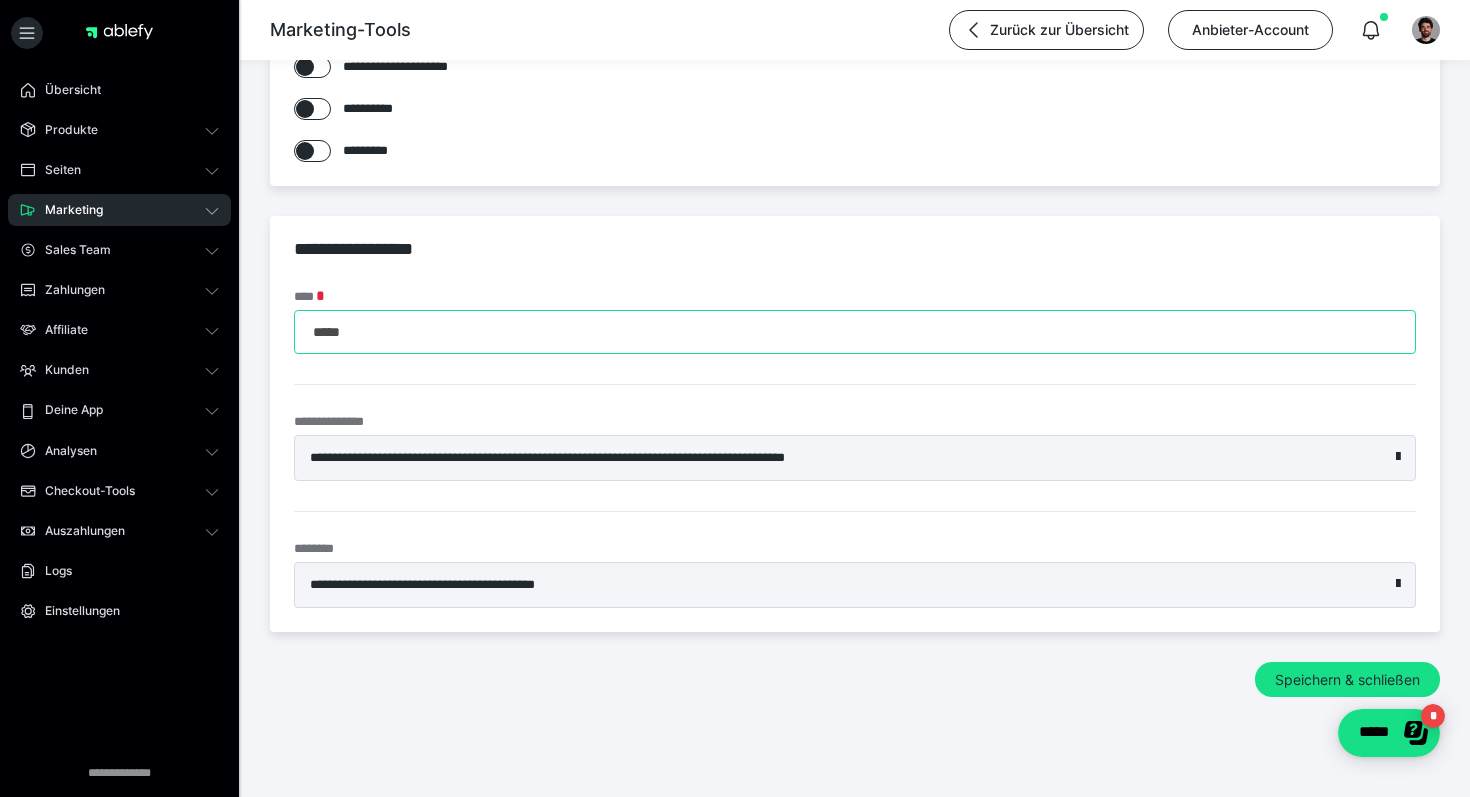 scroll, scrollTop: 787, scrollLeft: 0, axis: vertical 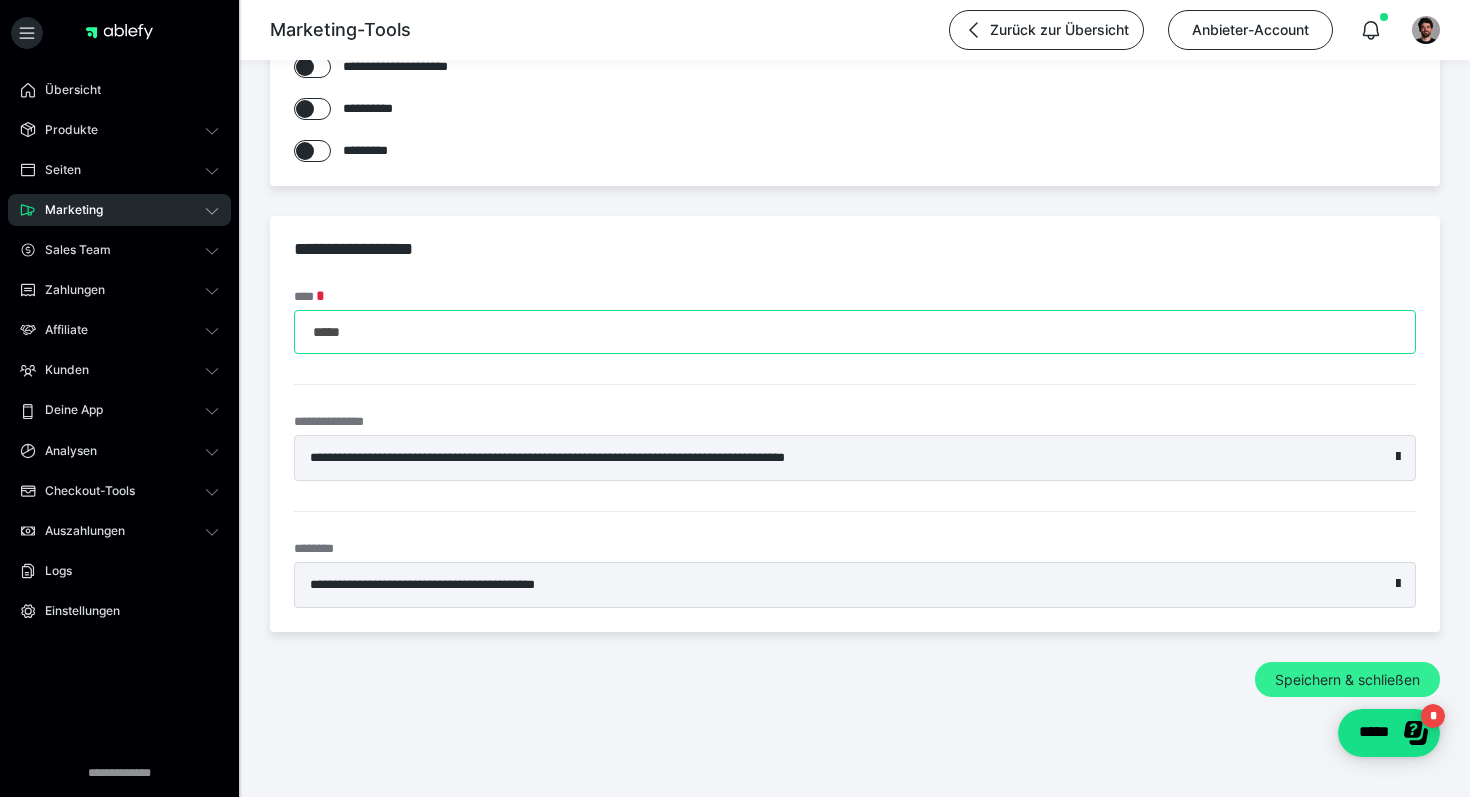 type on "*****" 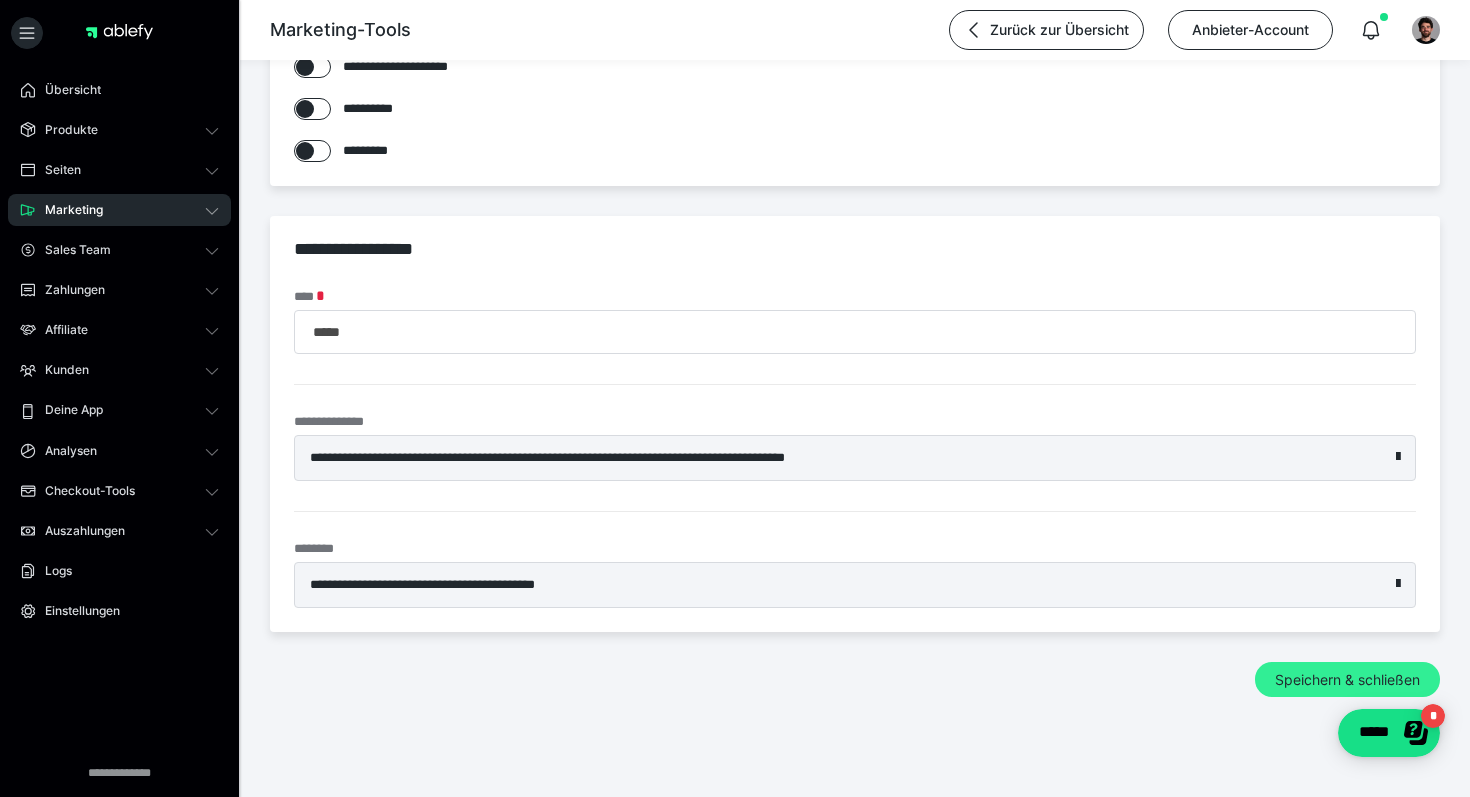 click on "Speichern & schließen" at bounding box center [1347, 680] 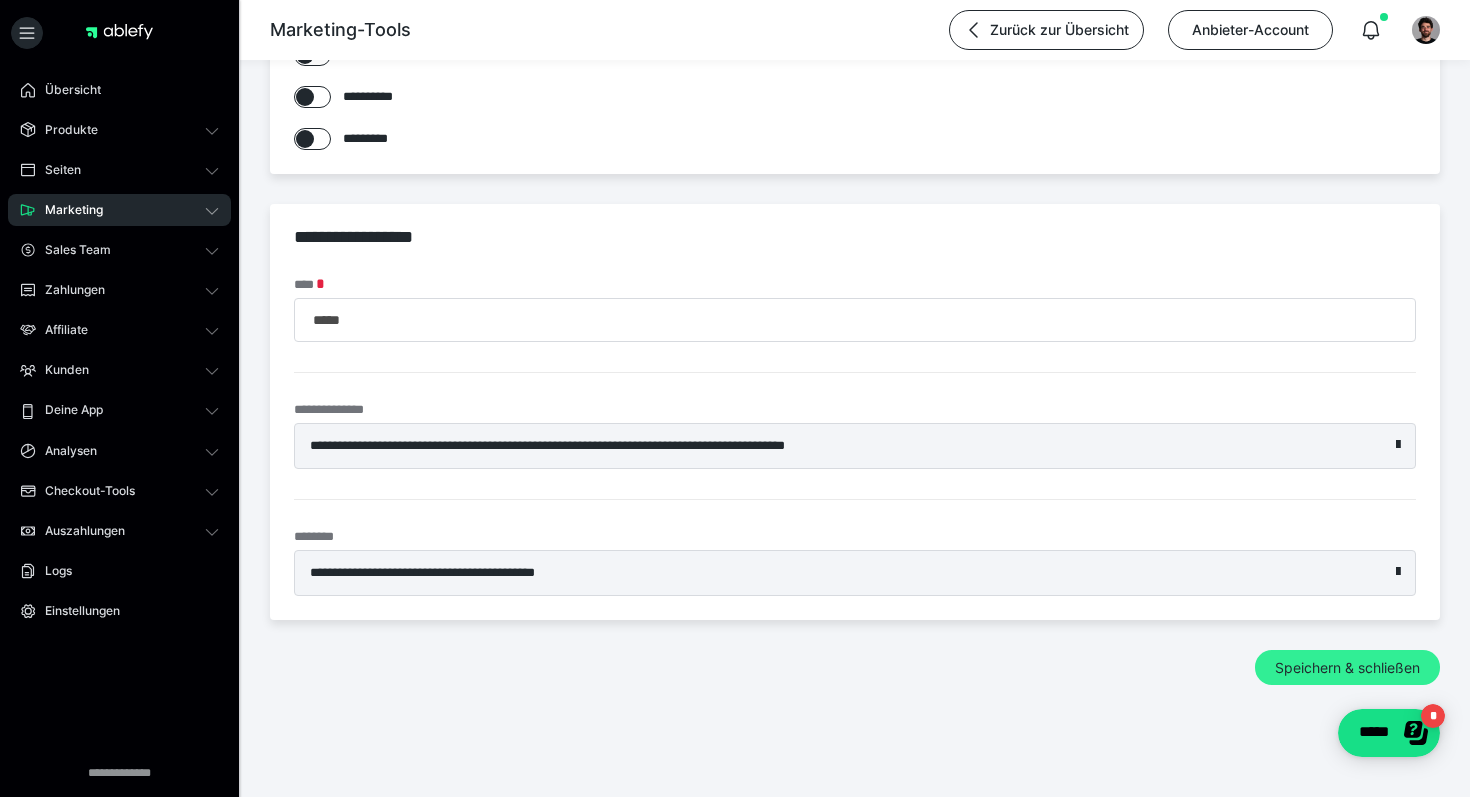 scroll, scrollTop: 787, scrollLeft: 0, axis: vertical 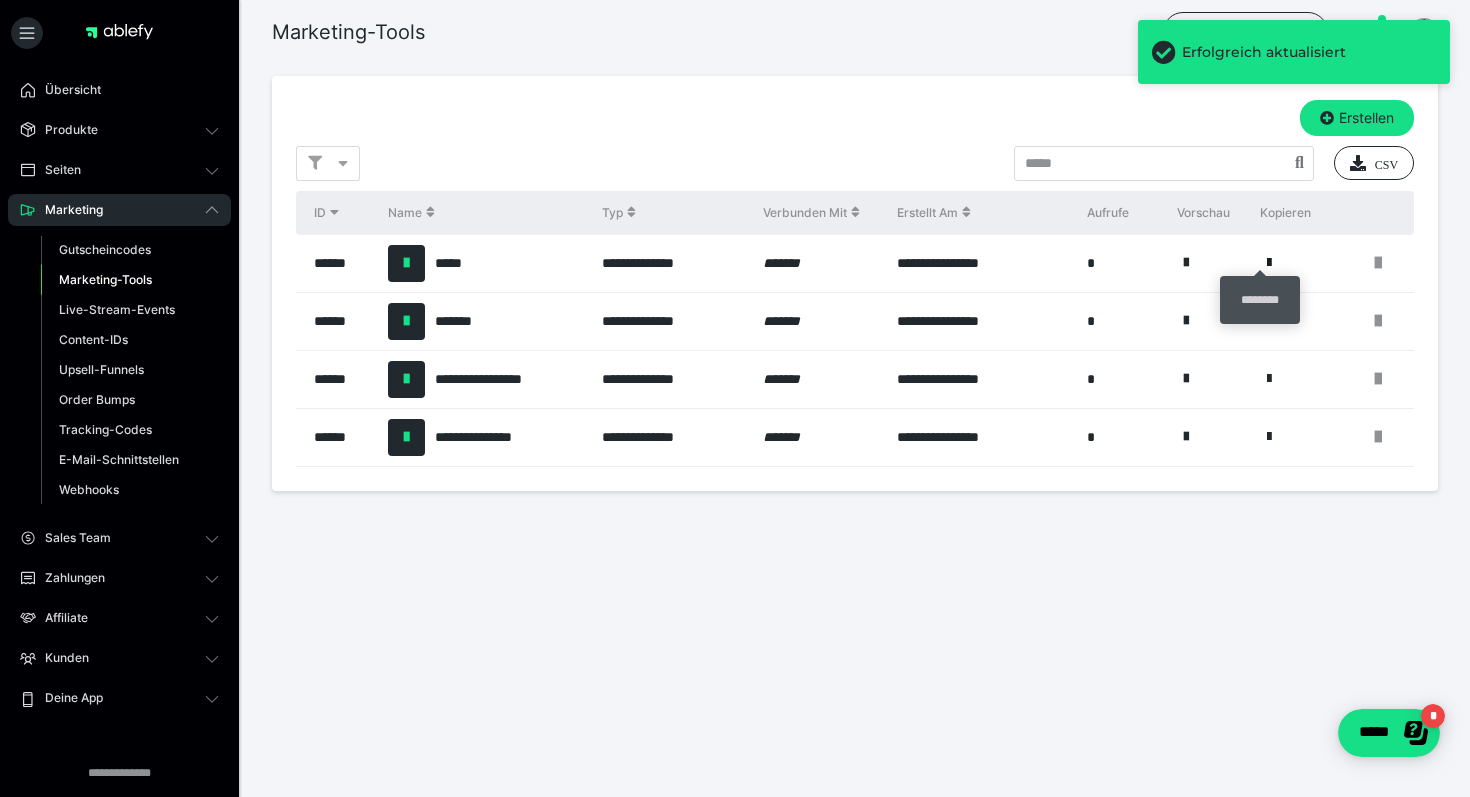 click at bounding box center (1269, 263) 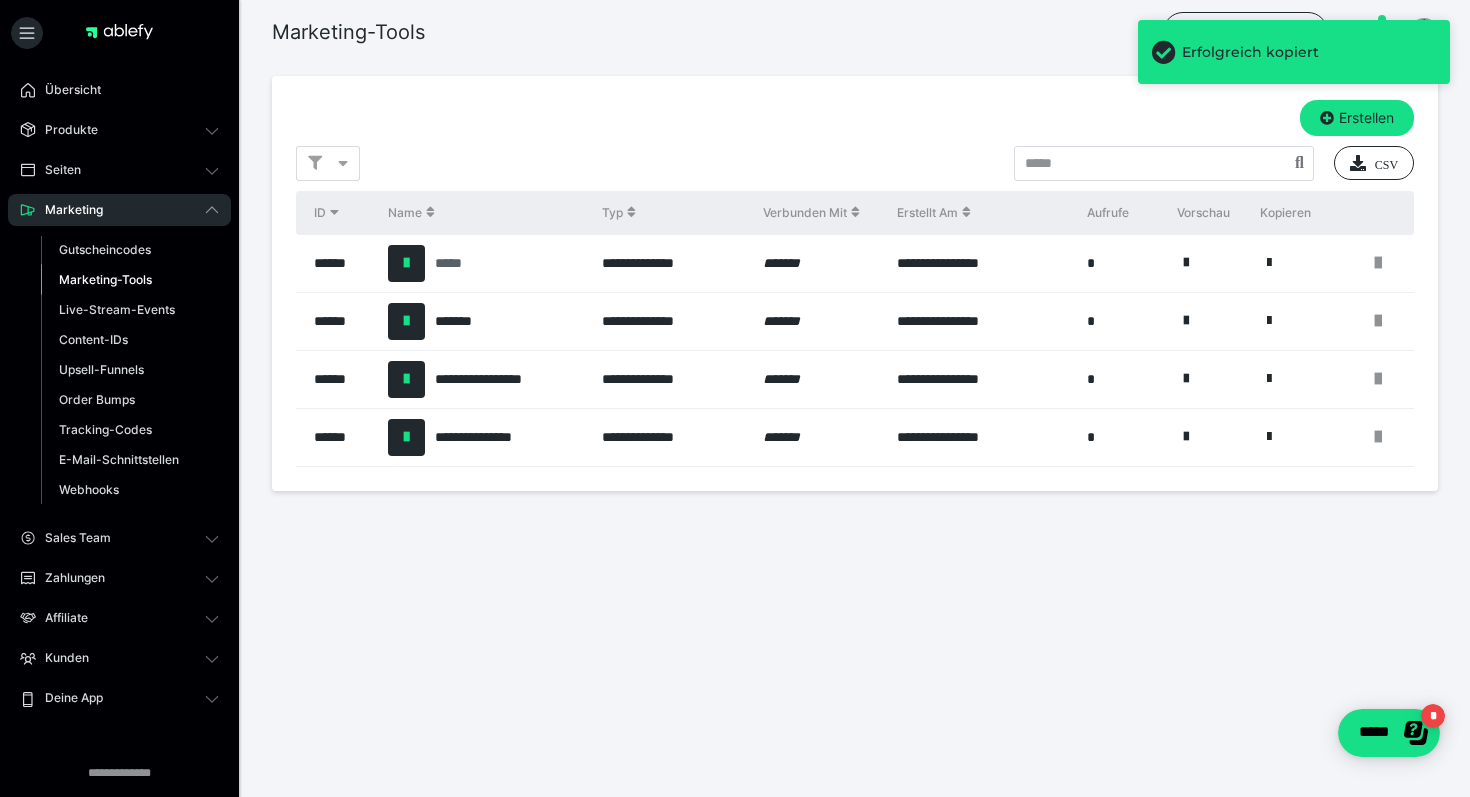 click on "*****" at bounding box center (458, 263) 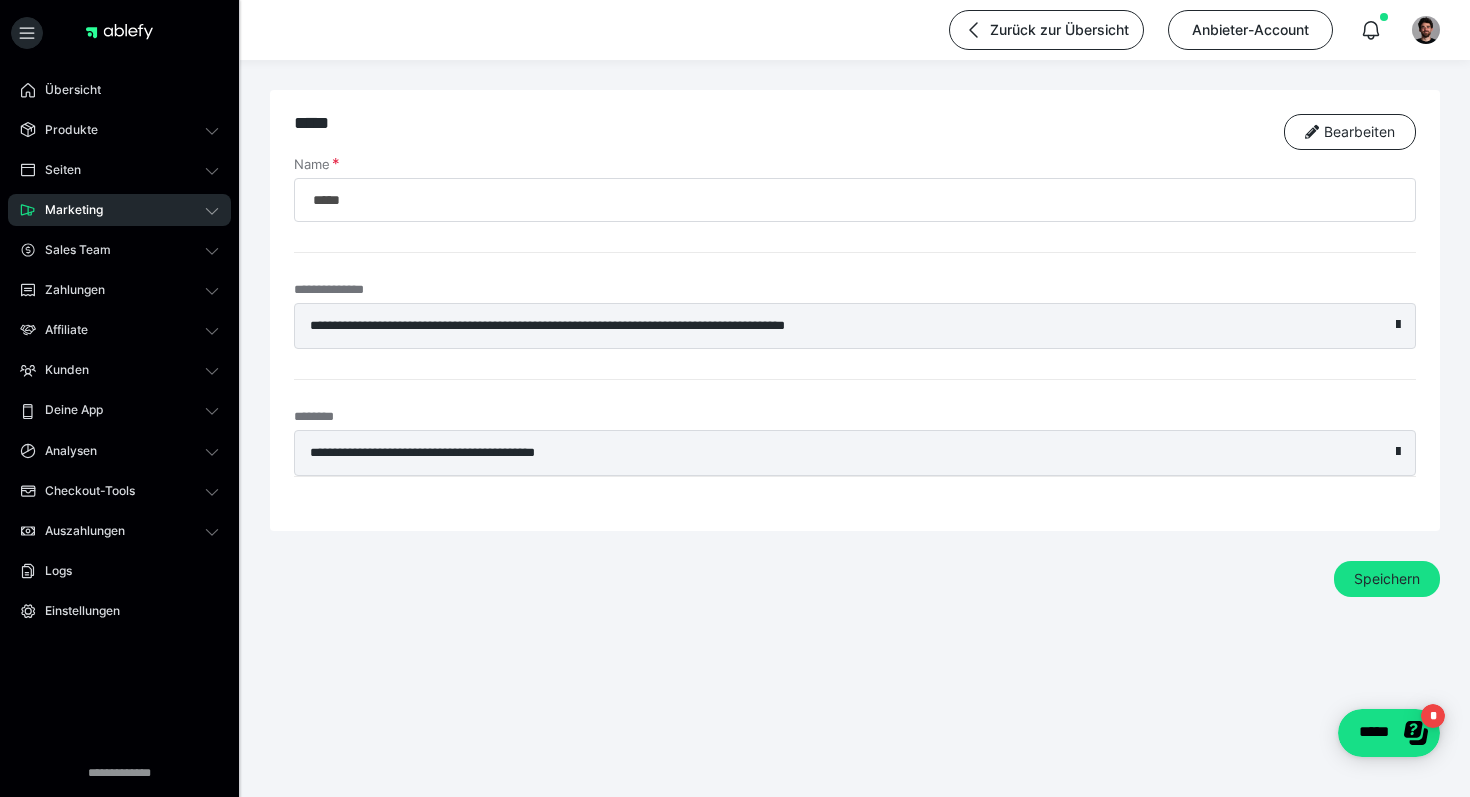 click on "**********" at bounding box center (855, 453) 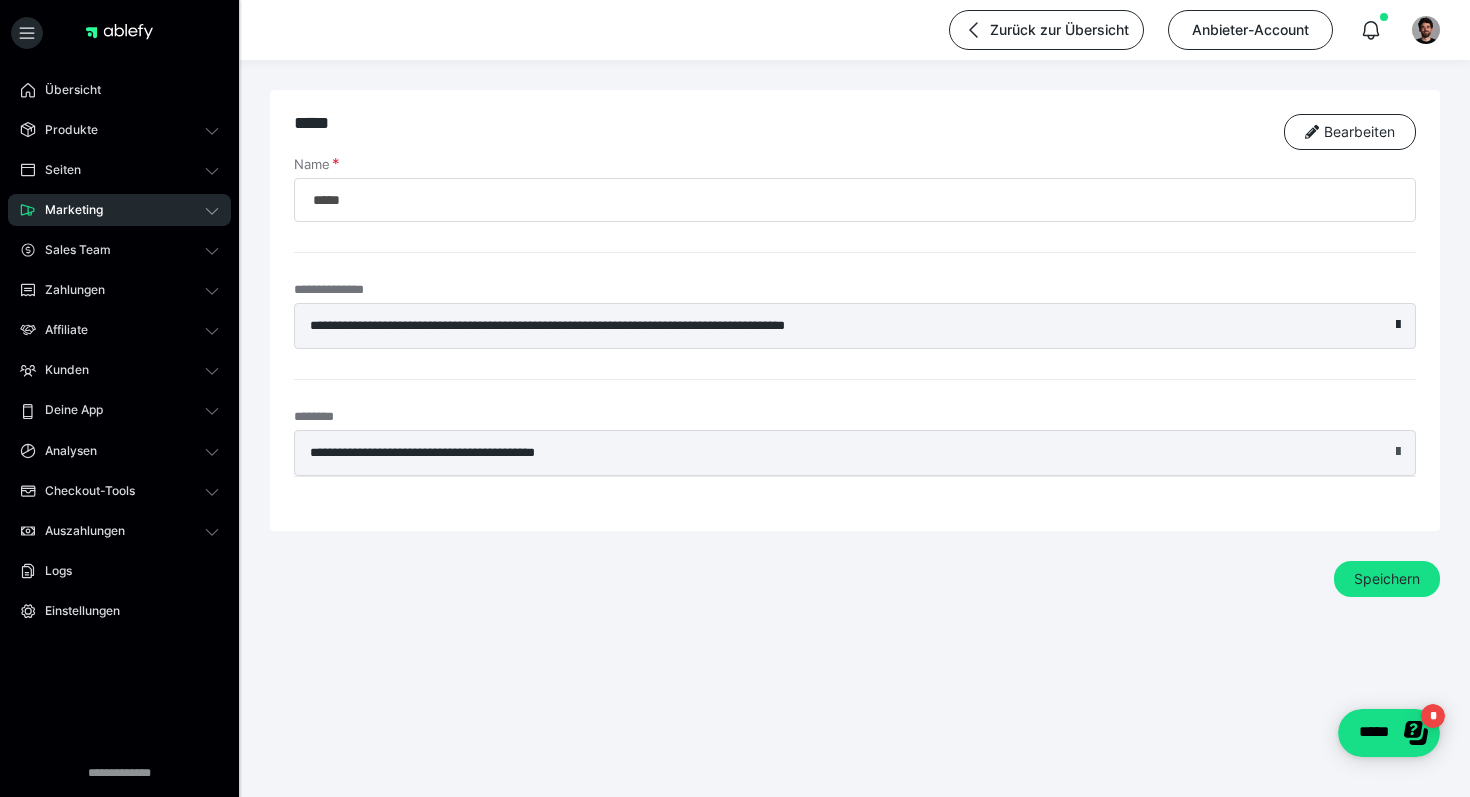 click at bounding box center [1398, 452] 